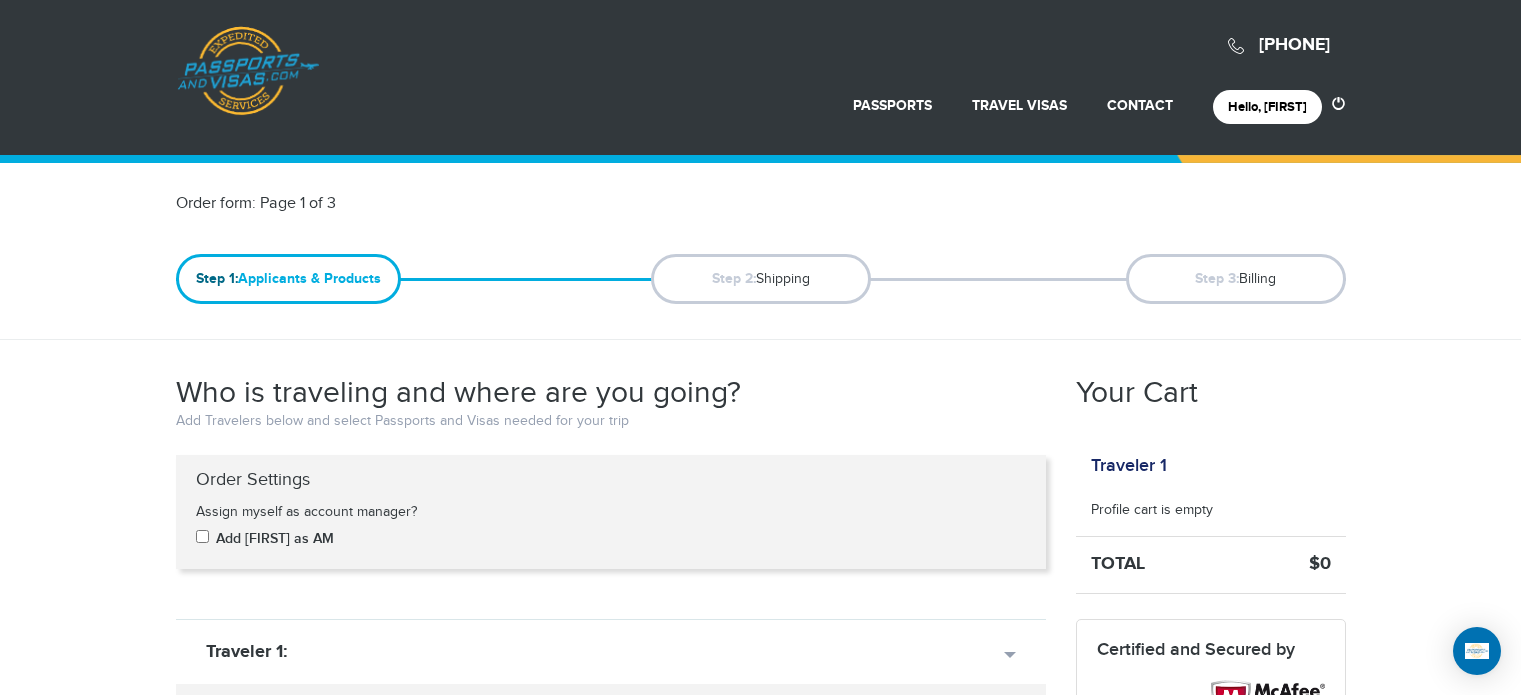 scroll, scrollTop: 0, scrollLeft: 0, axis: both 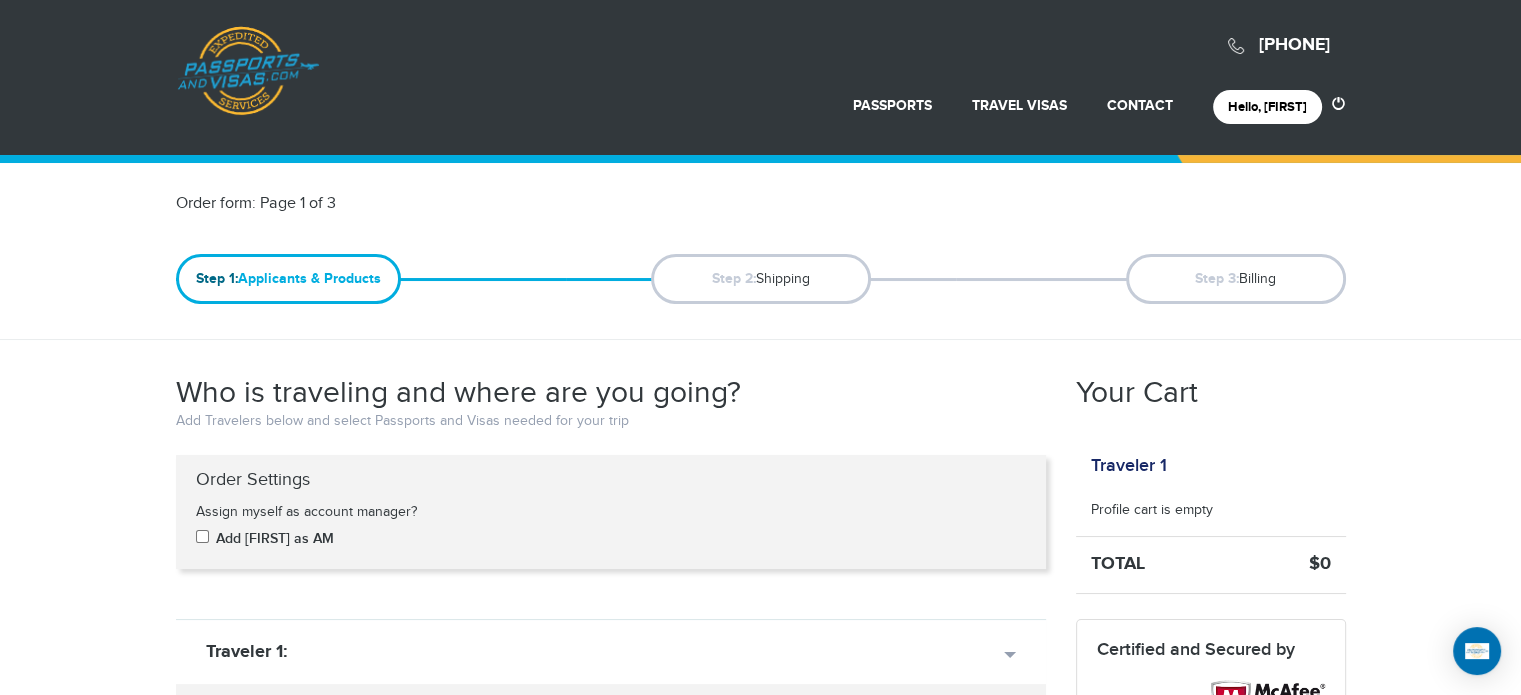 click on "720-593-6473
Passports & Visas.com
Hello, alexander
Passports
Passport Renewal
New Passport
Second Passport
Passport Name Change
Lost Passport
Child Passport
US Passport FAQ About" at bounding box center (760, 77) 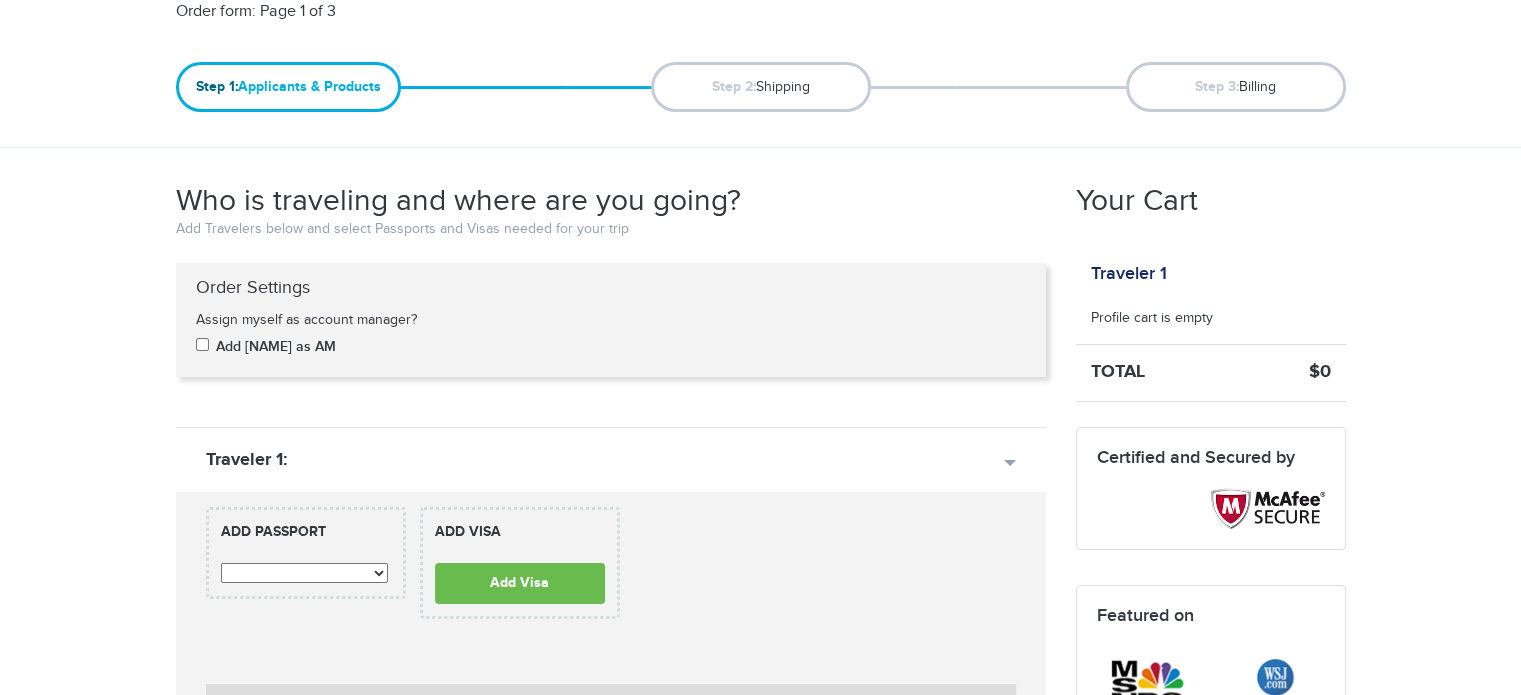 scroll, scrollTop: 201, scrollLeft: 0, axis: vertical 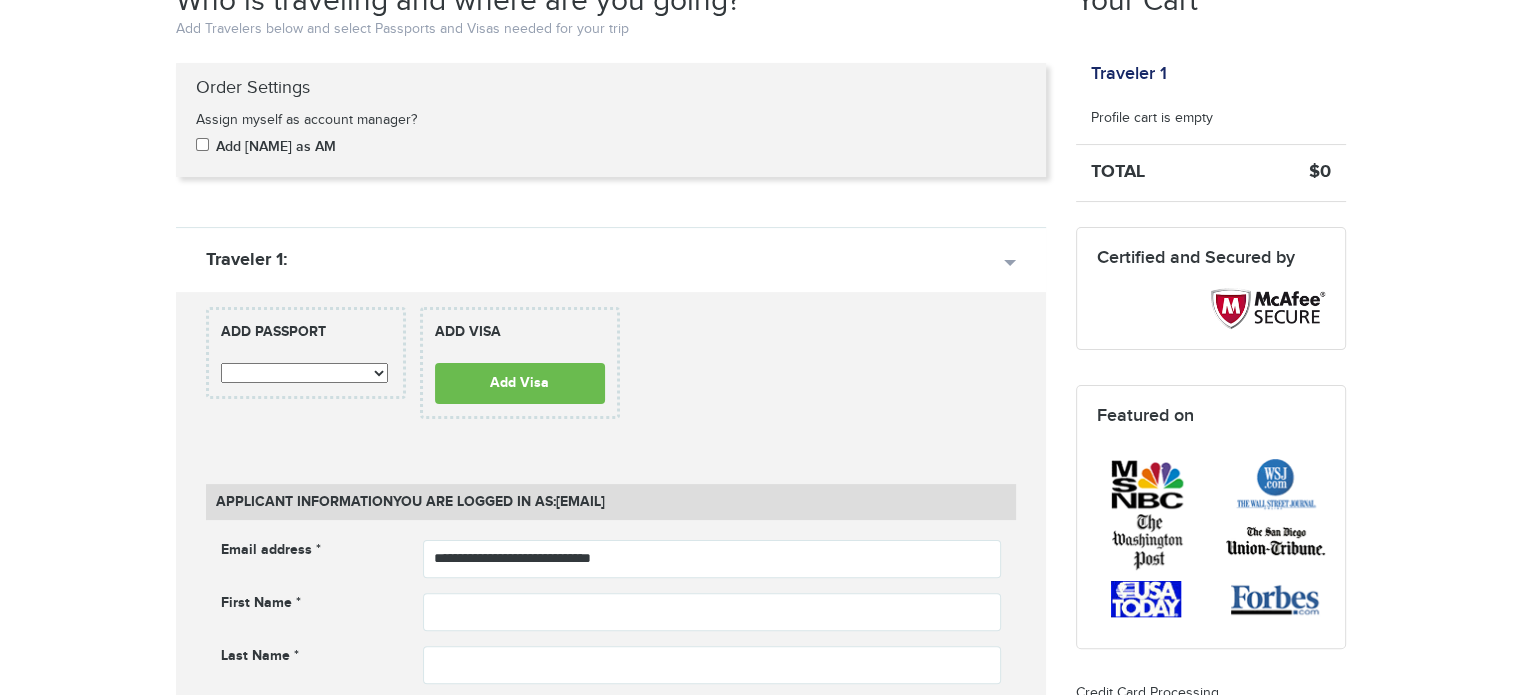 click on "**********" at bounding box center (304, 373) 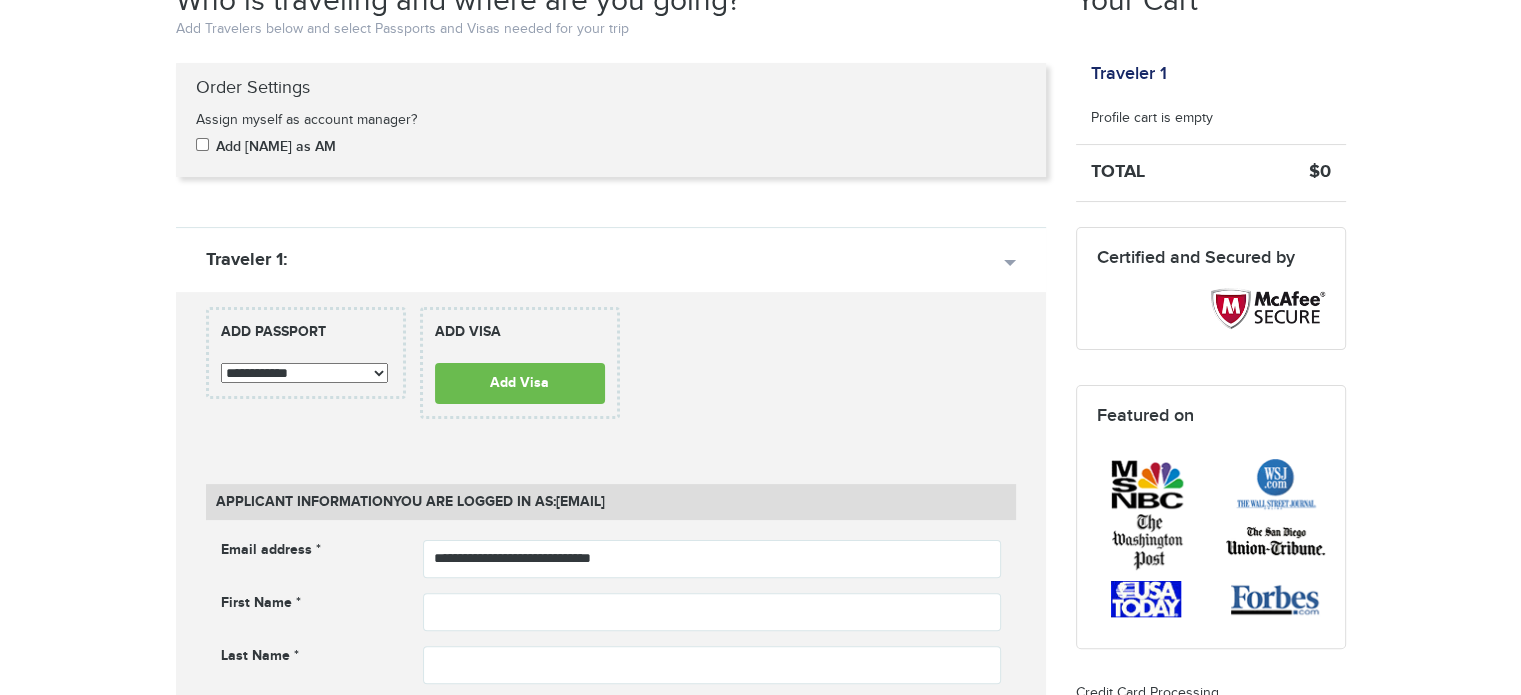 click on "**********" at bounding box center [304, 373] 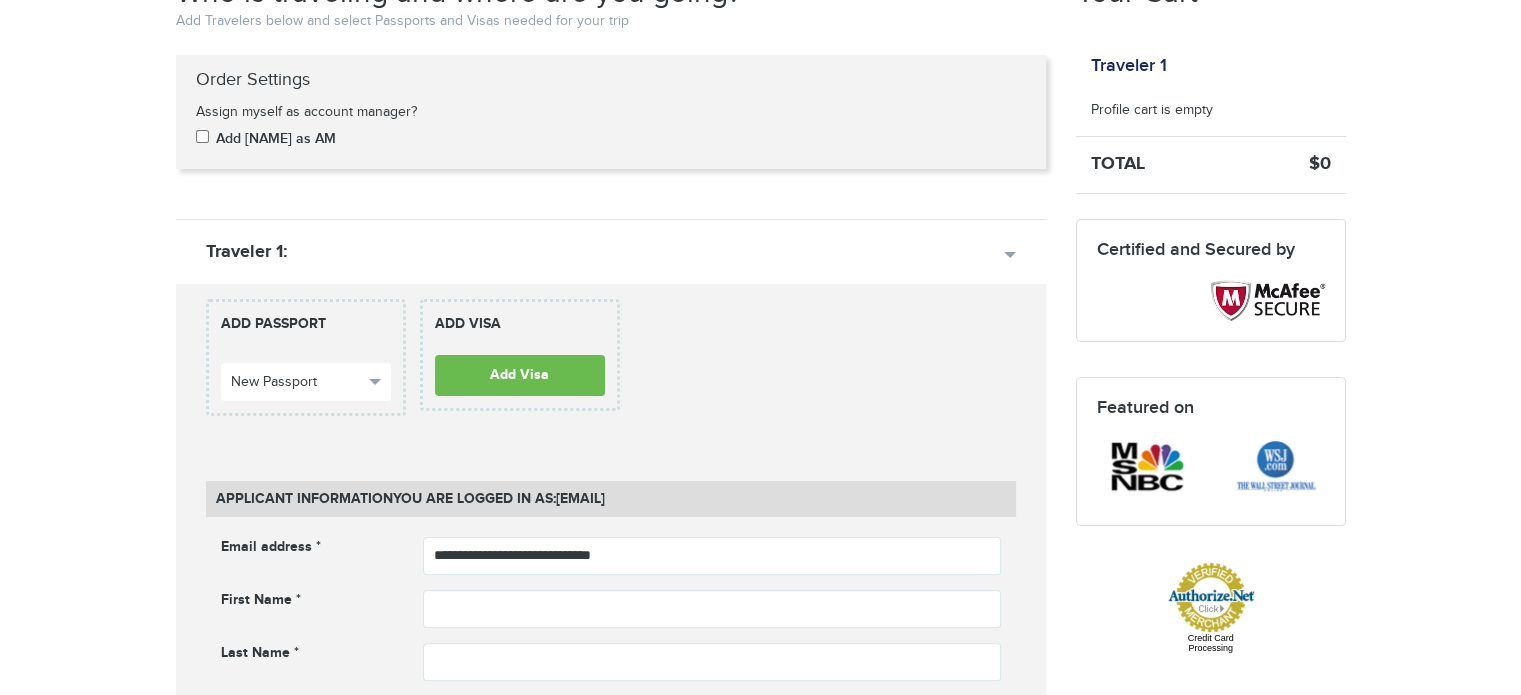 scroll, scrollTop: 0, scrollLeft: 0, axis: both 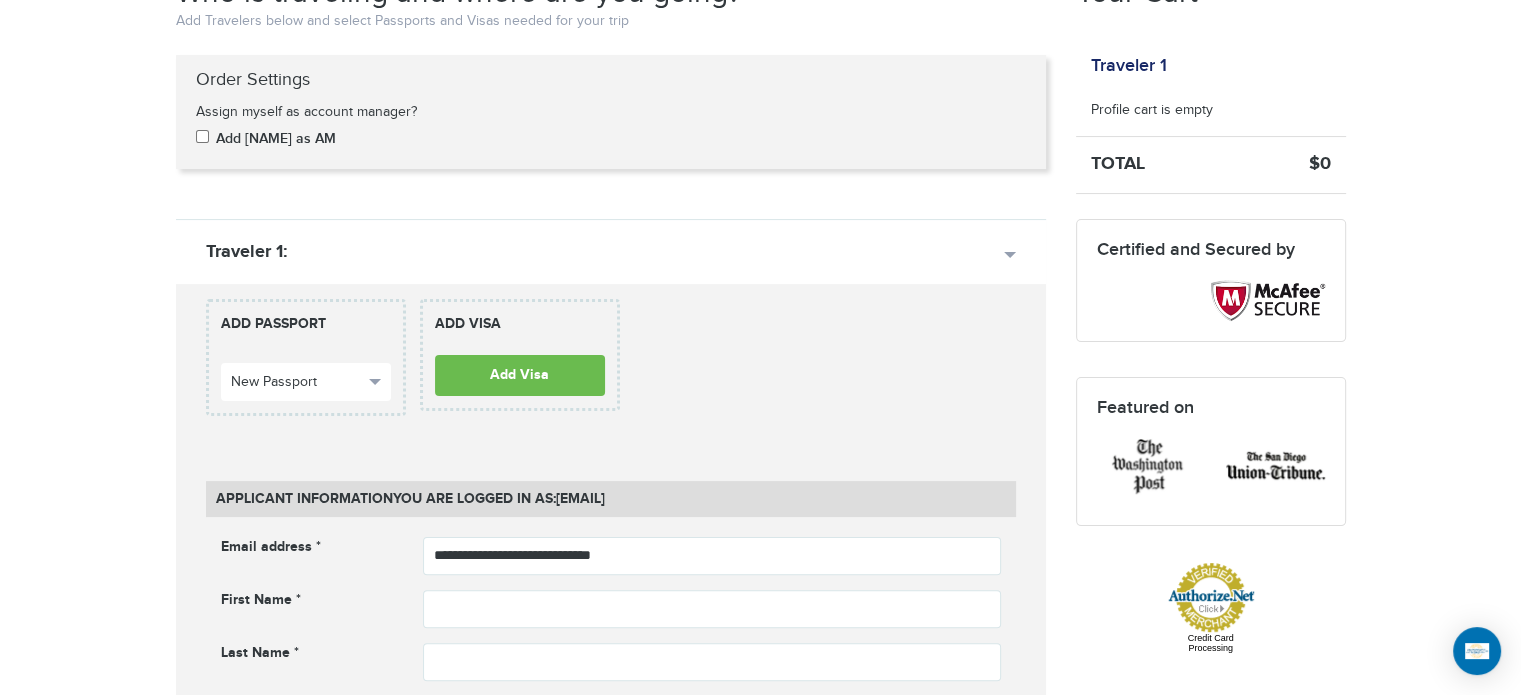 click on "**********" at bounding box center [306, 357] 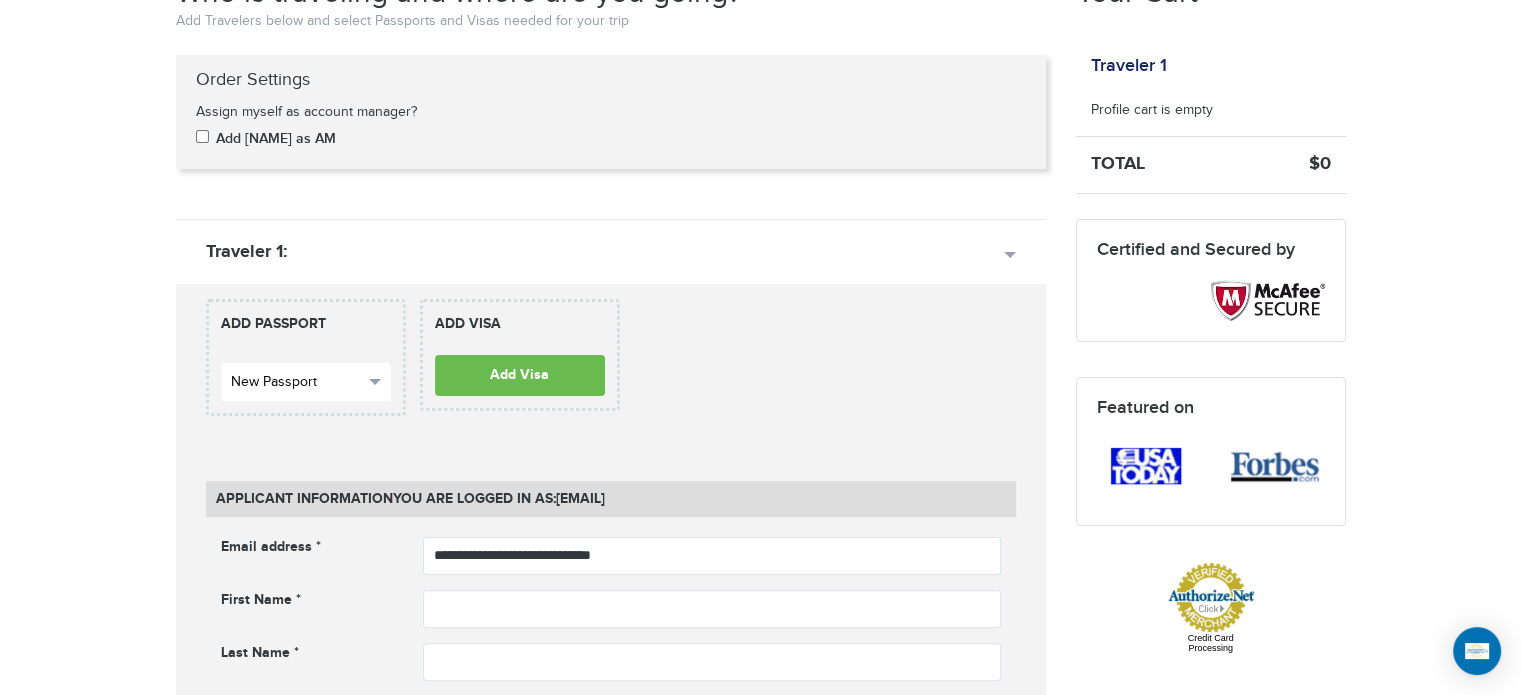 click on "New Passport" at bounding box center [297, 382] 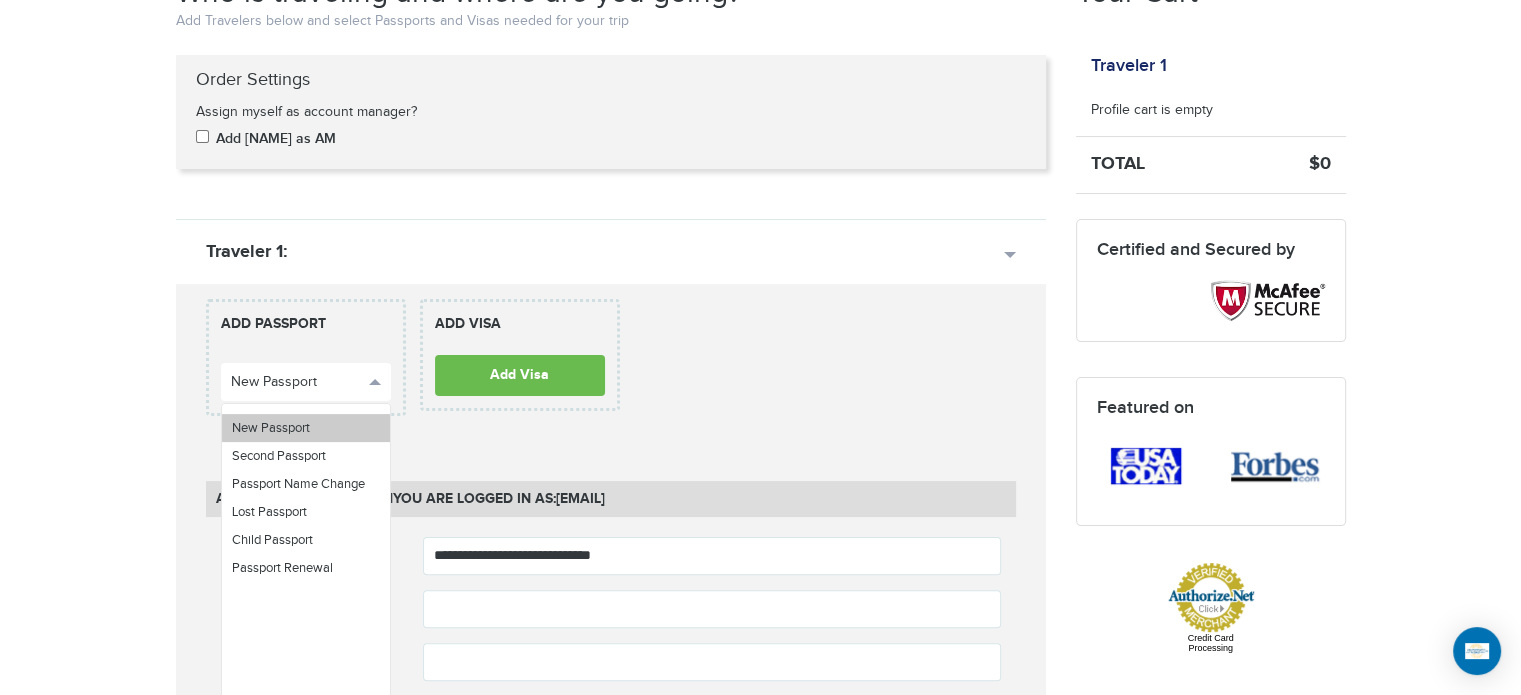 click on "New Passport" at bounding box center [271, 428] 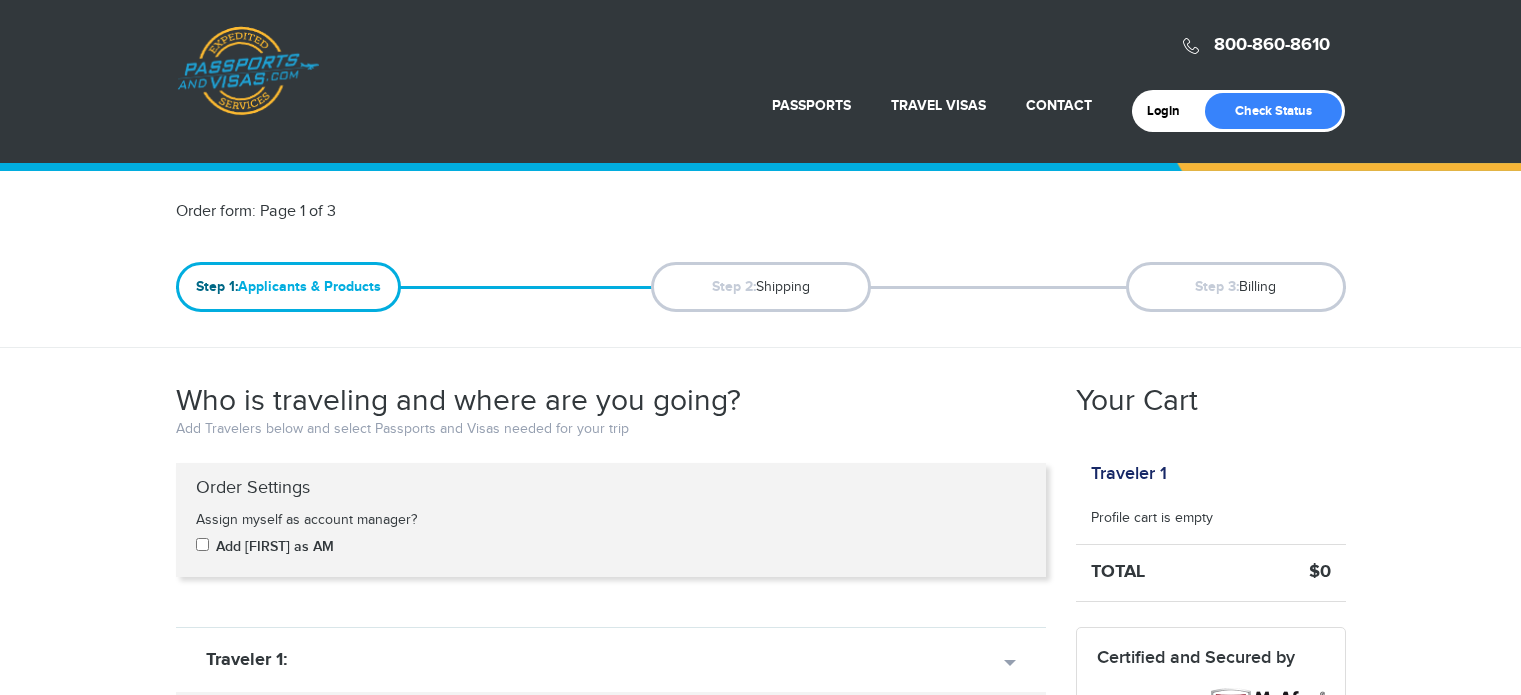 scroll, scrollTop: 383, scrollLeft: 0, axis: vertical 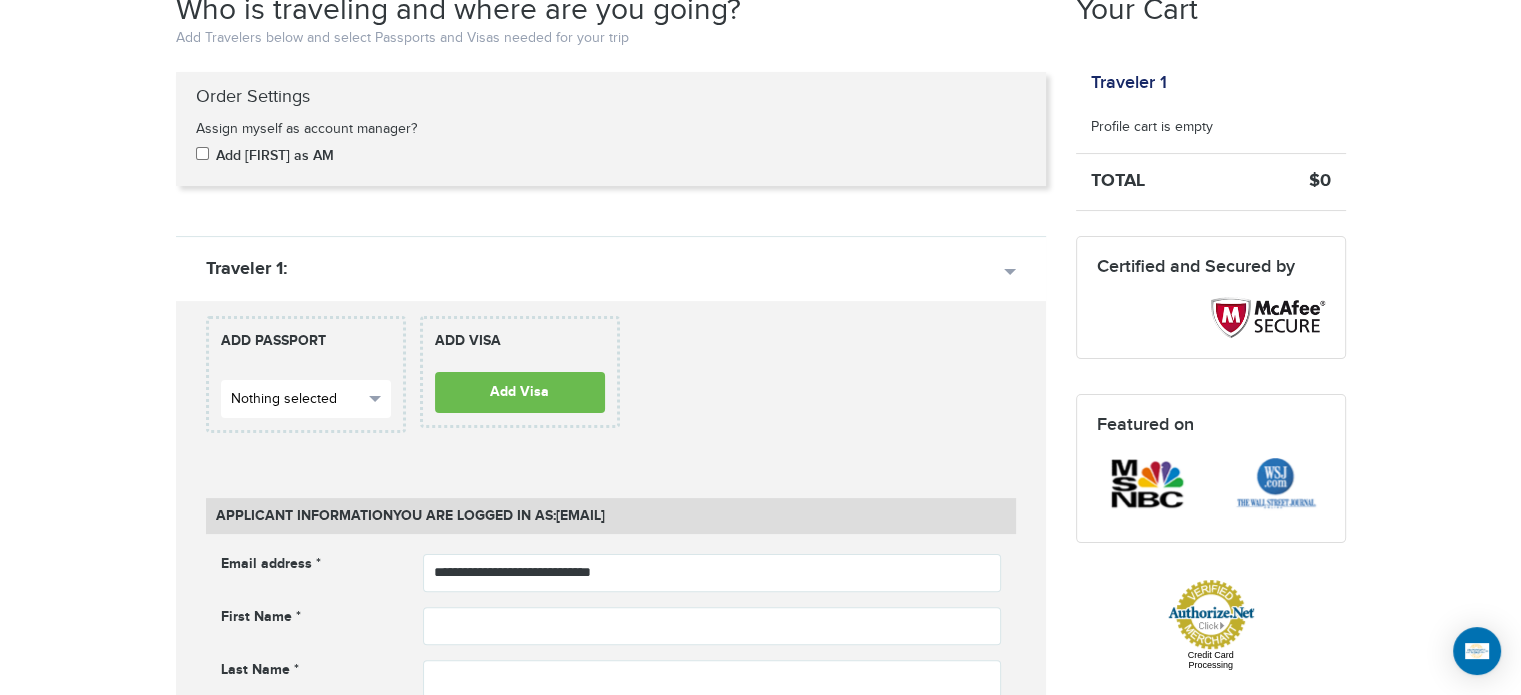 click on "Nothing selected" at bounding box center [297, 399] 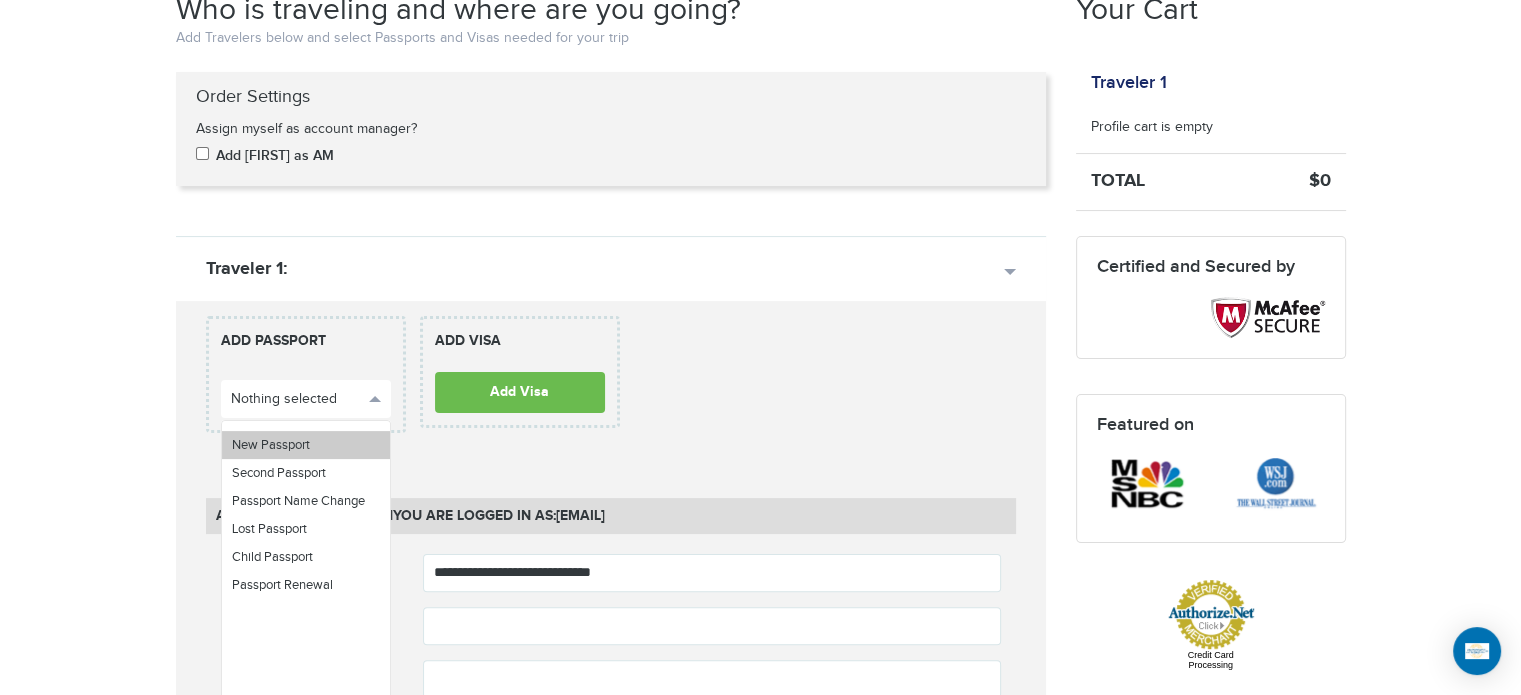 click on "New Passport" at bounding box center (271, 445) 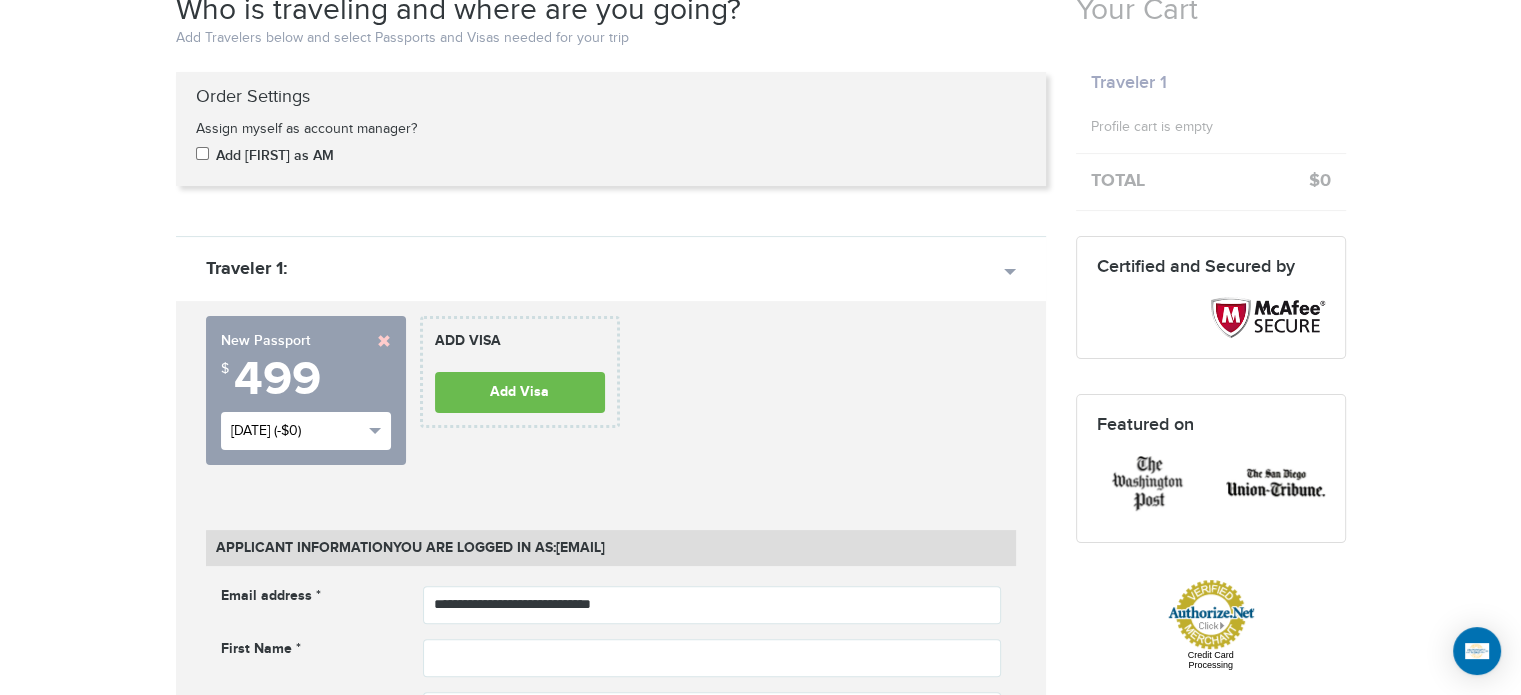 click on "Sat, Aug 9th (-$0)" at bounding box center [297, 431] 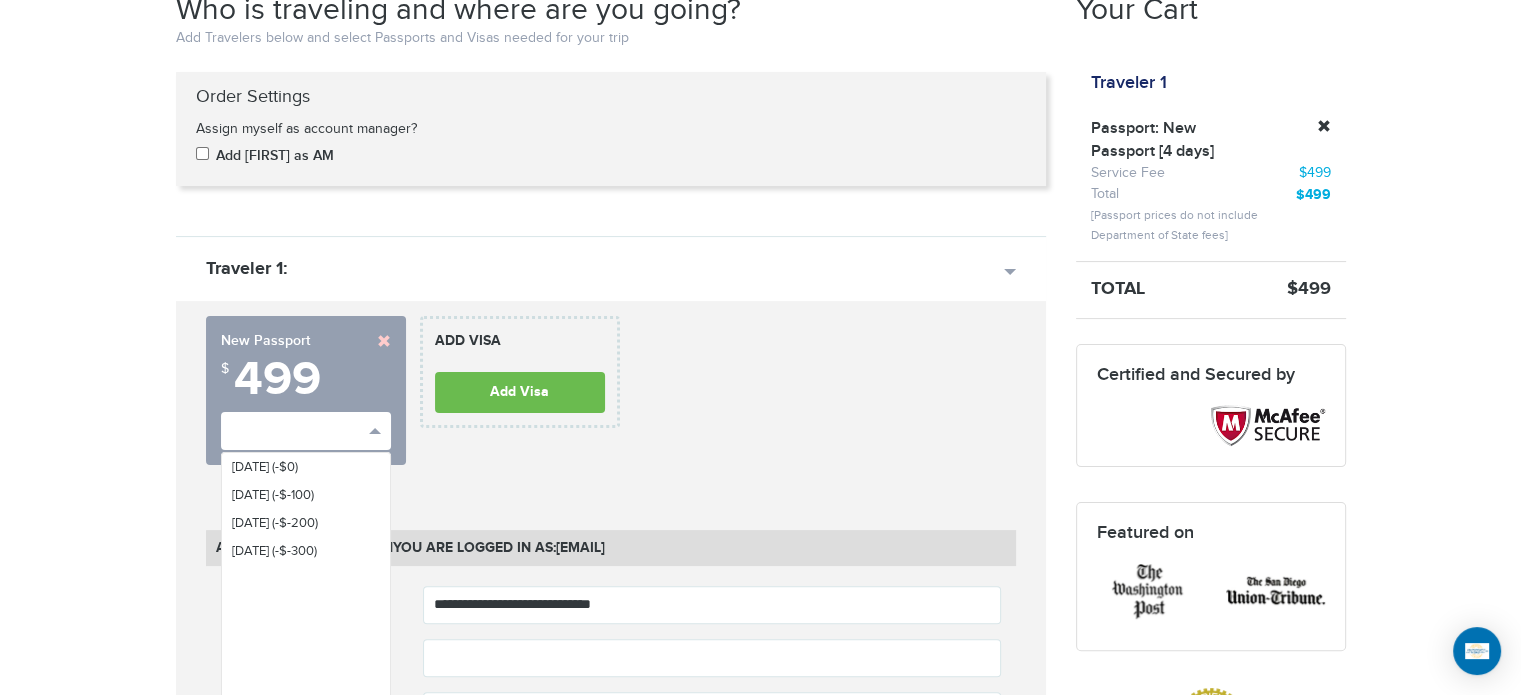 click on "**********" at bounding box center (611, 1575) 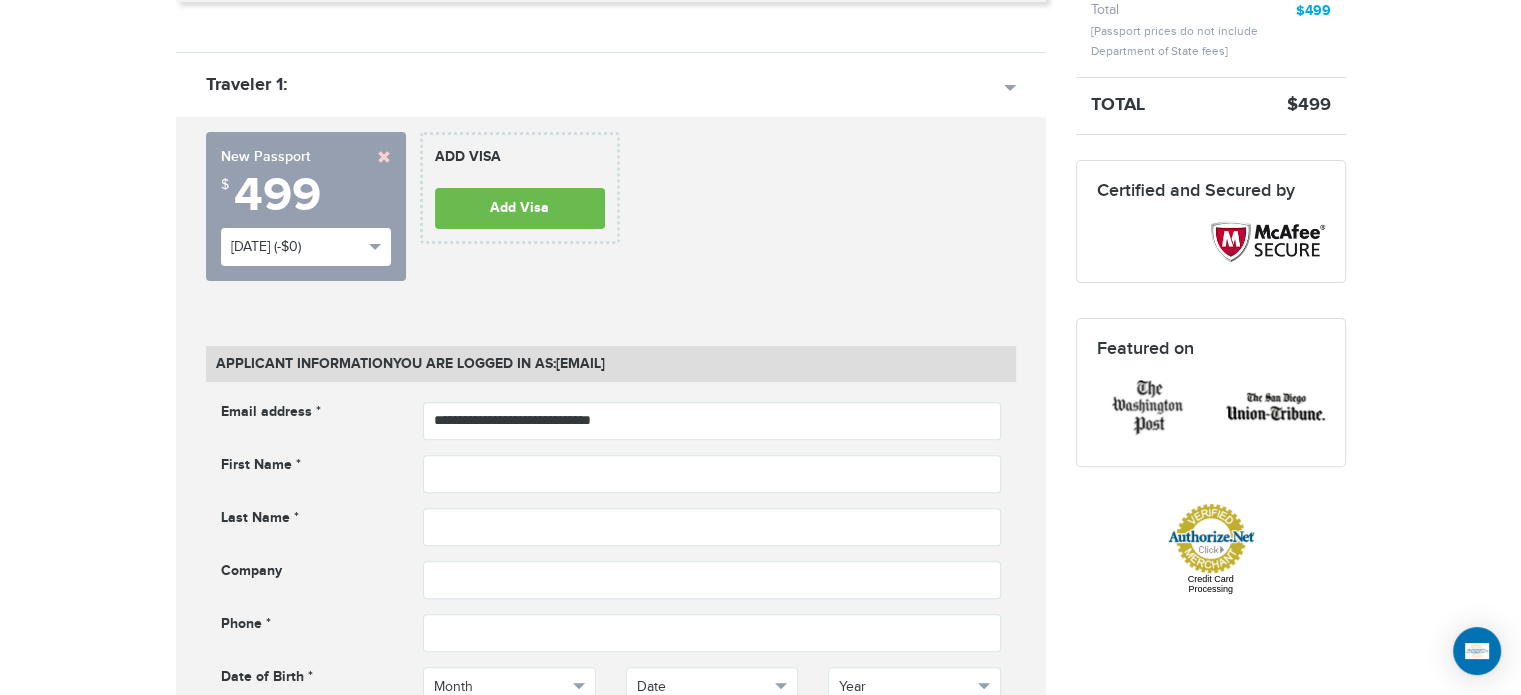 scroll, scrollTop: 583, scrollLeft: 0, axis: vertical 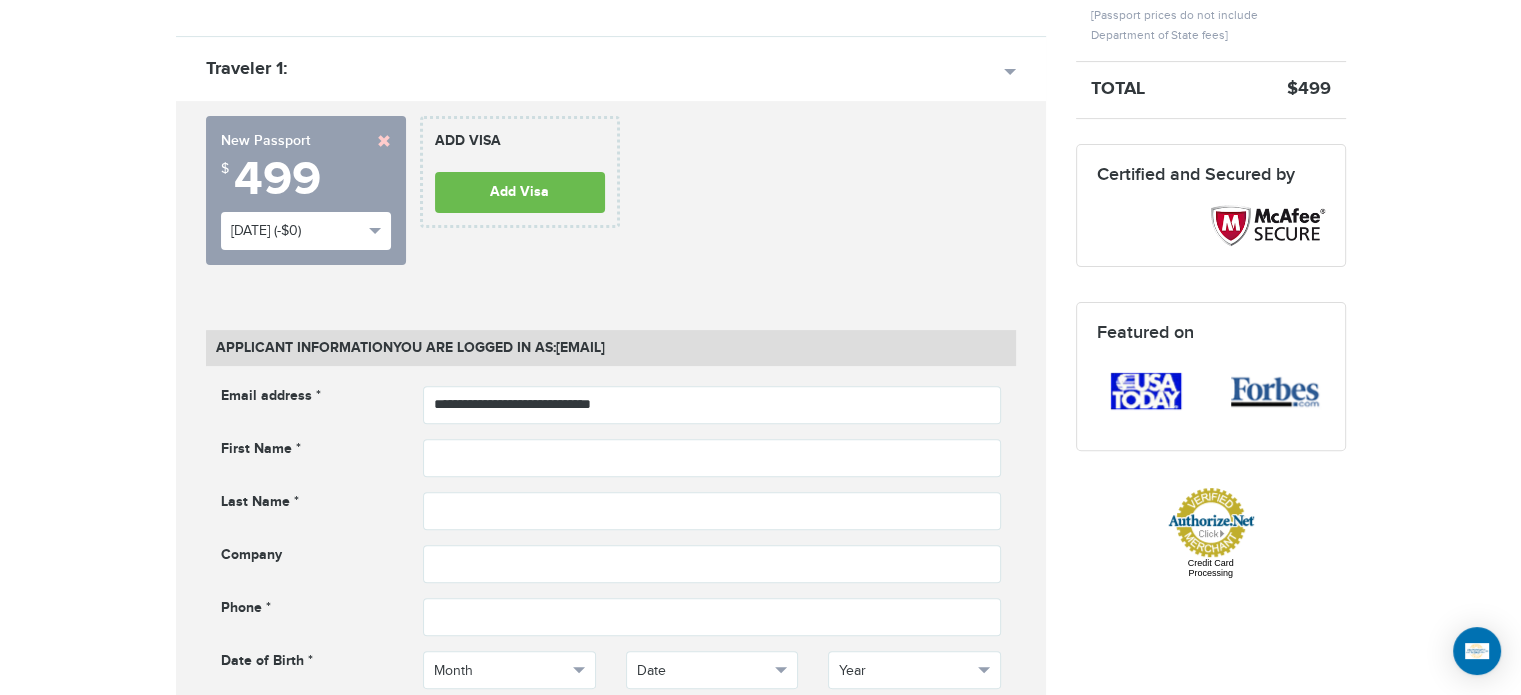 click on "**********" at bounding box center [611, 1375] 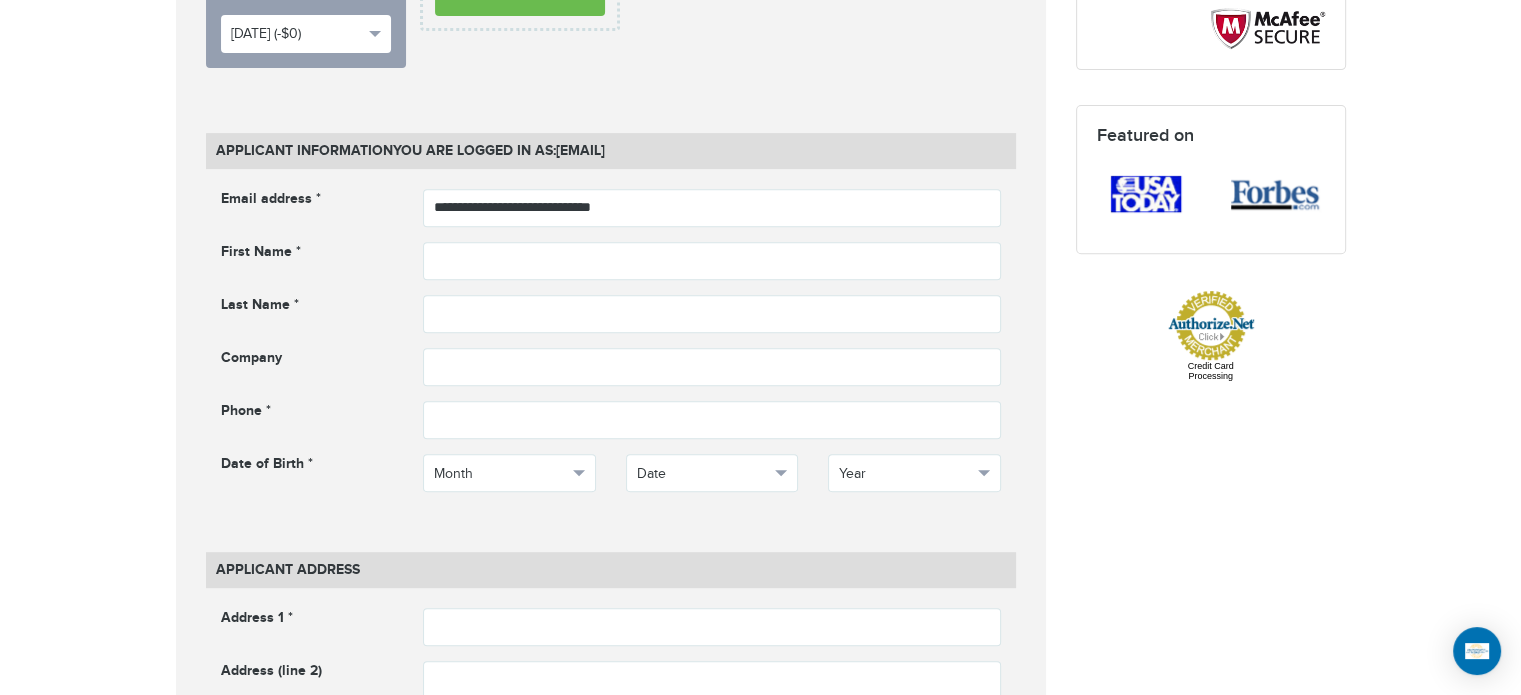 scroll, scrollTop: 783, scrollLeft: 0, axis: vertical 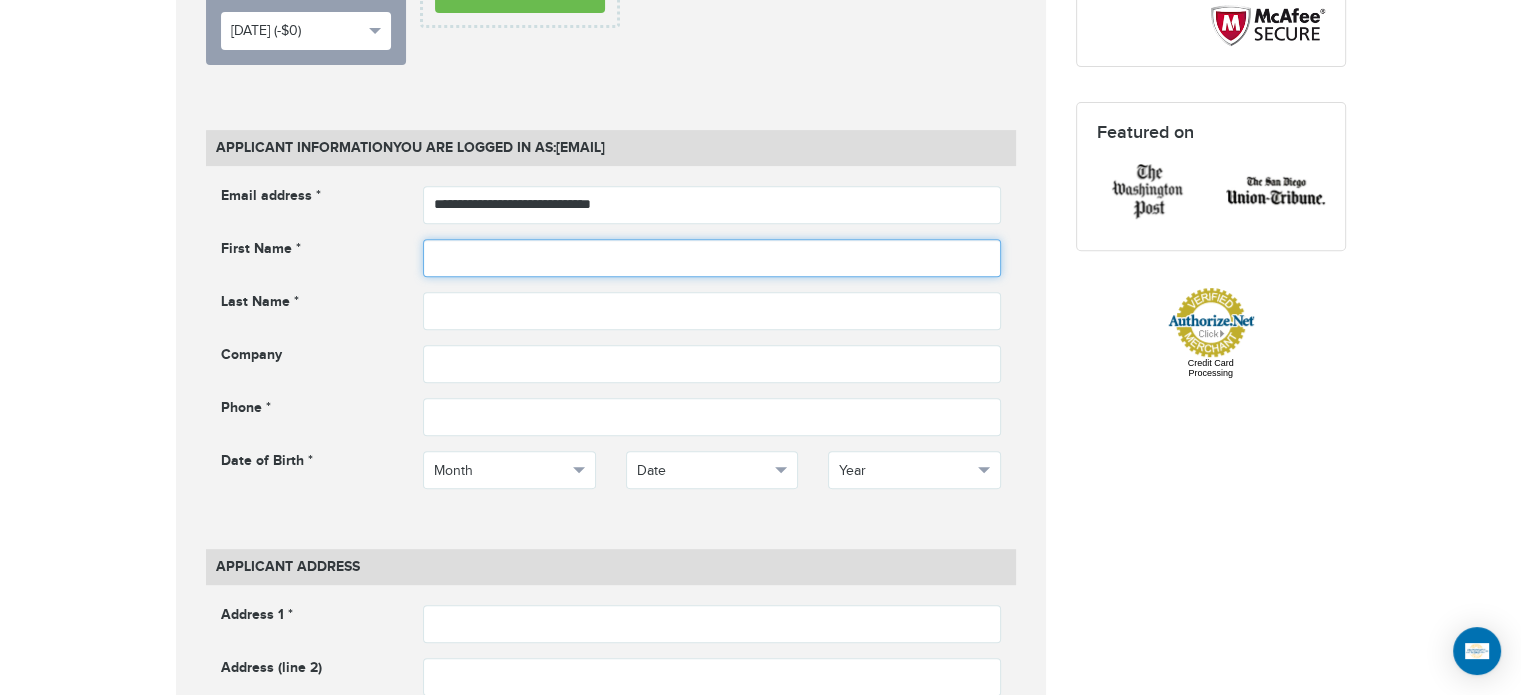 click at bounding box center [712, 258] 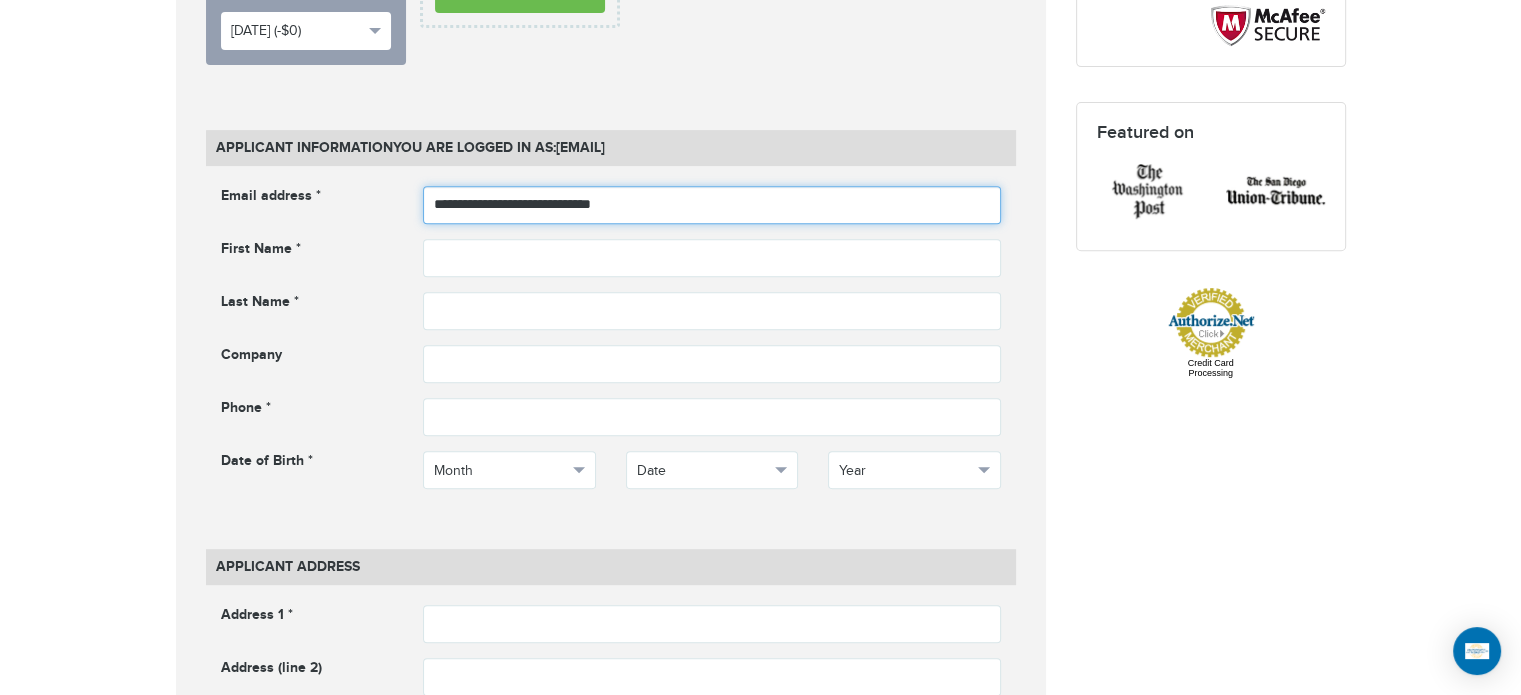 drag, startPoint x: 664, startPoint y: 199, endPoint x: 399, endPoint y: 203, distance: 265.03018 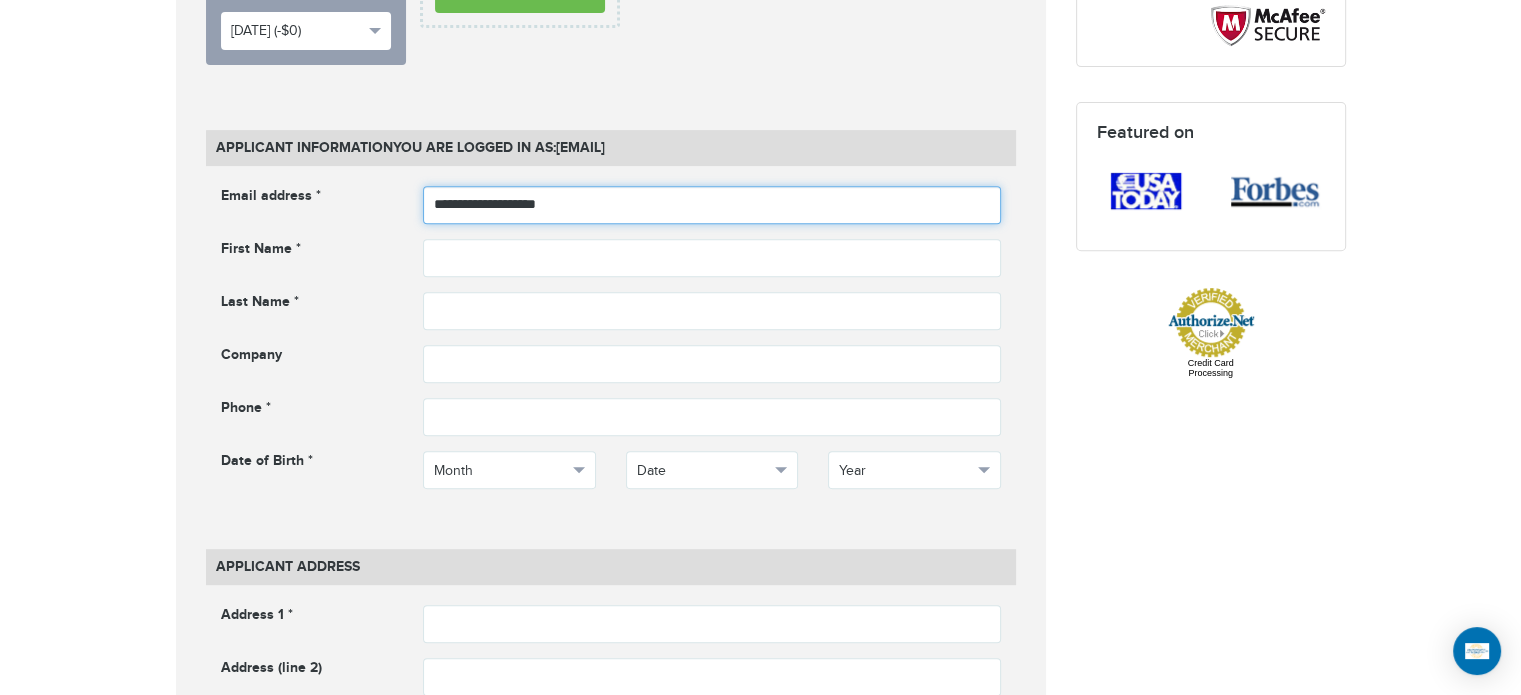 type on "**********" 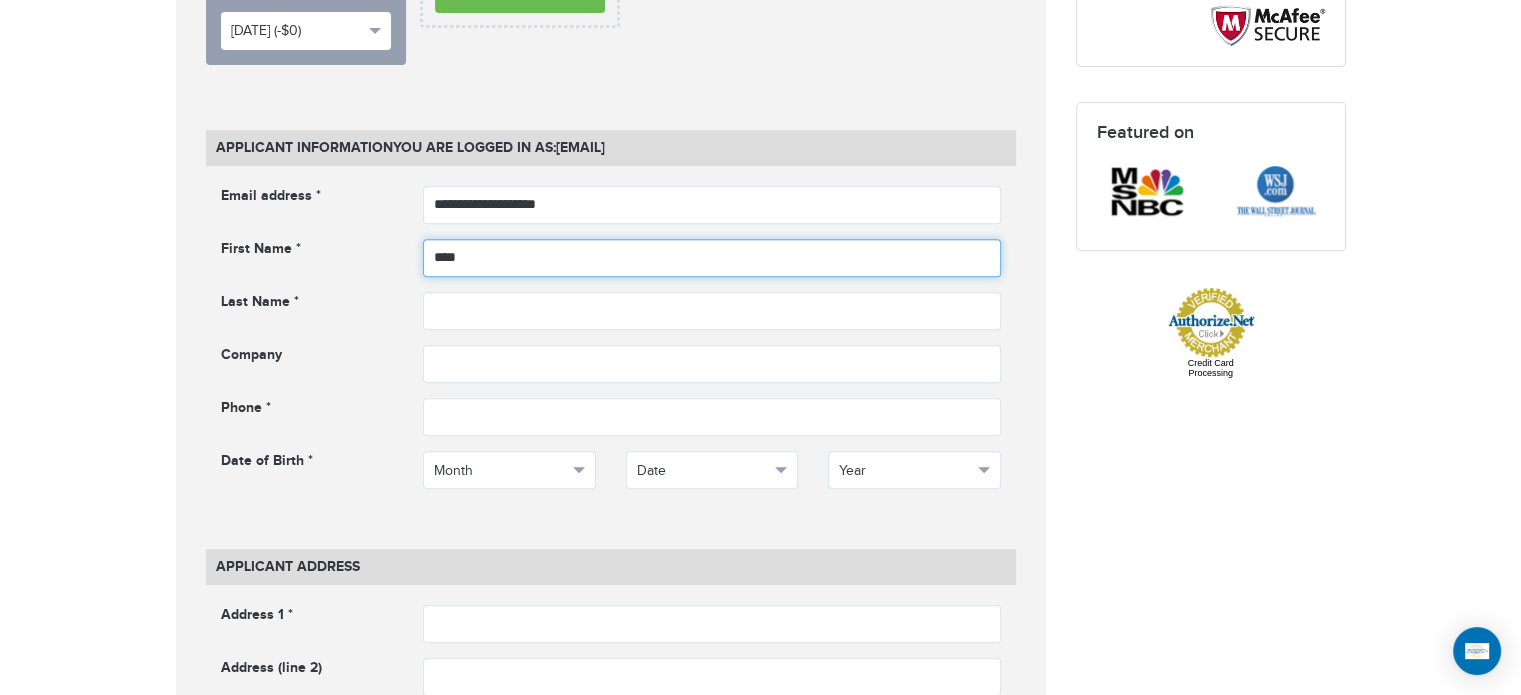 type on "****" 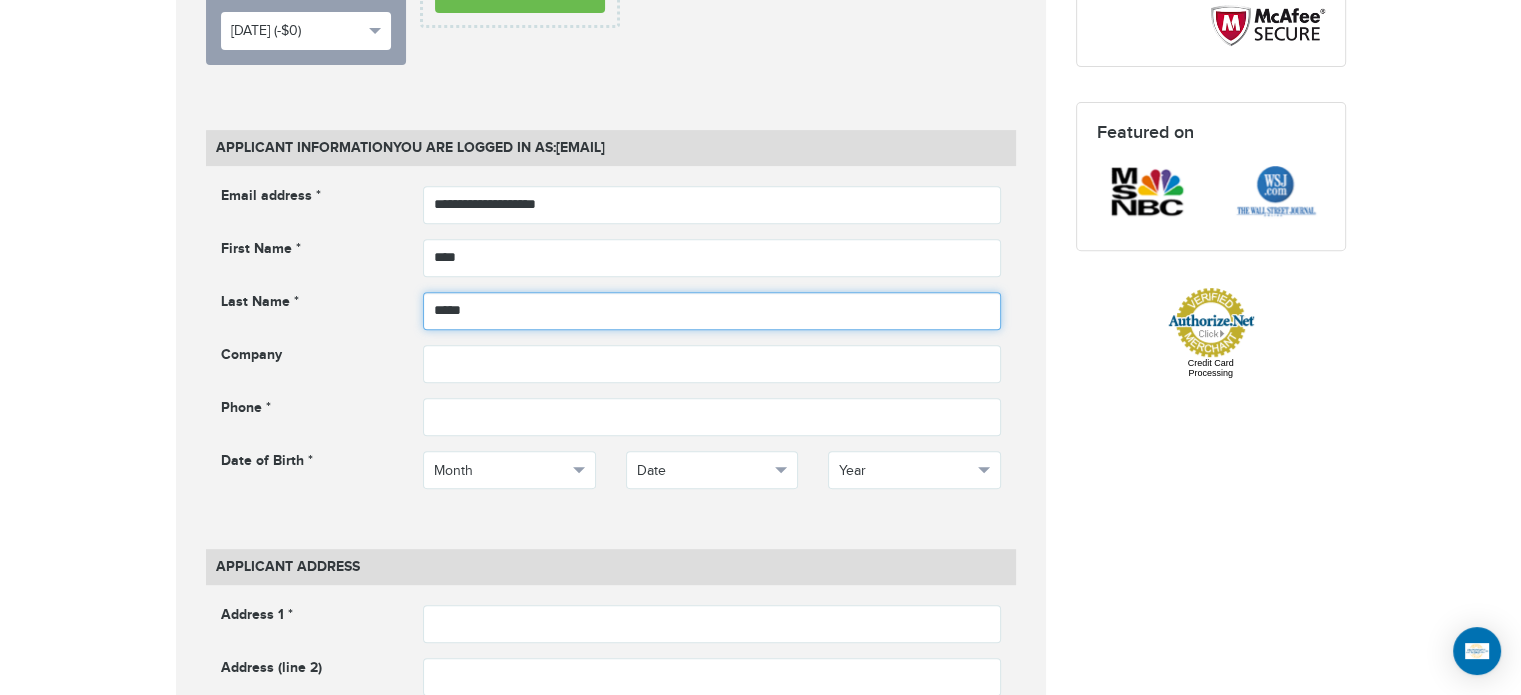click on "*****" at bounding box center [712, 311] 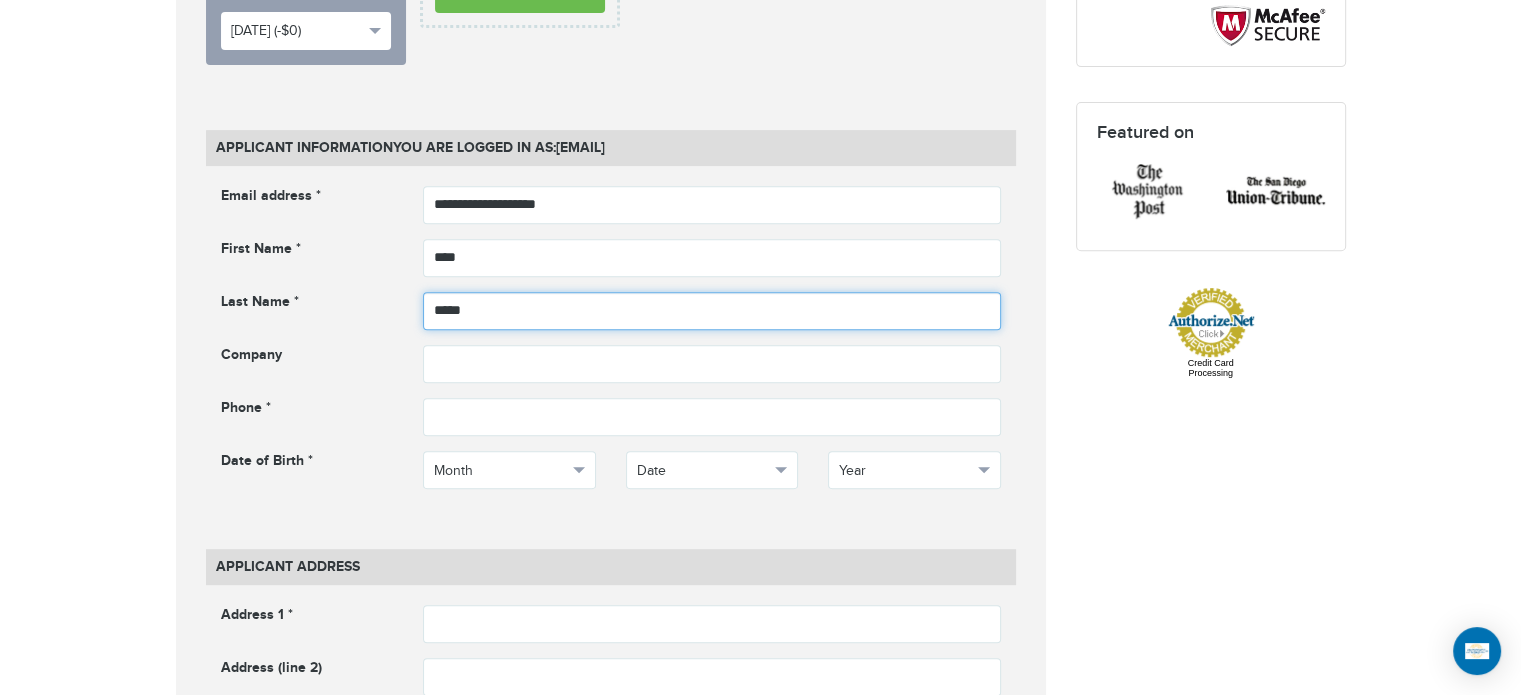 type on "*****" 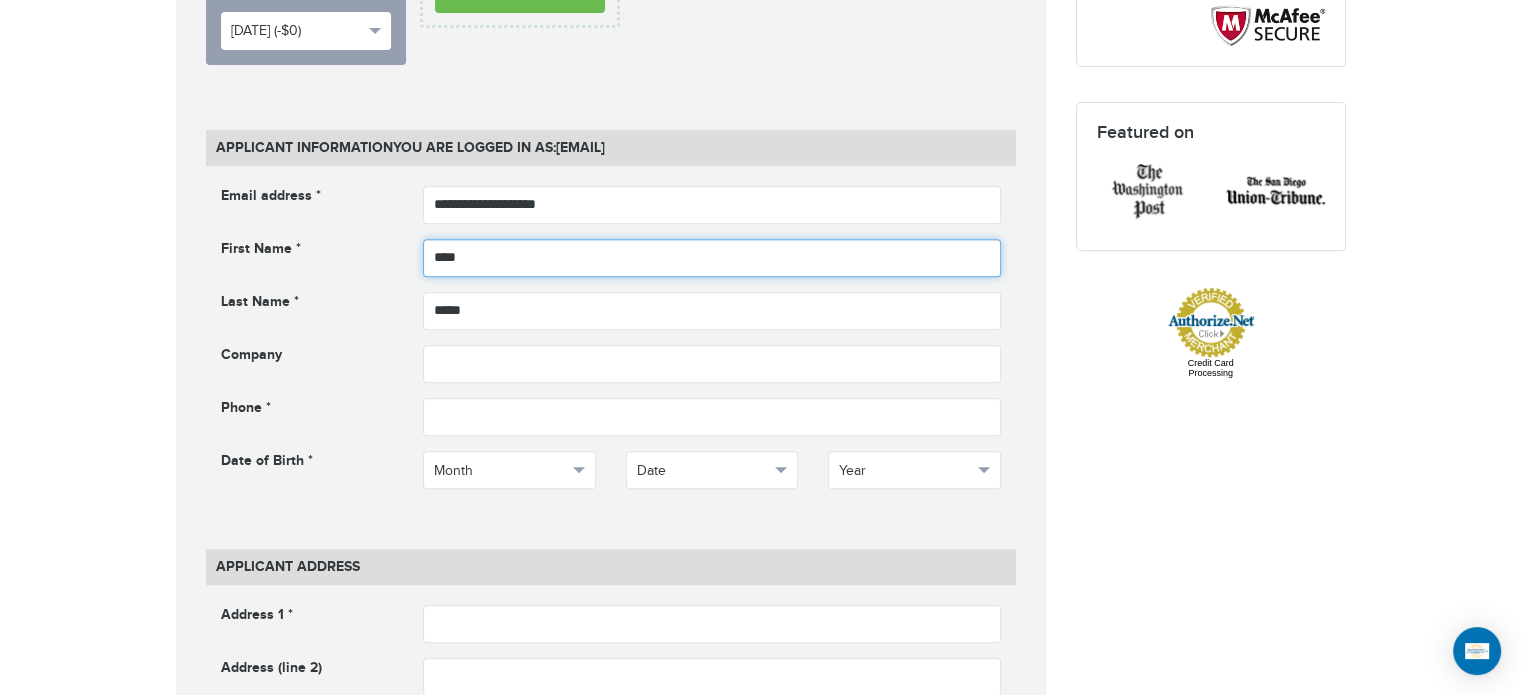 click on "****" at bounding box center (712, 258) 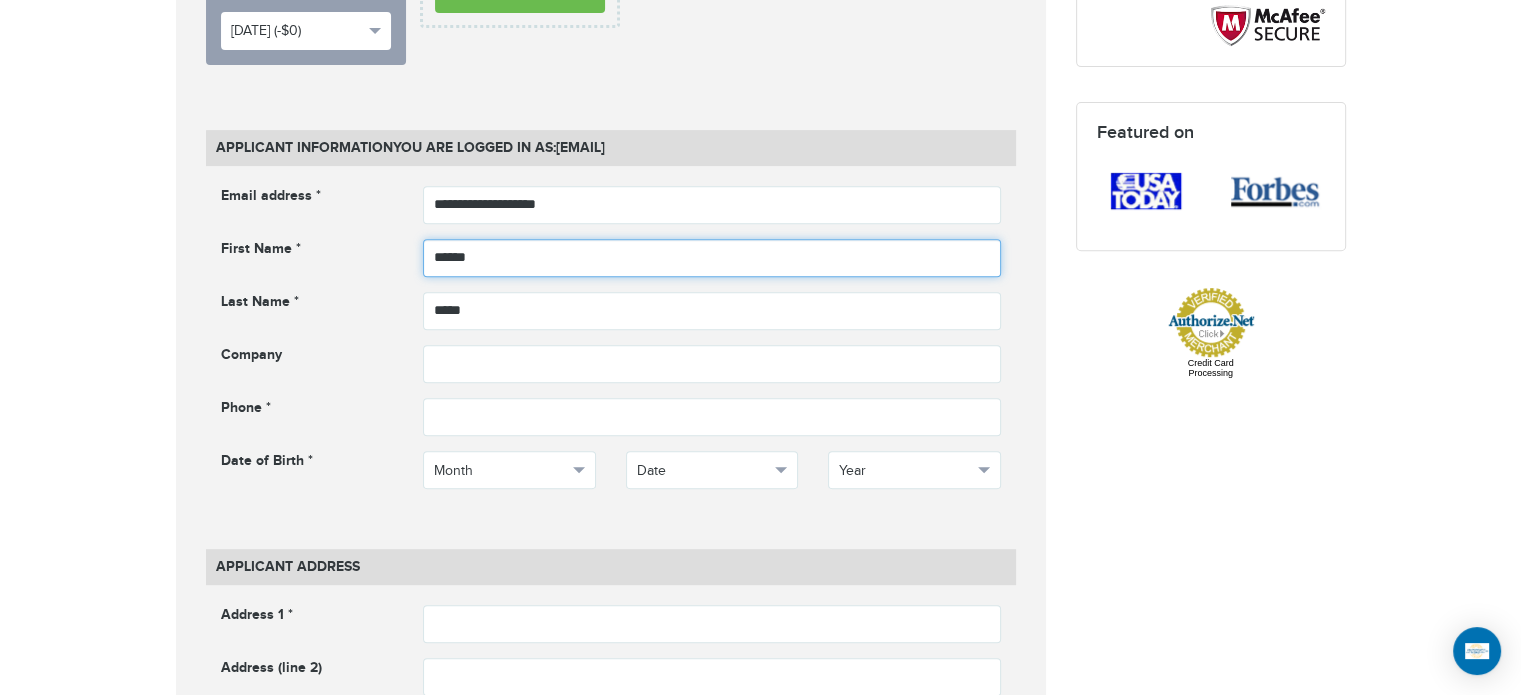 scroll, scrollTop: 883, scrollLeft: 0, axis: vertical 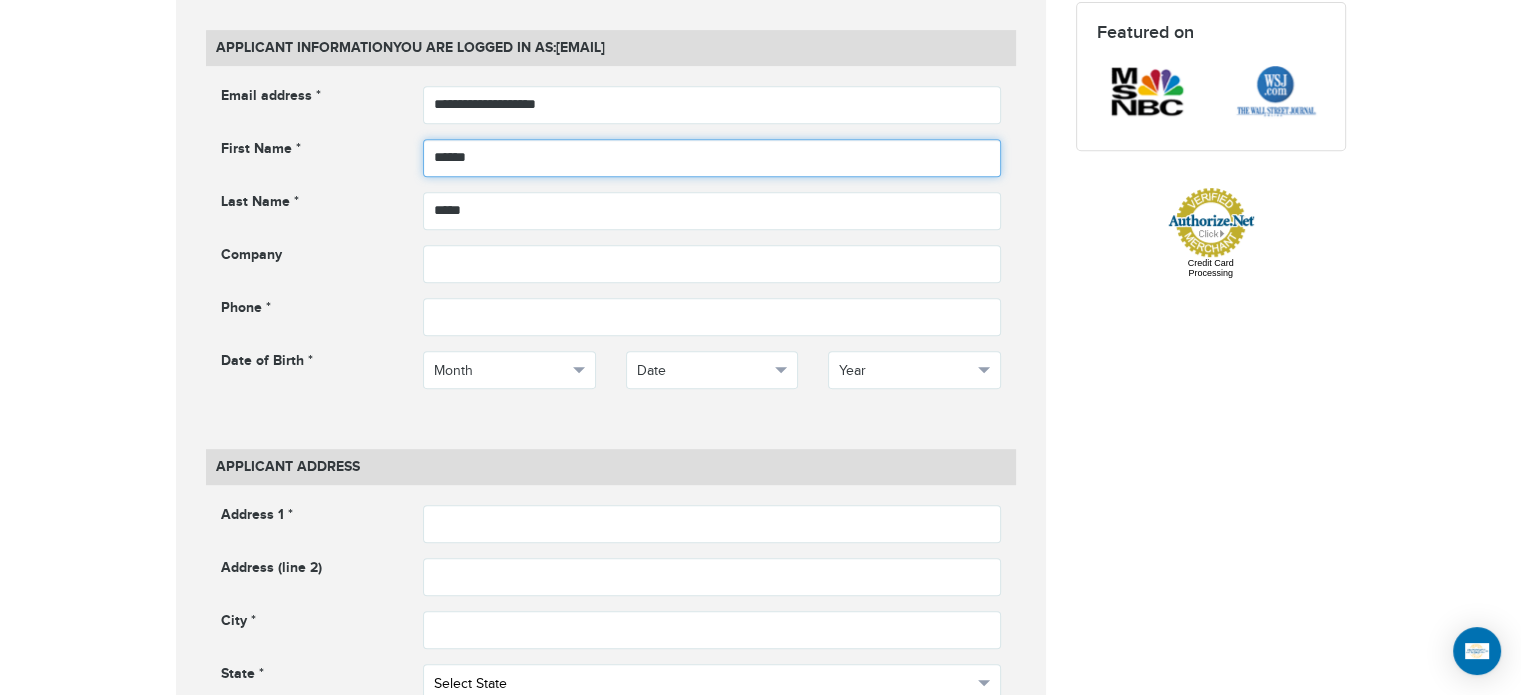 type on "******" 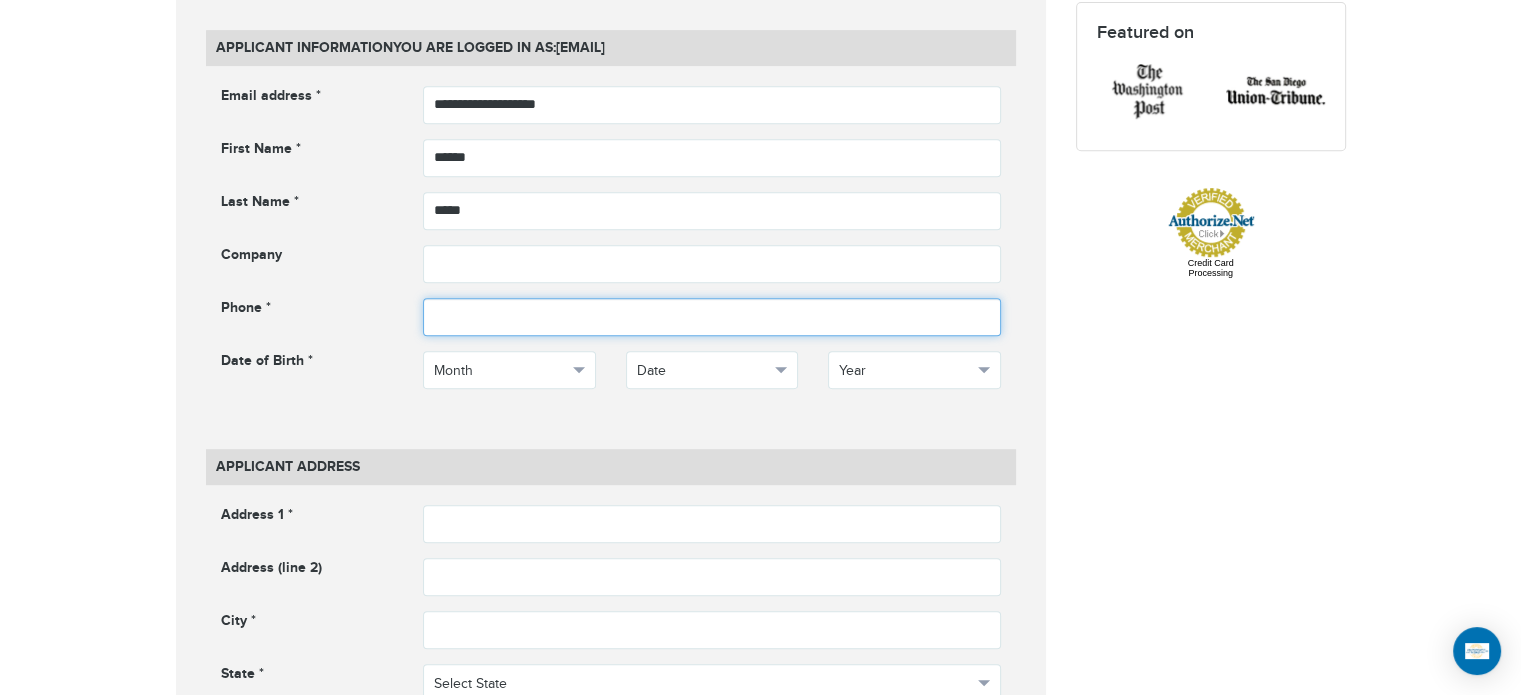click at bounding box center (712, 317) 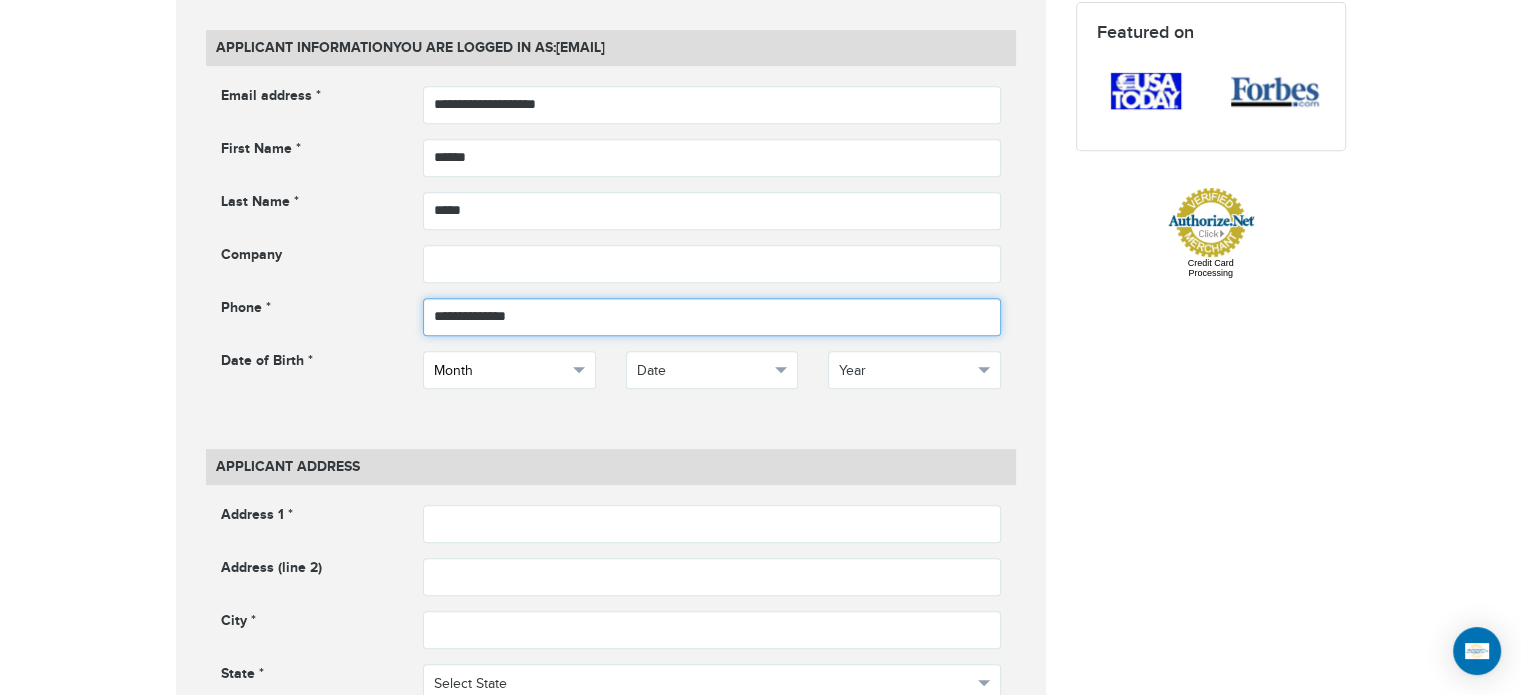 type on "**********" 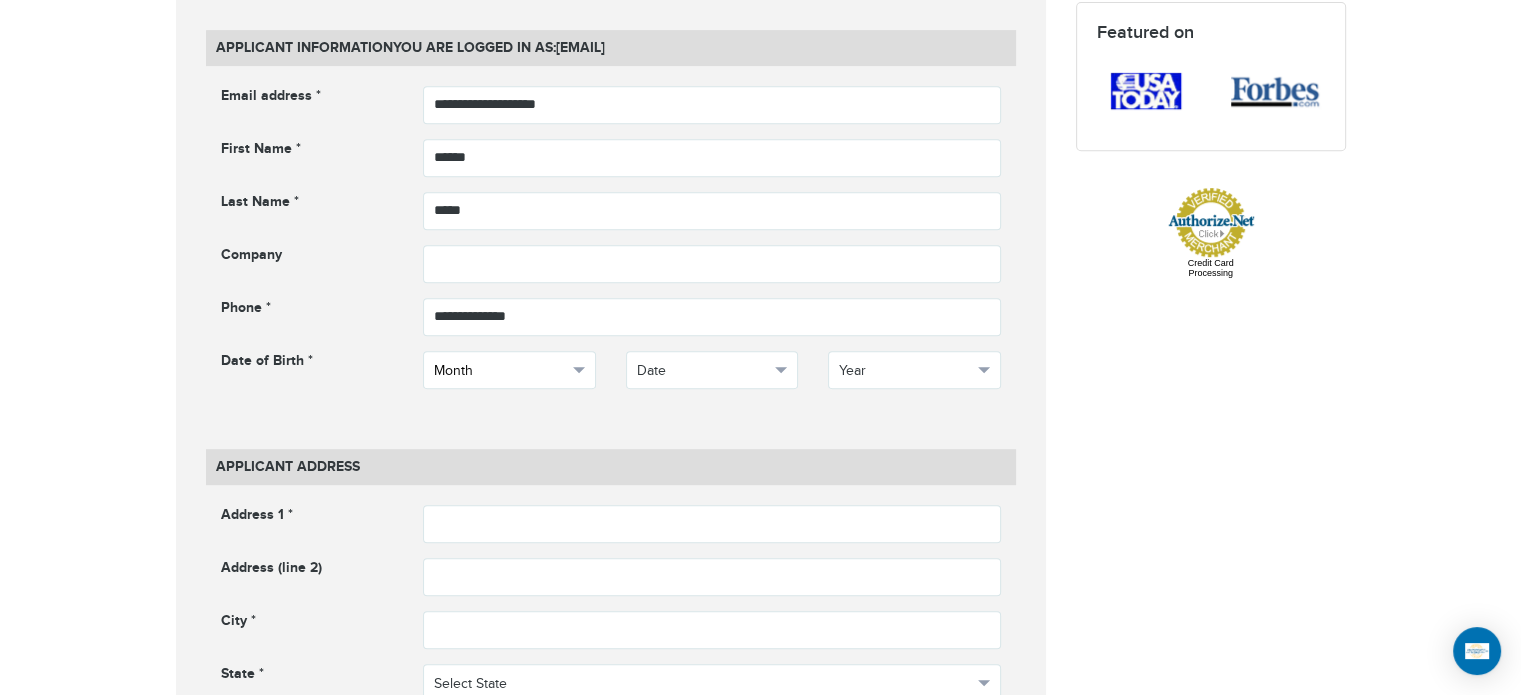 click on "Month" at bounding box center (500, 371) 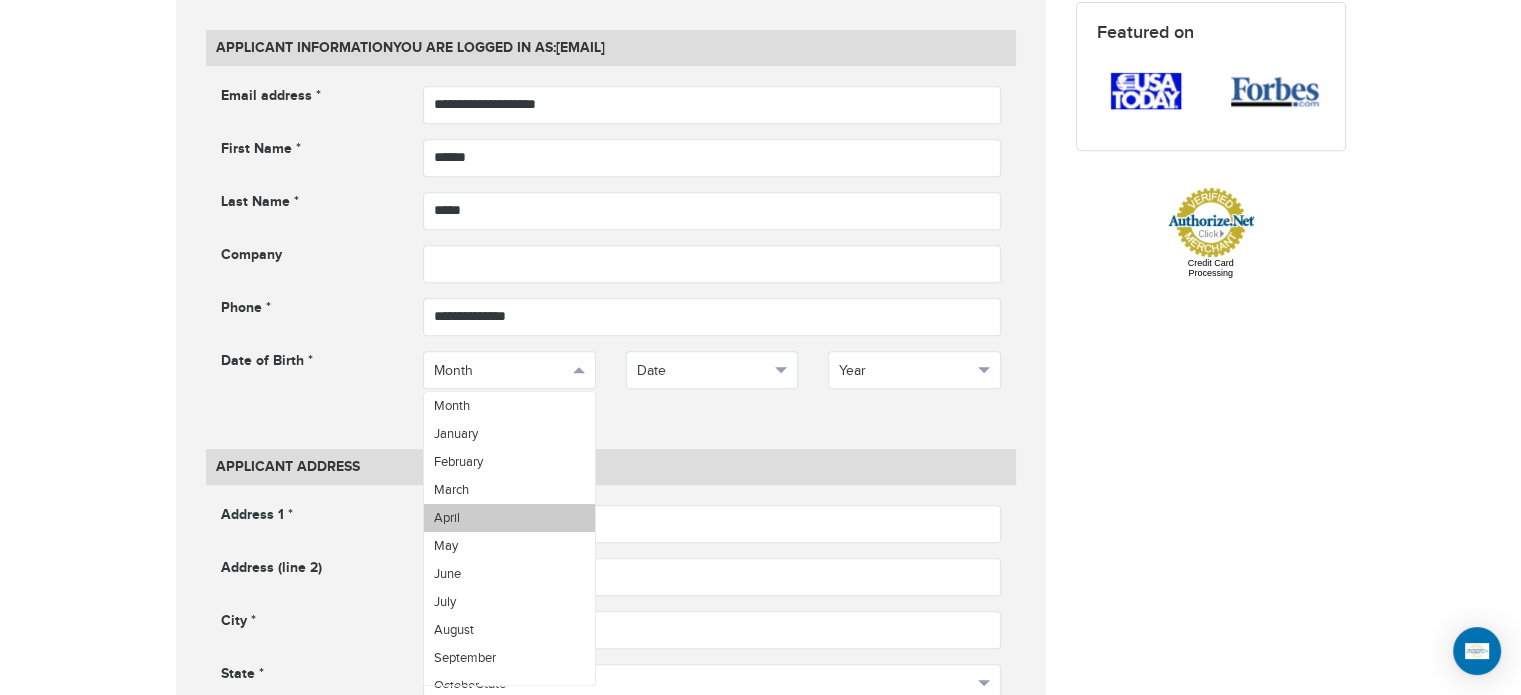 click on "April" at bounding box center (509, 518) 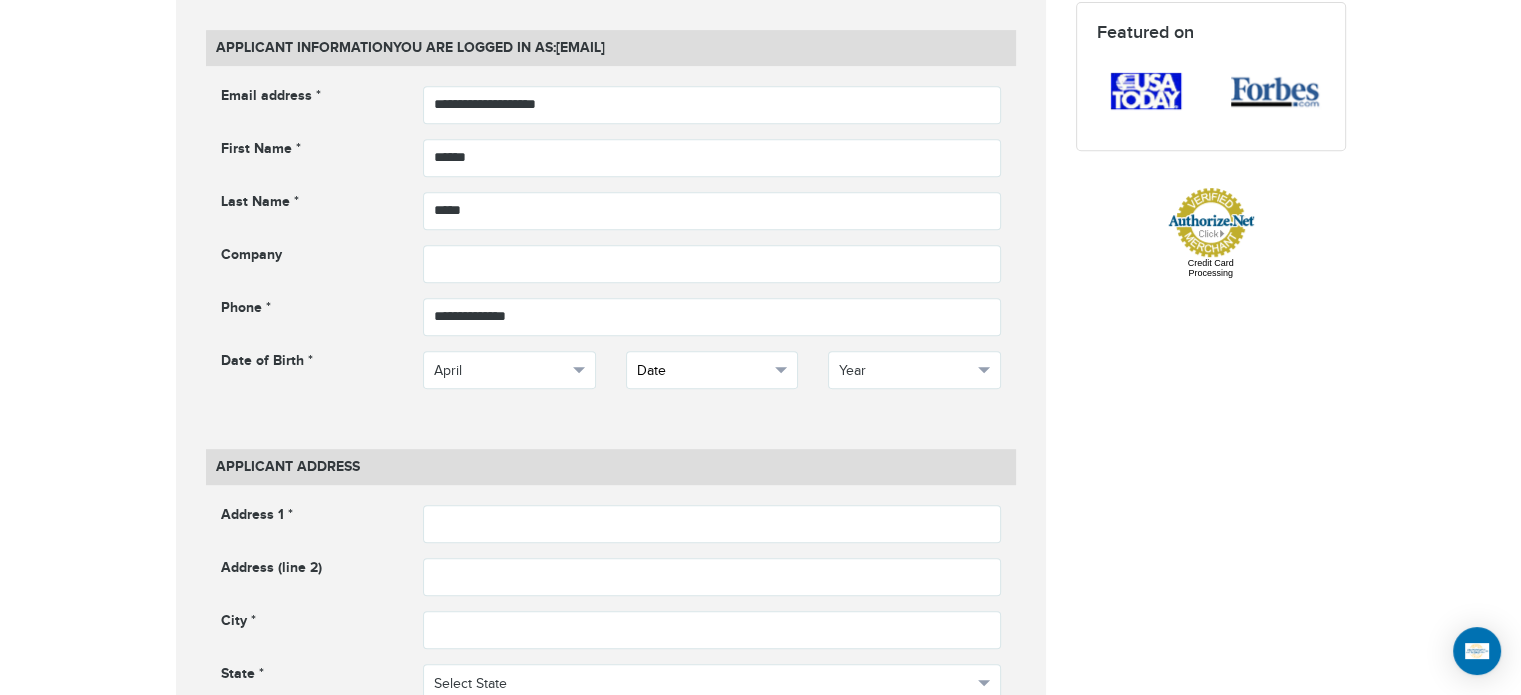 click on "Date" at bounding box center [712, 370] 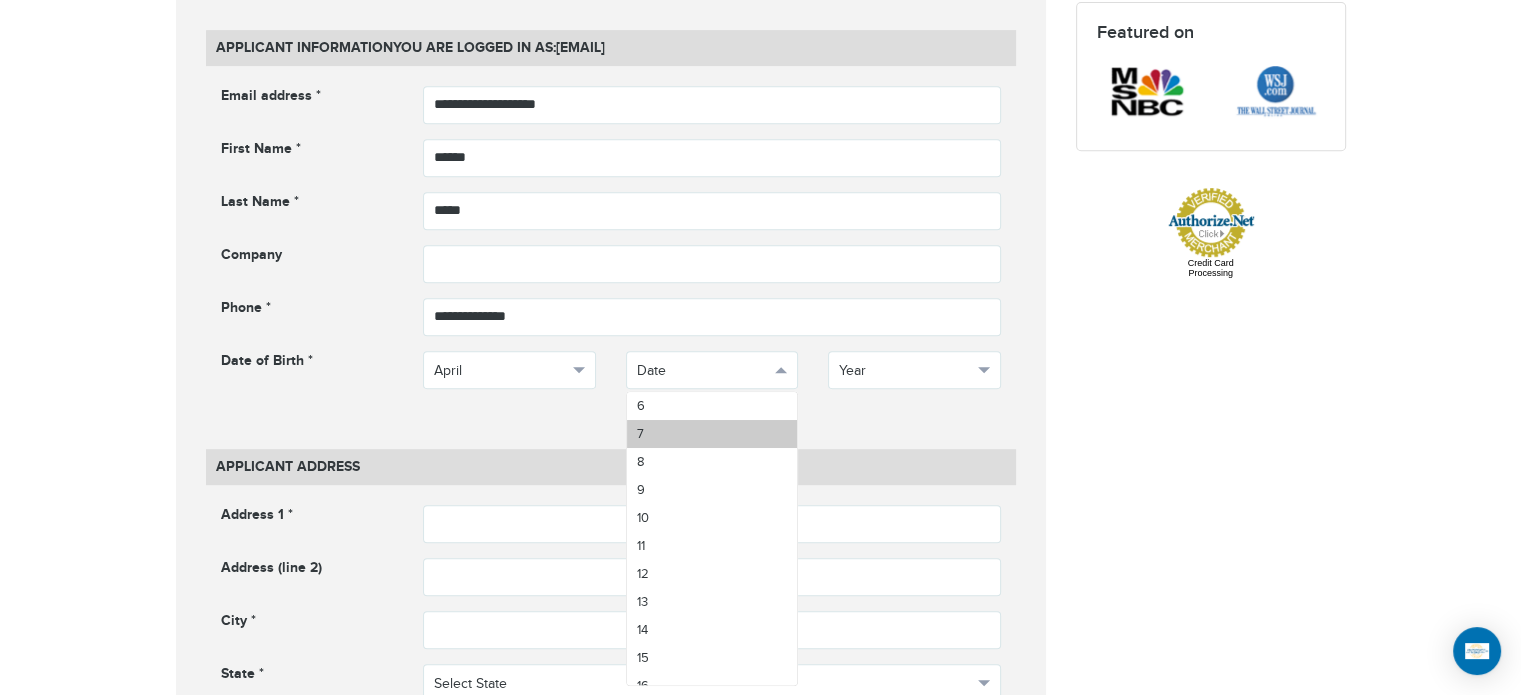 scroll, scrollTop: 200, scrollLeft: 0, axis: vertical 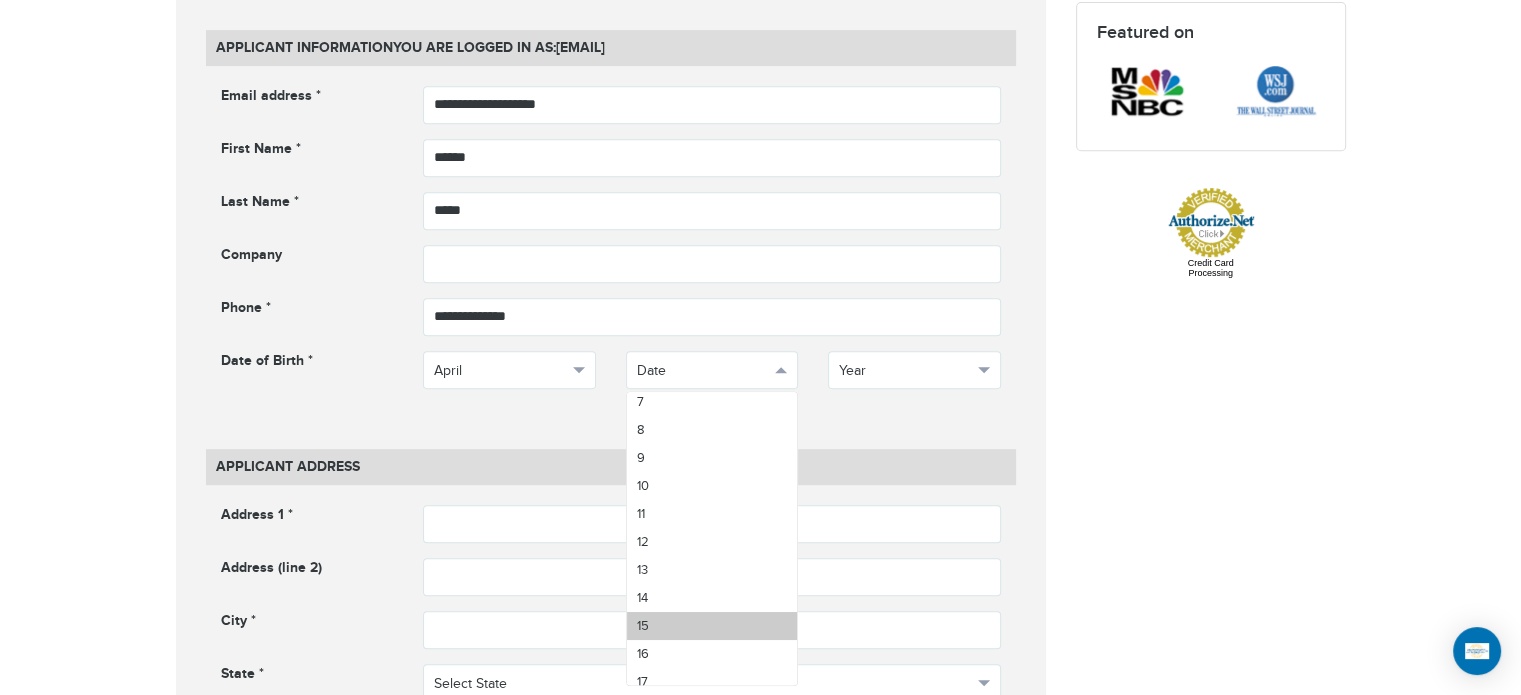 click on "15" at bounding box center [712, 626] 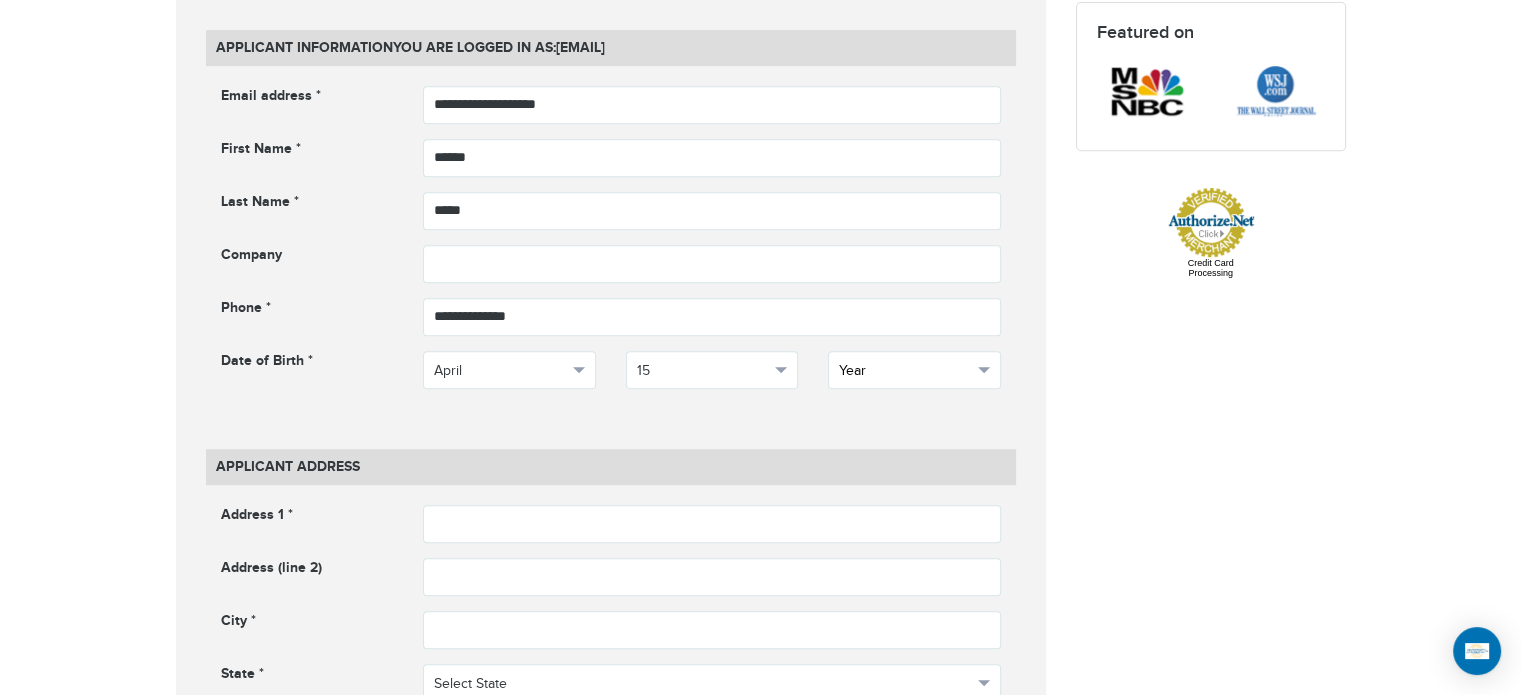 click on "Year" at bounding box center (905, 371) 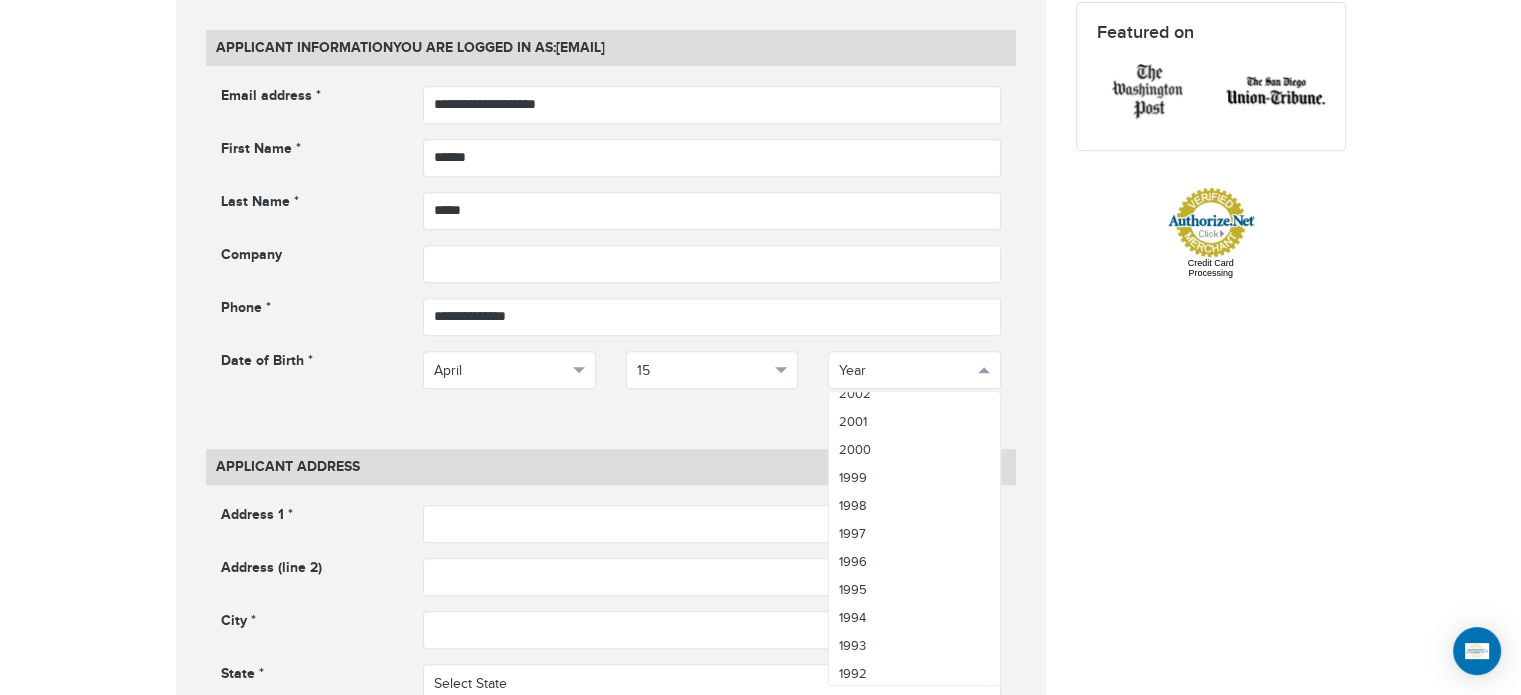 scroll, scrollTop: 800, scrollLeft: 0, axis: vertical 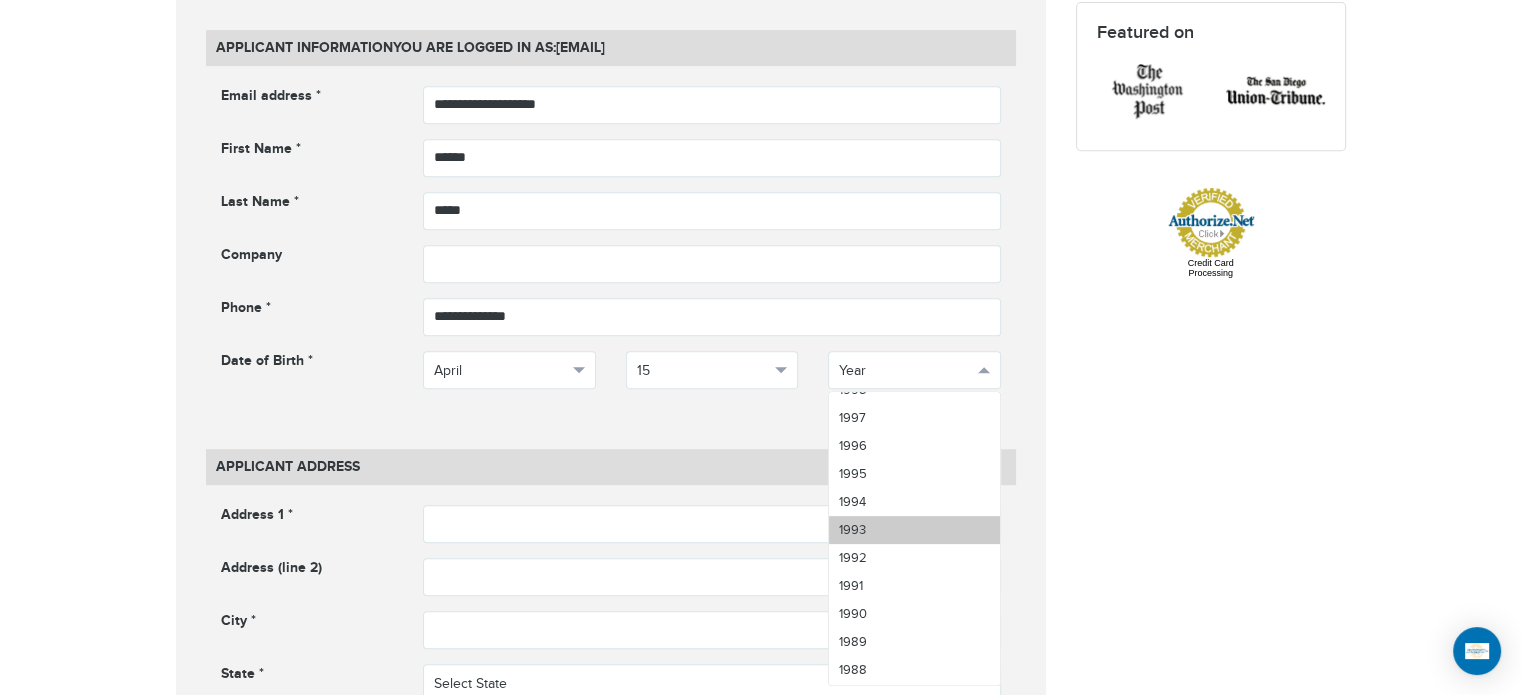click on "1993" at bounding box center (914, 530) 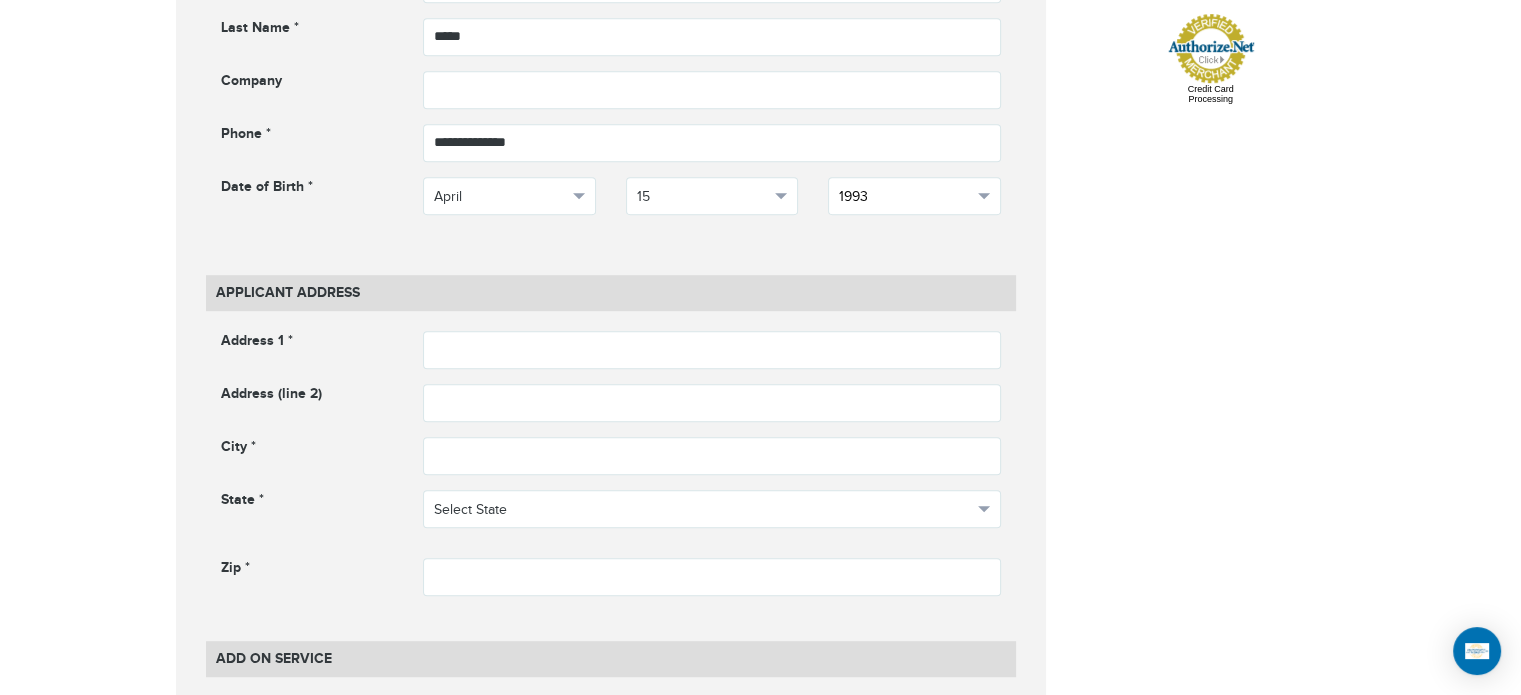 scroll, scrollTop: 1183, scrollLeft: 0, axis: vertical 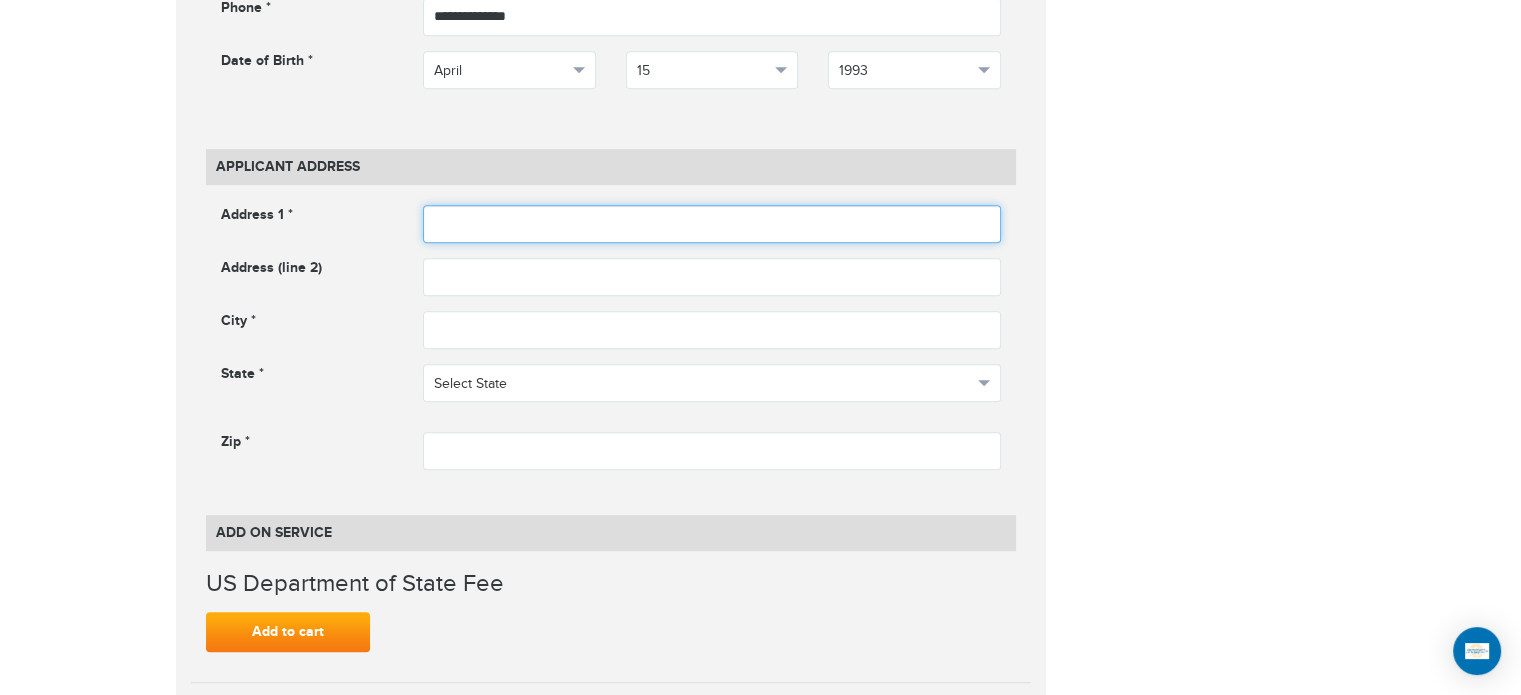 drag, startPoint x: 264, startPoint y: 319, endPoint x: 760, endPoint y: 219, distance: 505.98022 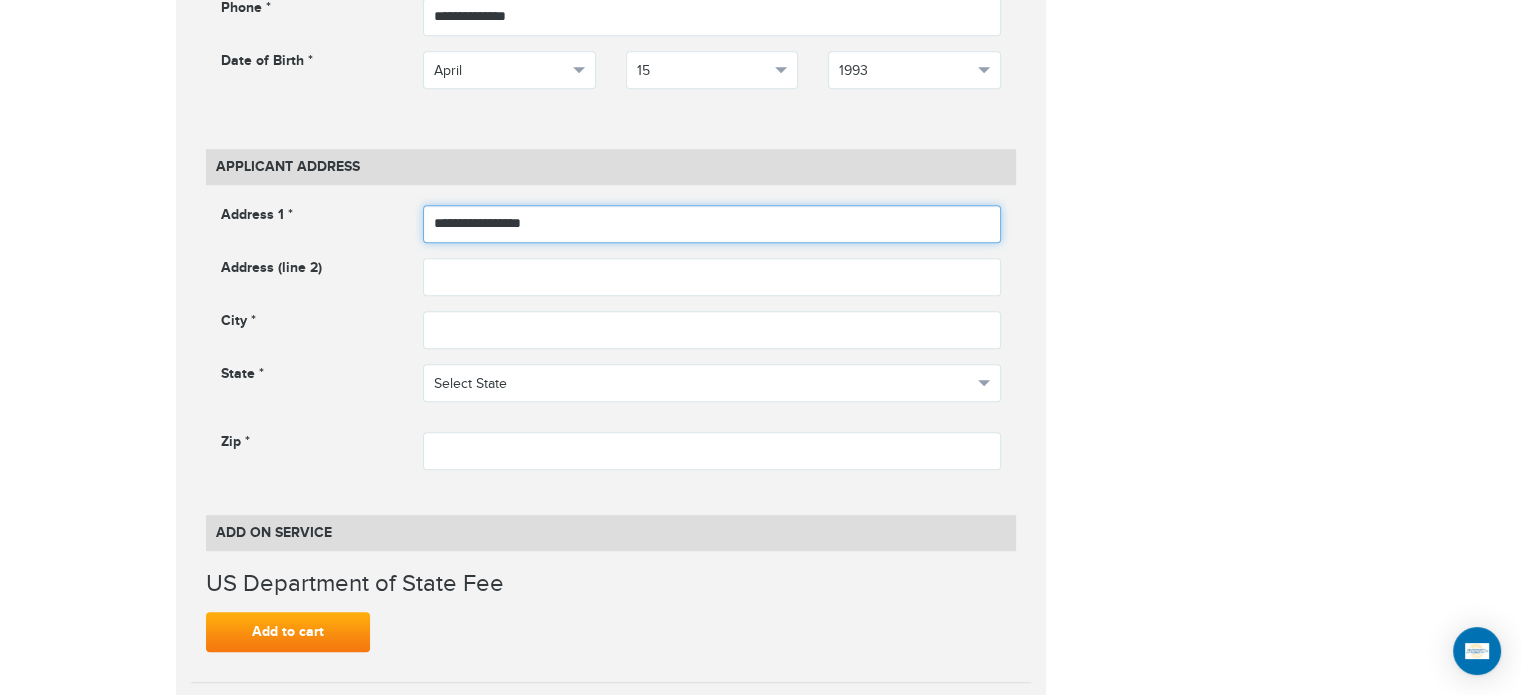 type on "**********" 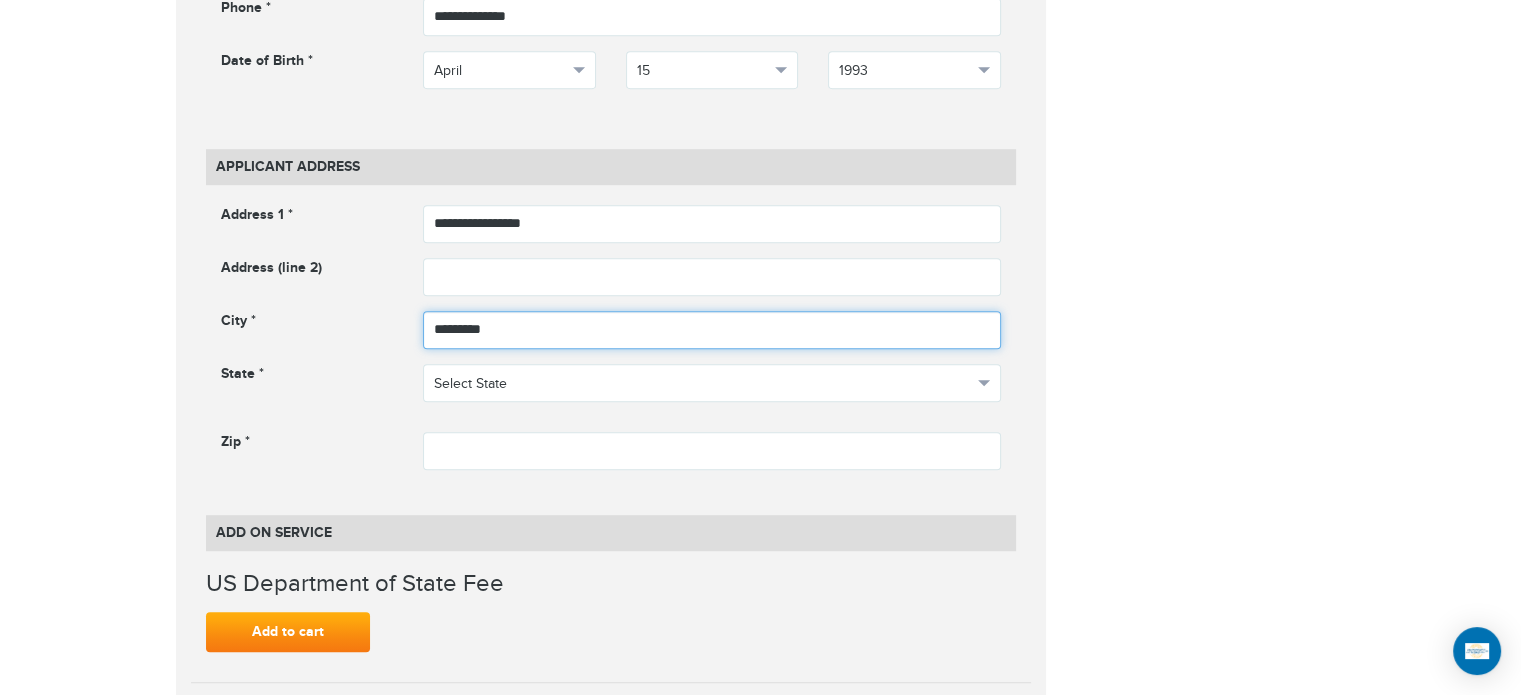 type on "*********" 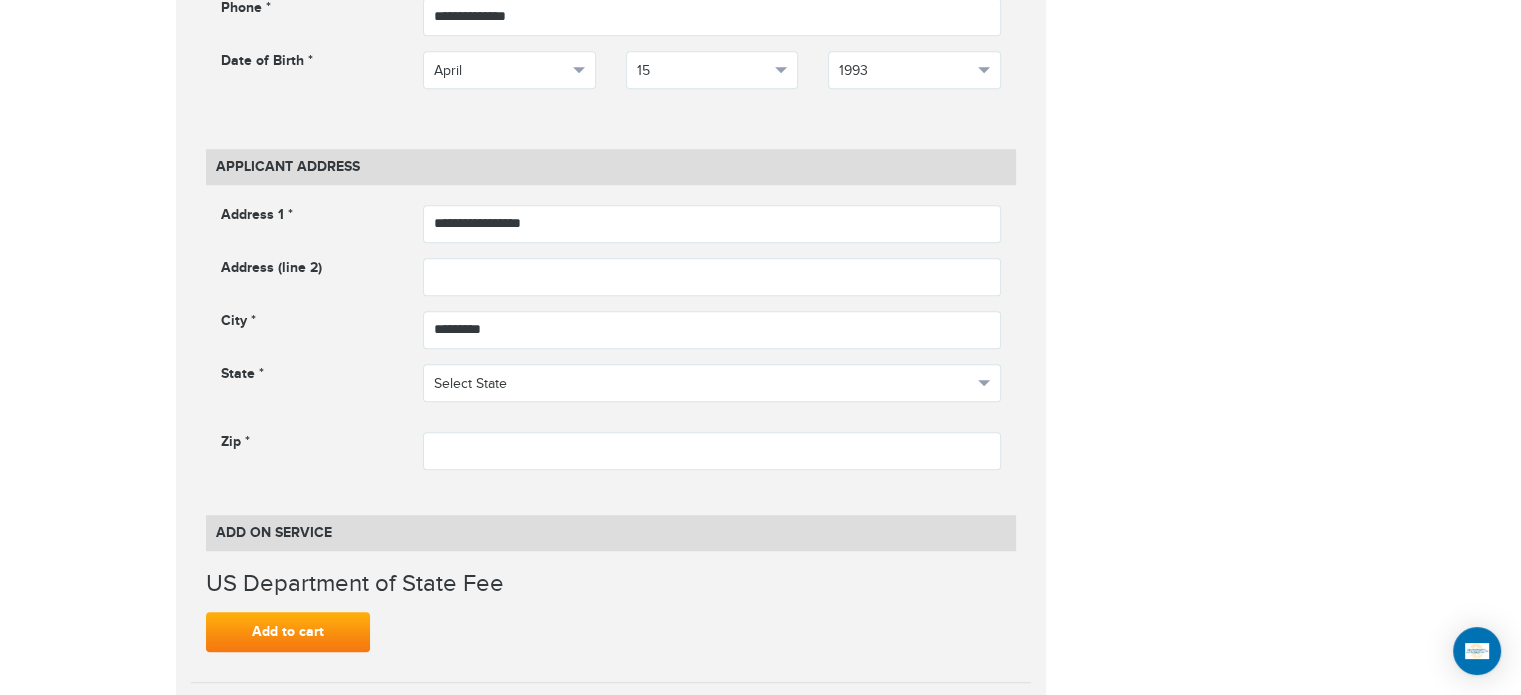 click on "**********" at bounding box center [611, 345] 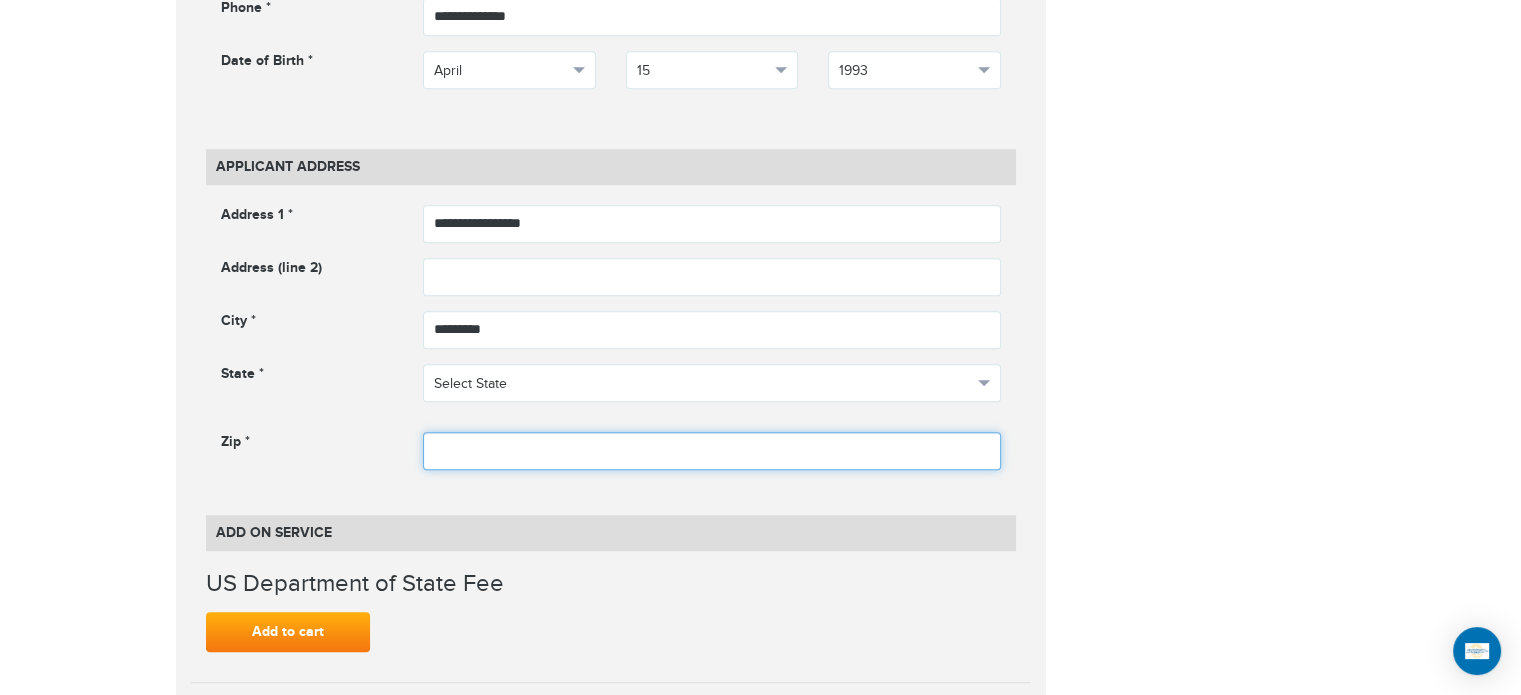 click at bounding box center [712, 451] 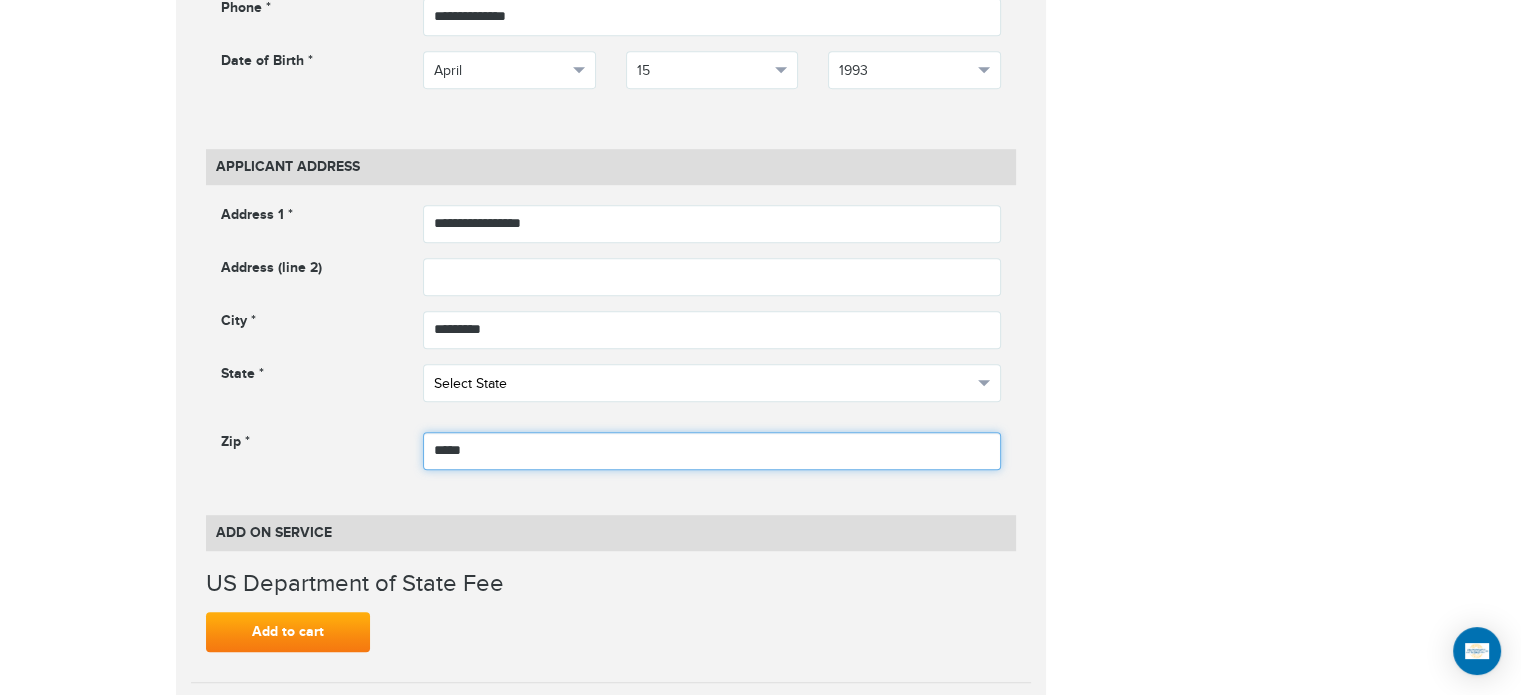 type on "*****" 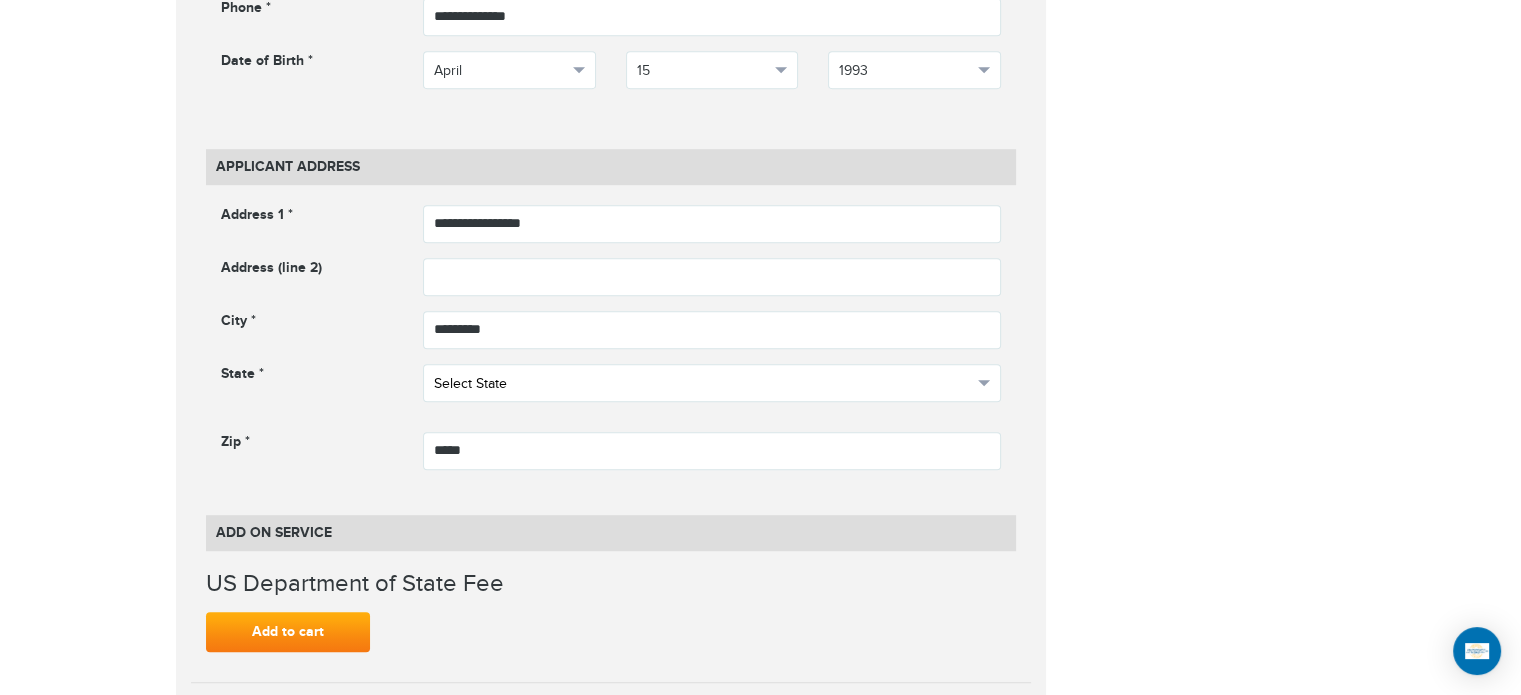 click on "Select State" at bounding box center (703, 384) 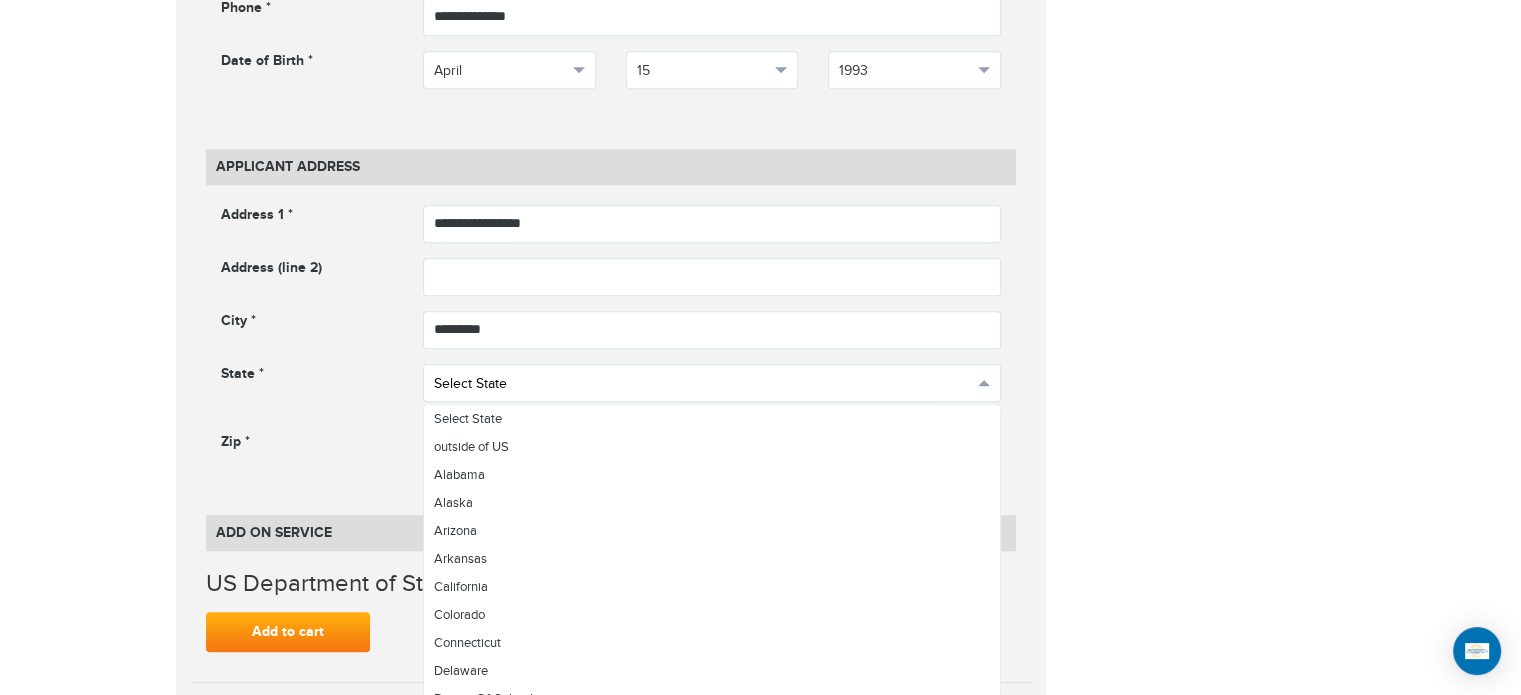 scroll, scrollTop: 679, scrollLeft: 0, axis: vertical 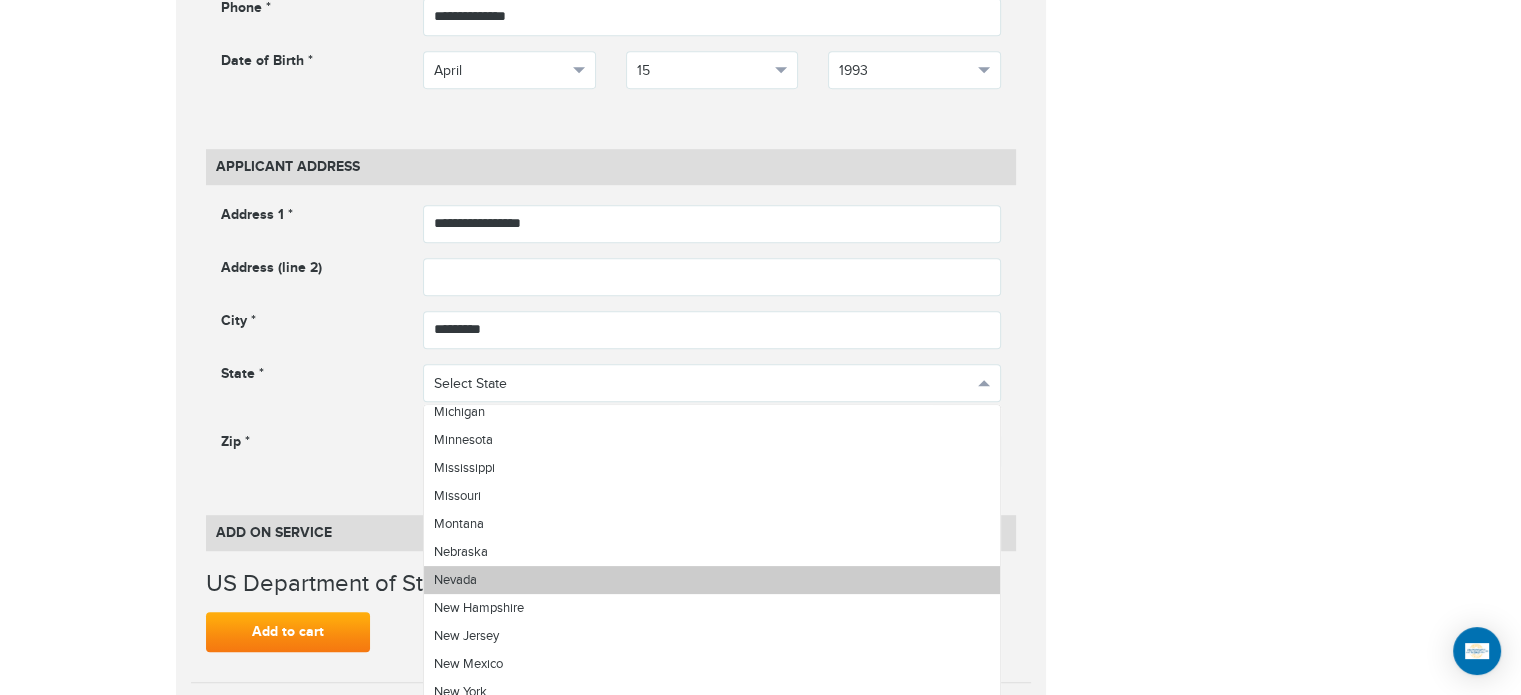 click on "Nevada" at bounding box center [712, 580] 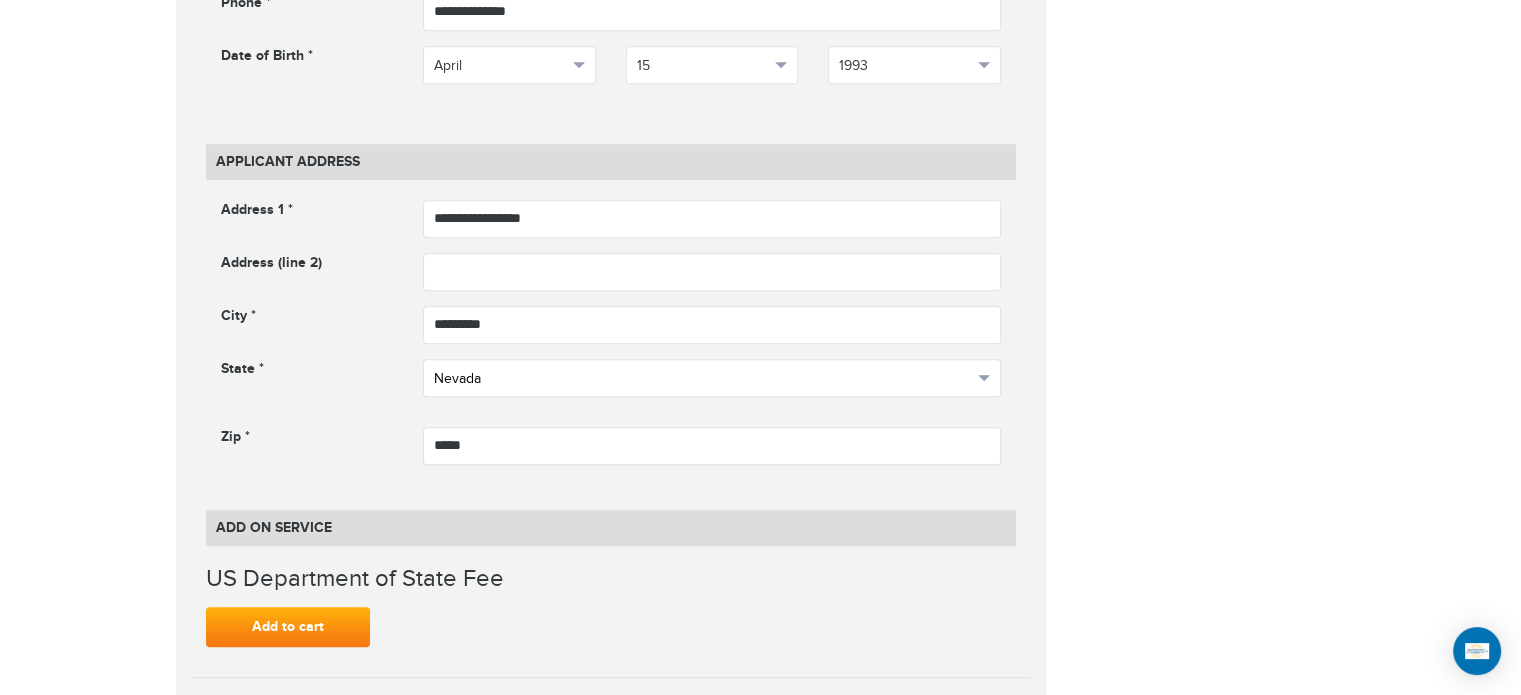 scroll, scrollTop: 1483, scrollLeft: 0, axis: vertical 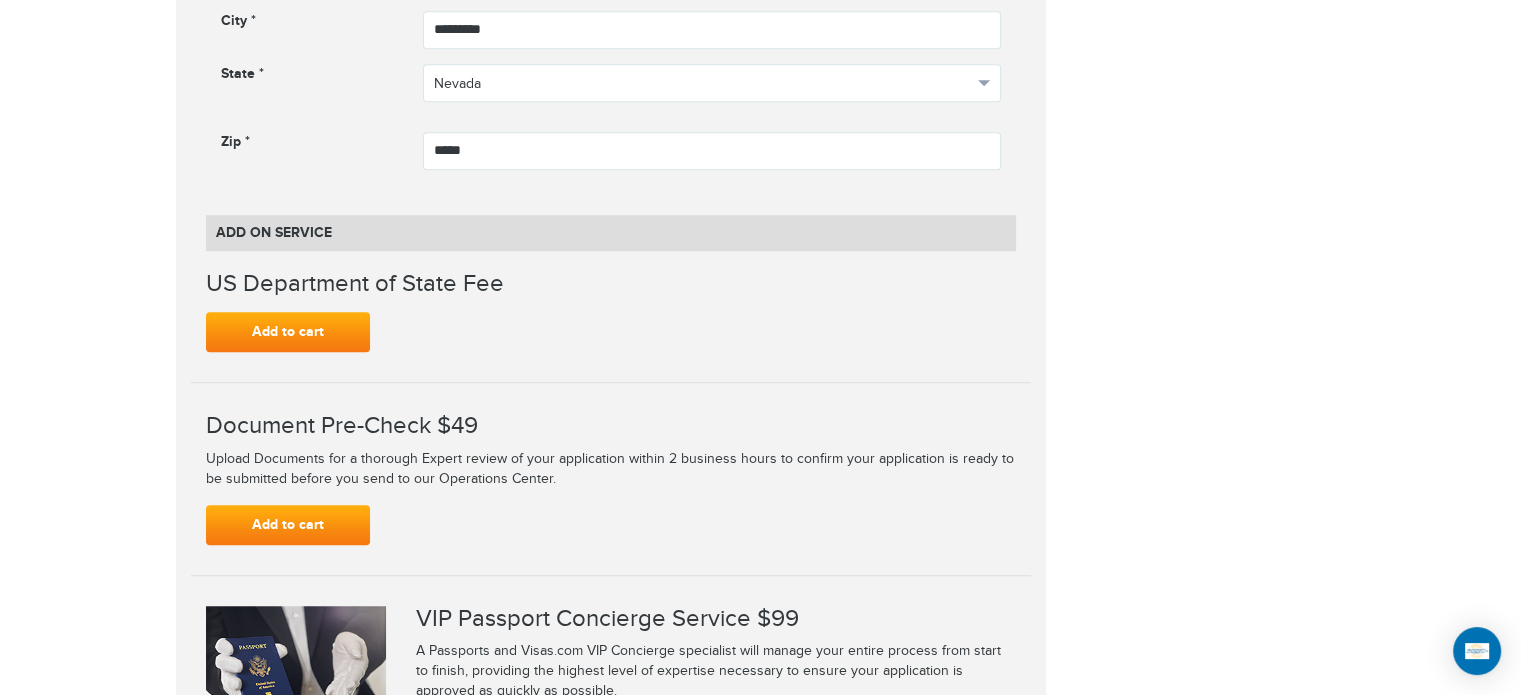 drag, startPoint x: 1261, startPoint y: 319, endPoint x: 737, endPoint y: 333, distance: 524.187 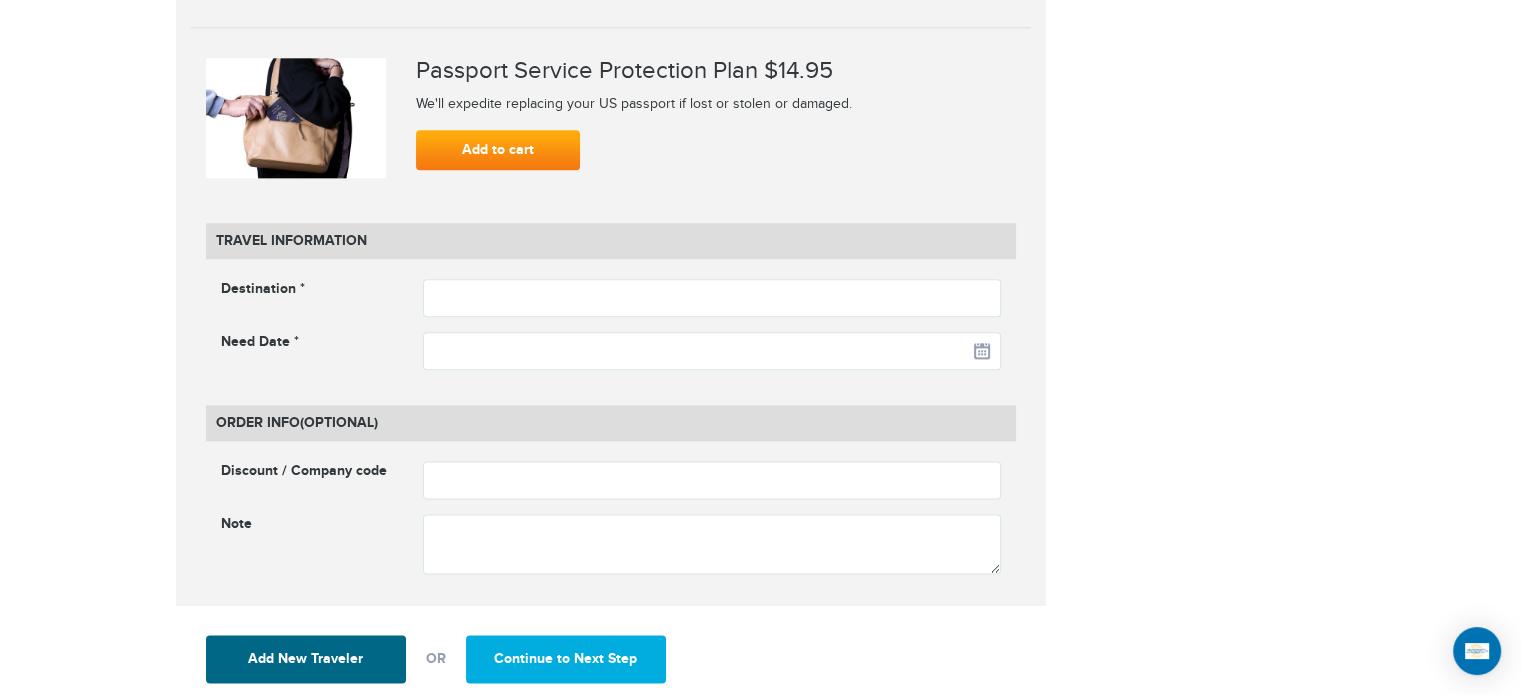 scroll, scrollTop: 2383, scrollLeft: 0, axis: vertical 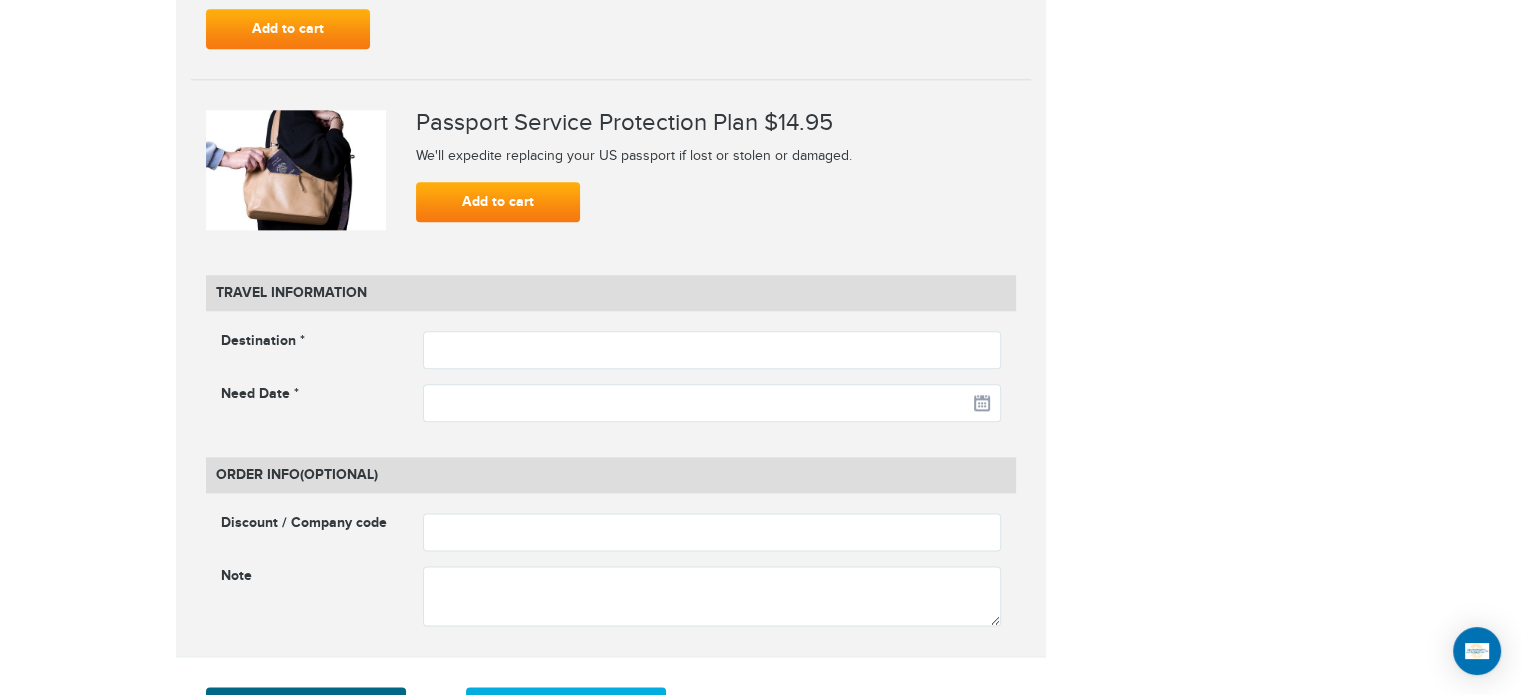 click at bounding box center (712, 350) 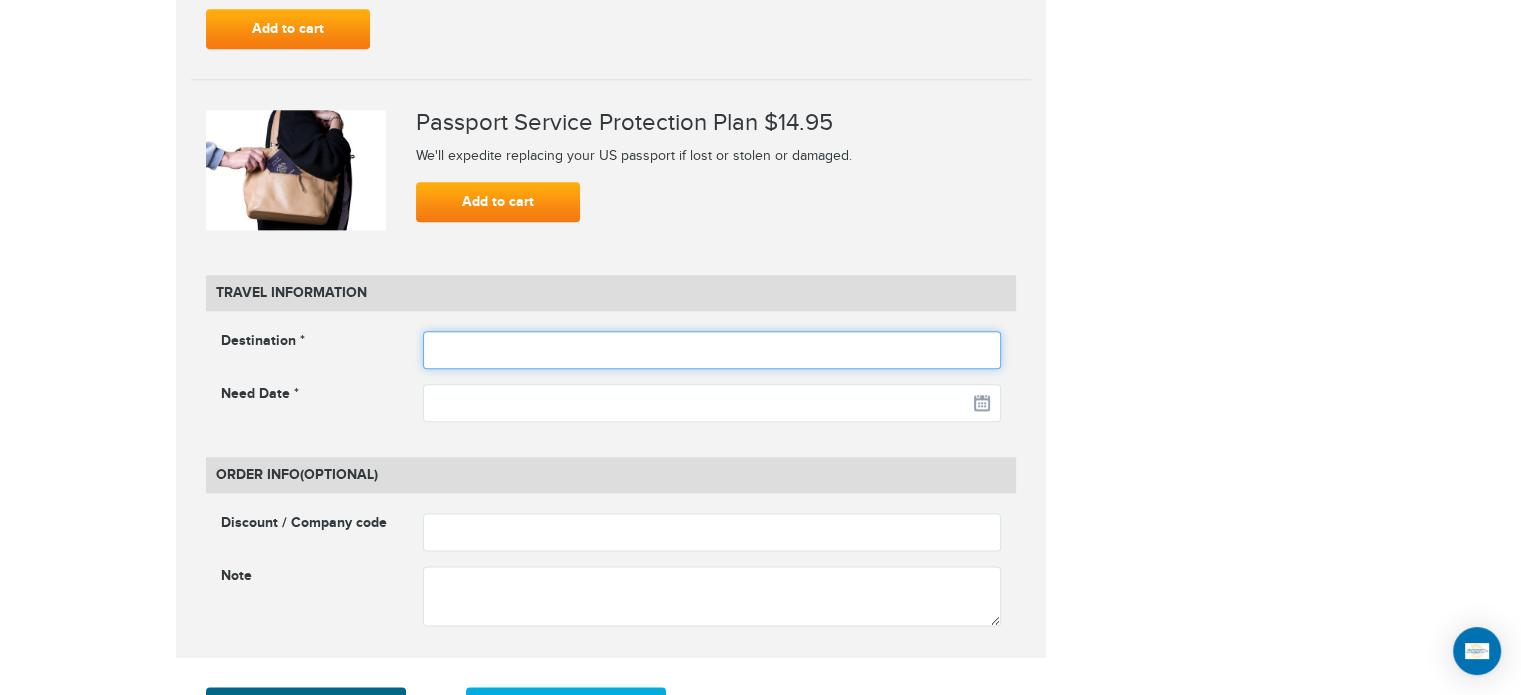 click at bounding box center [712, 350] 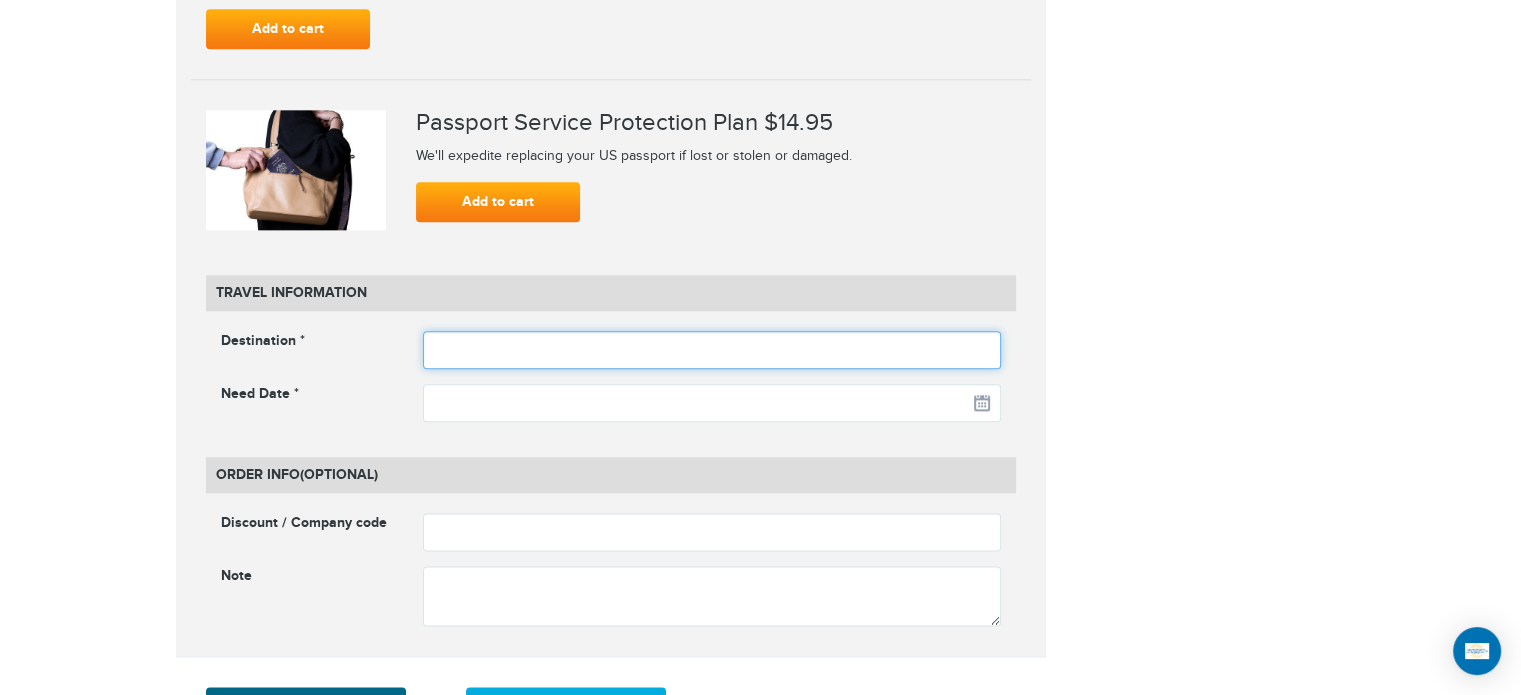 type on "*" 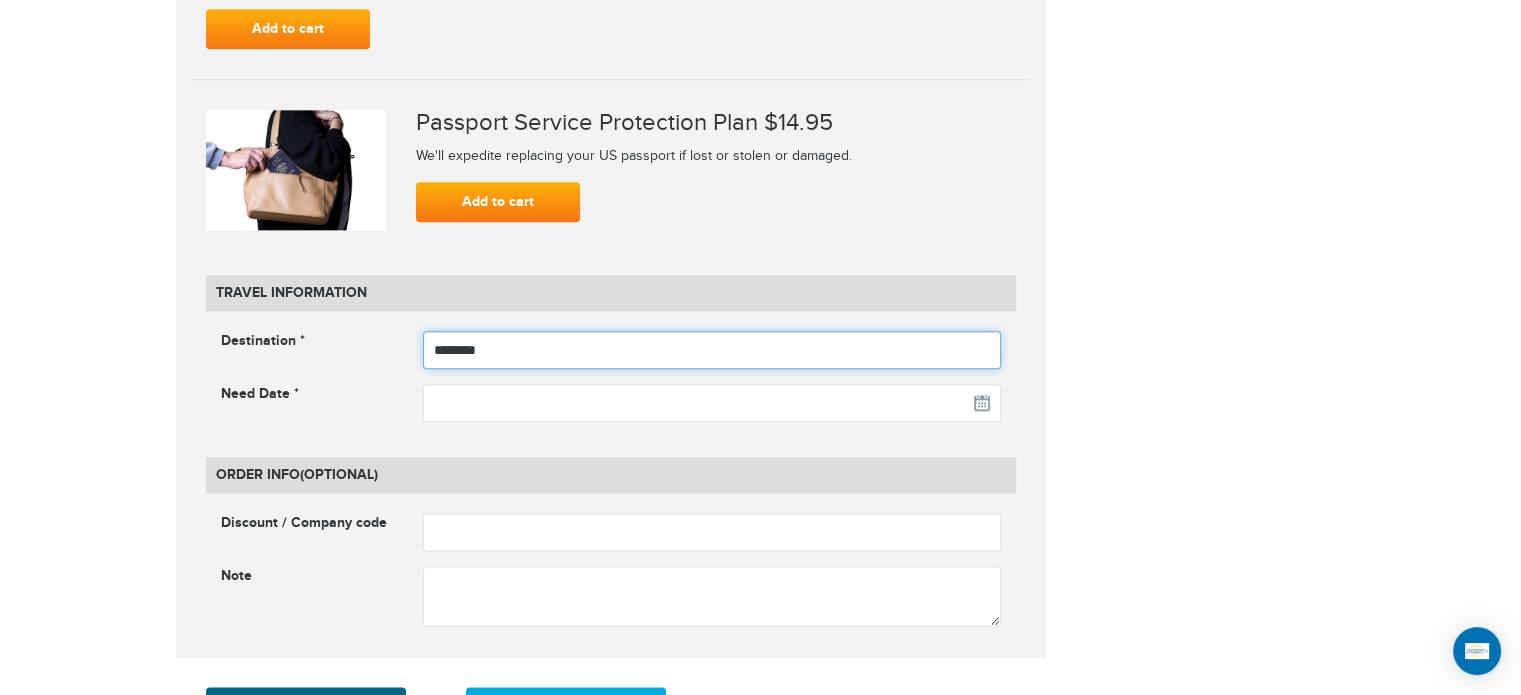 type on "********" 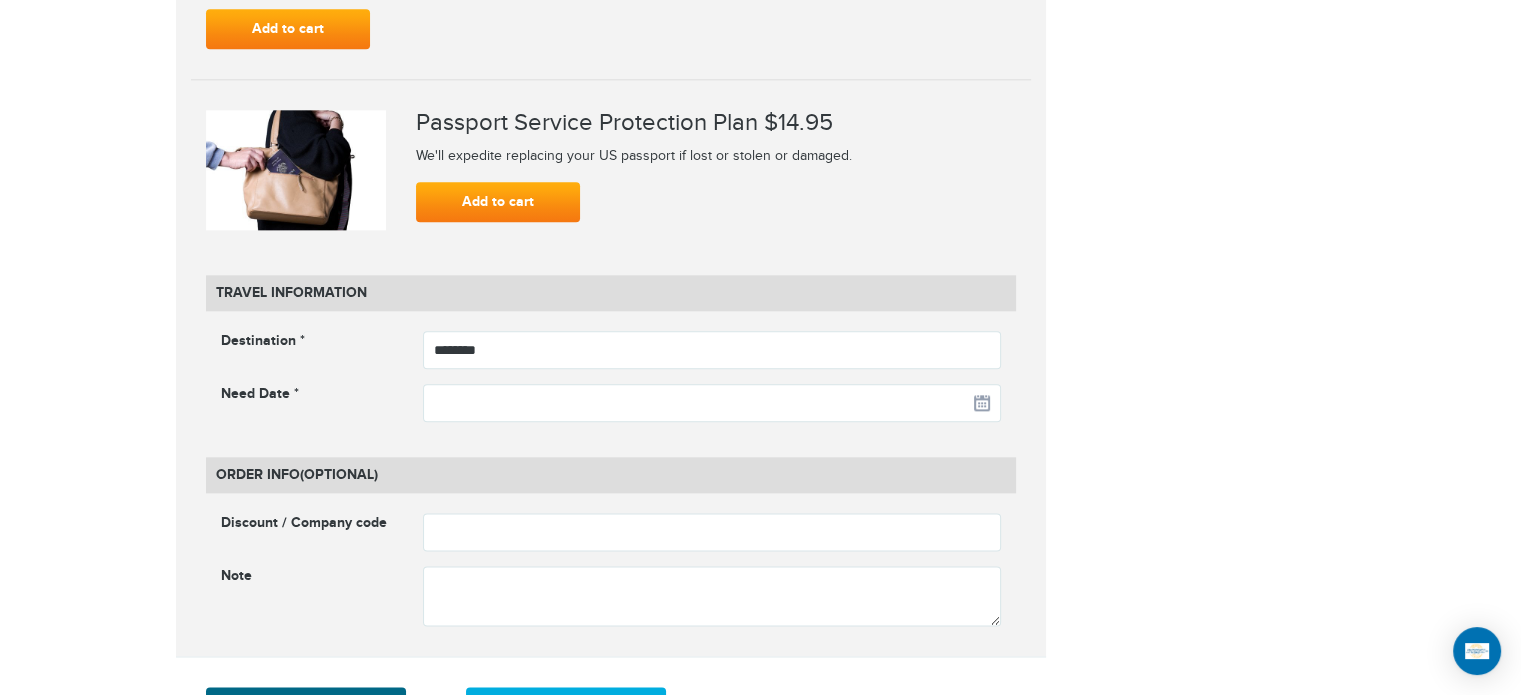 click on "**********" at bounding box center (611, -522) 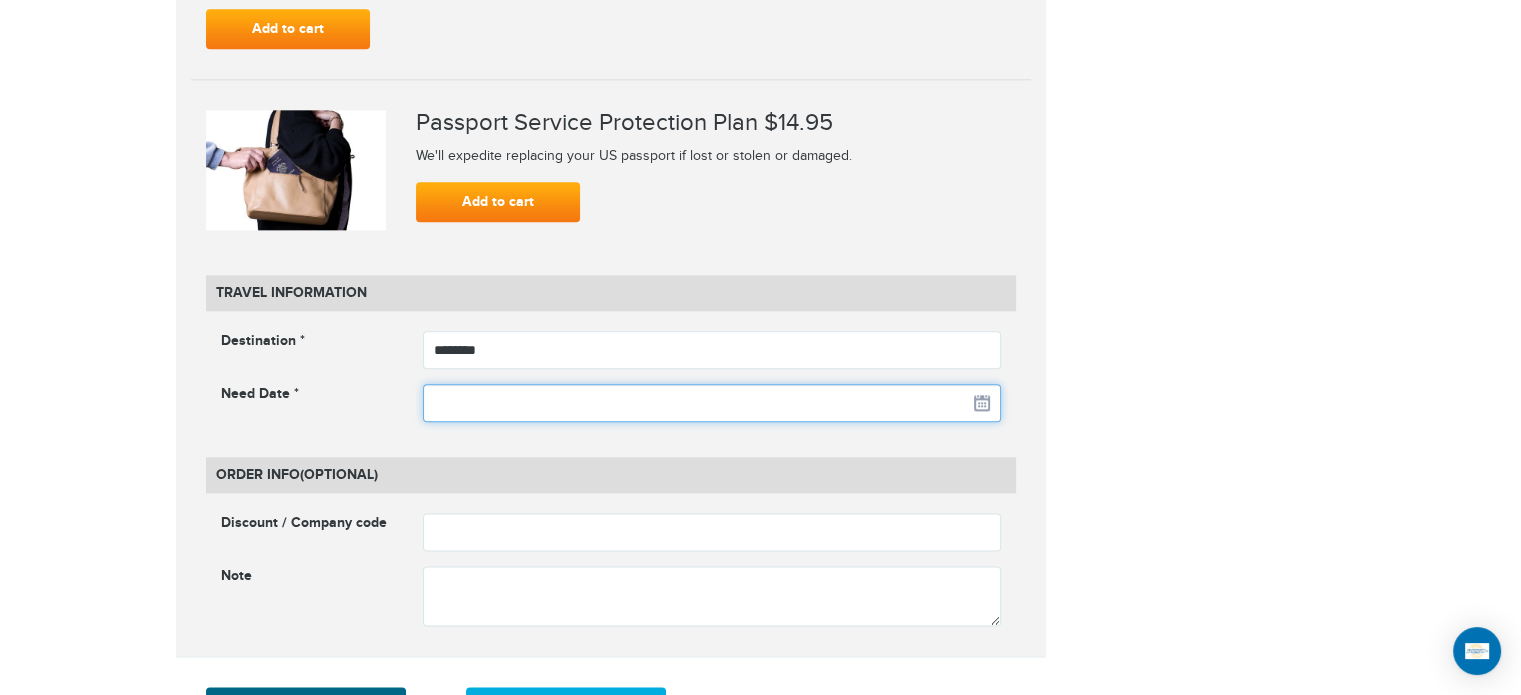 click at bounding box center [712, 403] 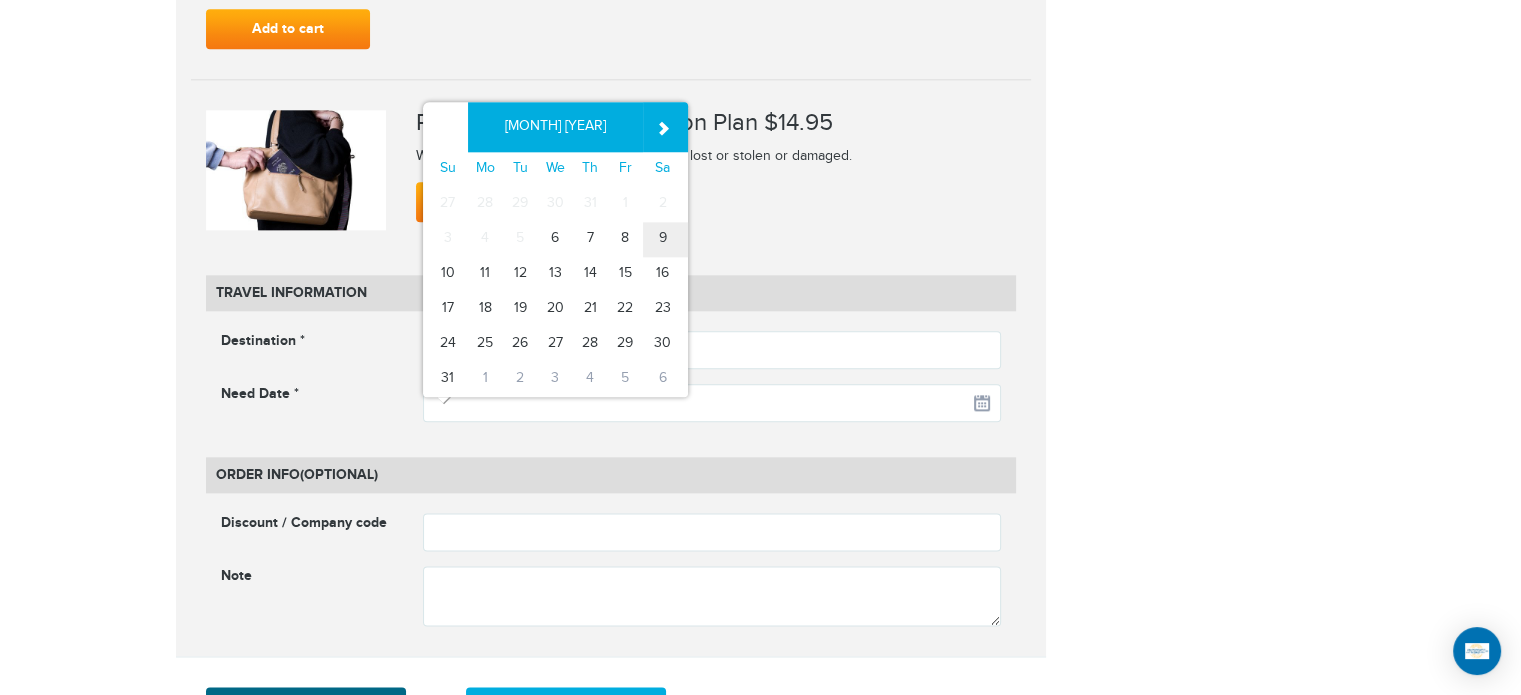 click on "9" at bounding box center (665, 239) 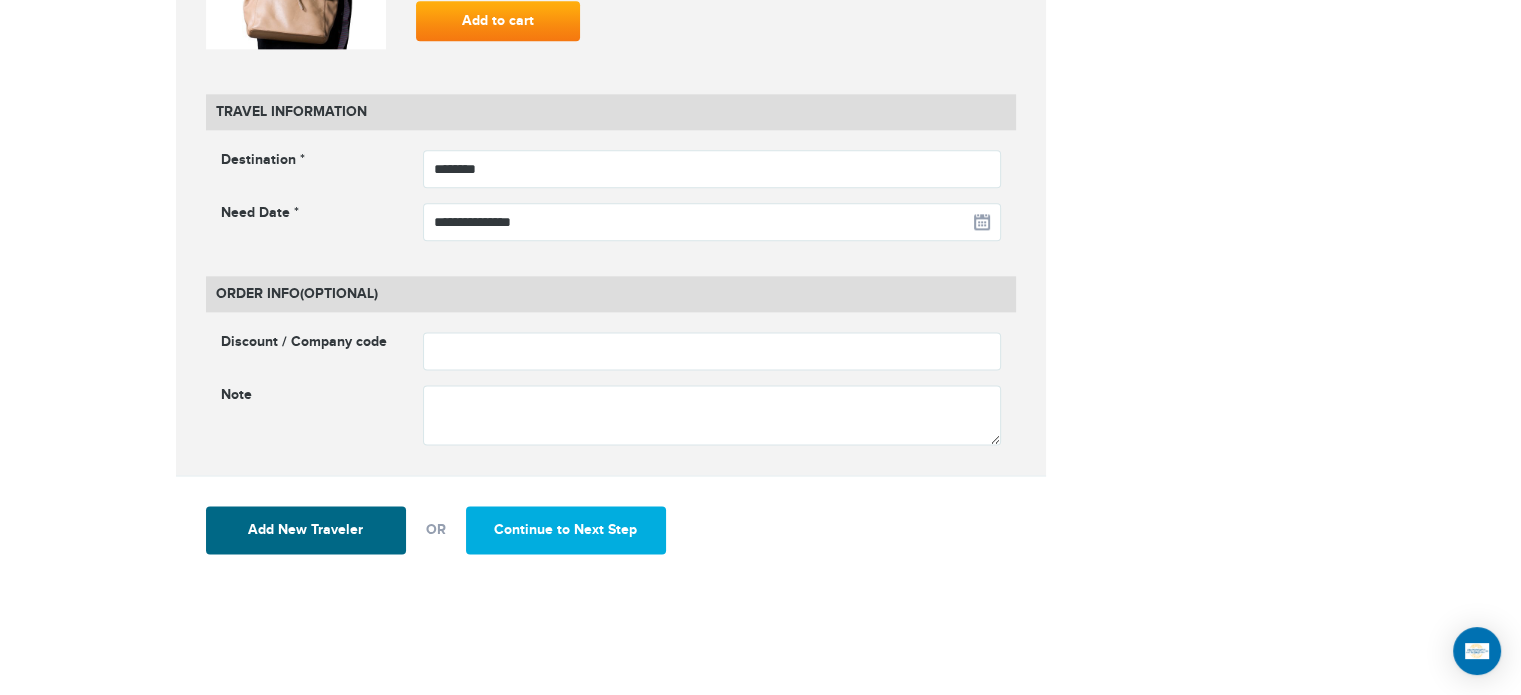scroll, scrollTop: 2583, scrollLeft: 0, axis: vertical 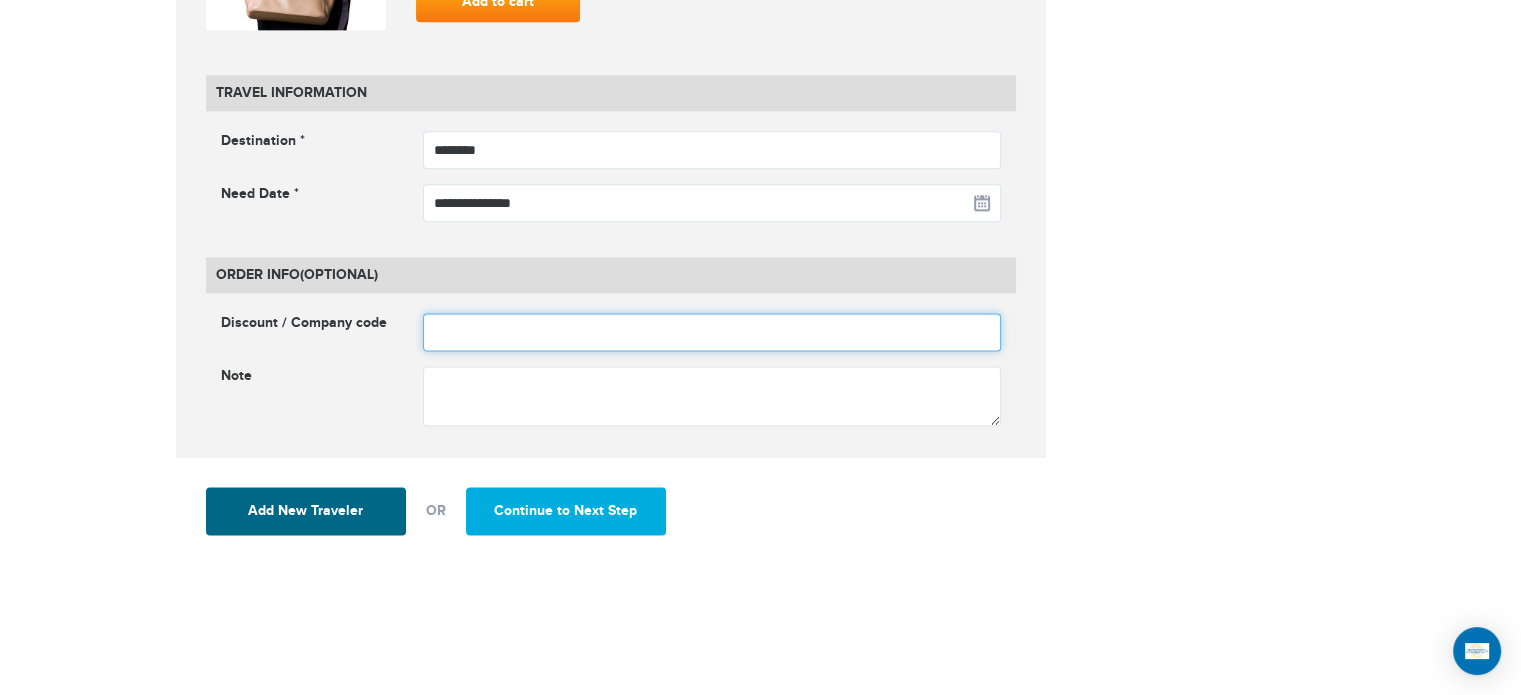 click at bounding box center [712, 332] 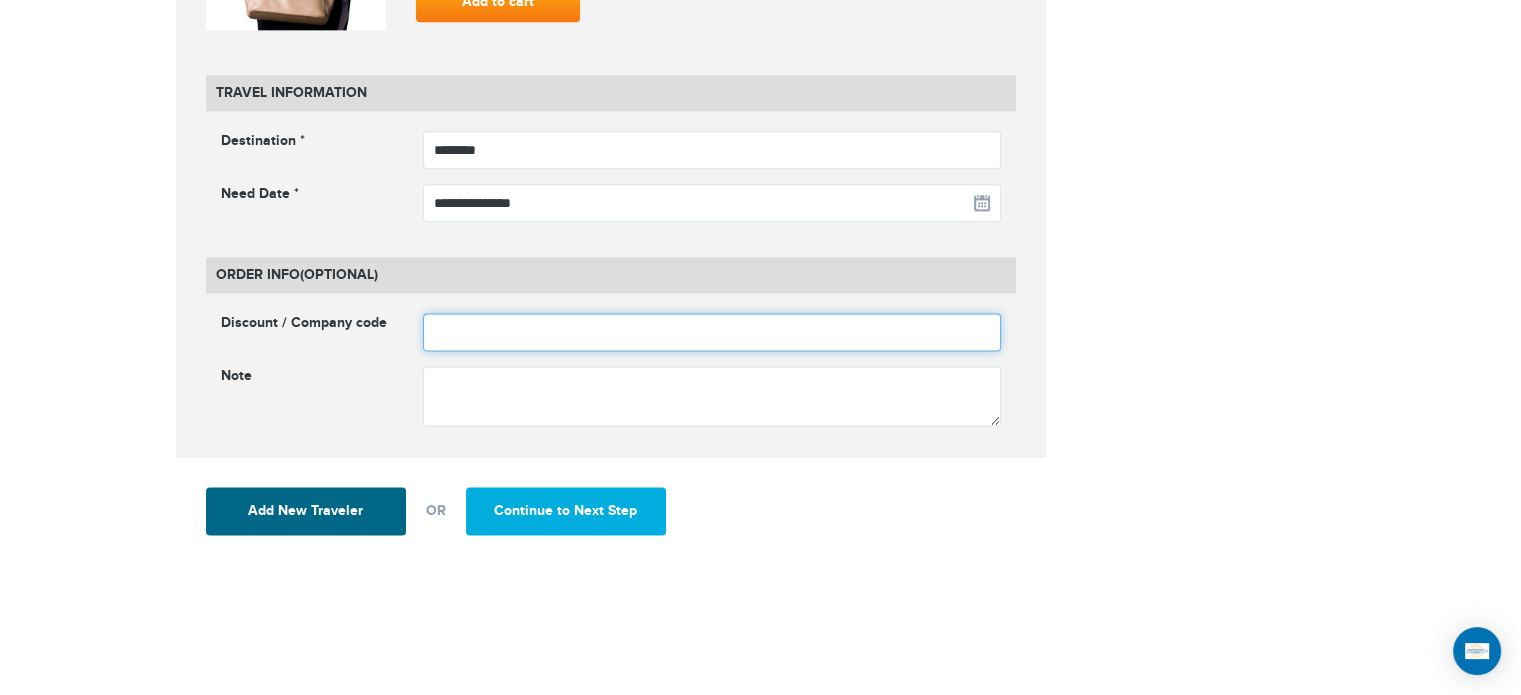 type on "********" 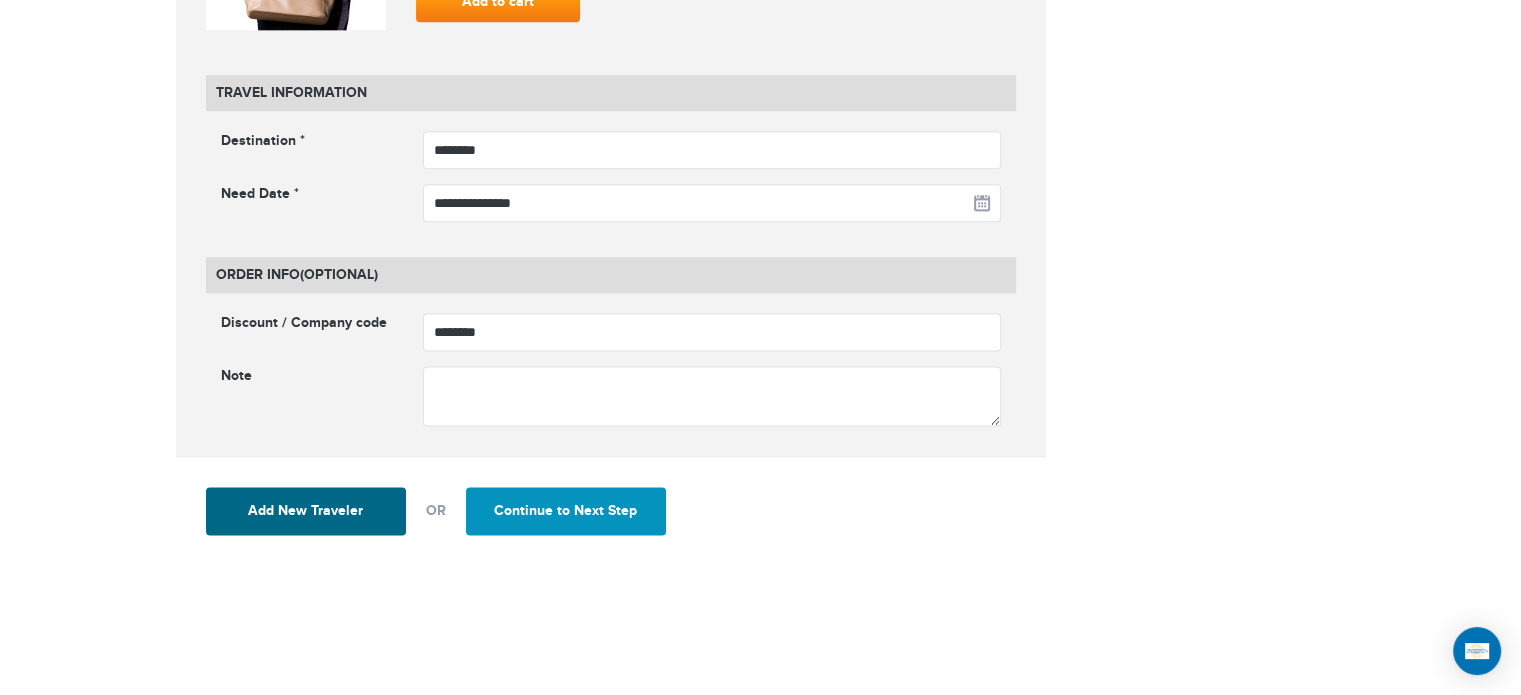 click on "Continue to Next Step" at bounding box center [566, 511] 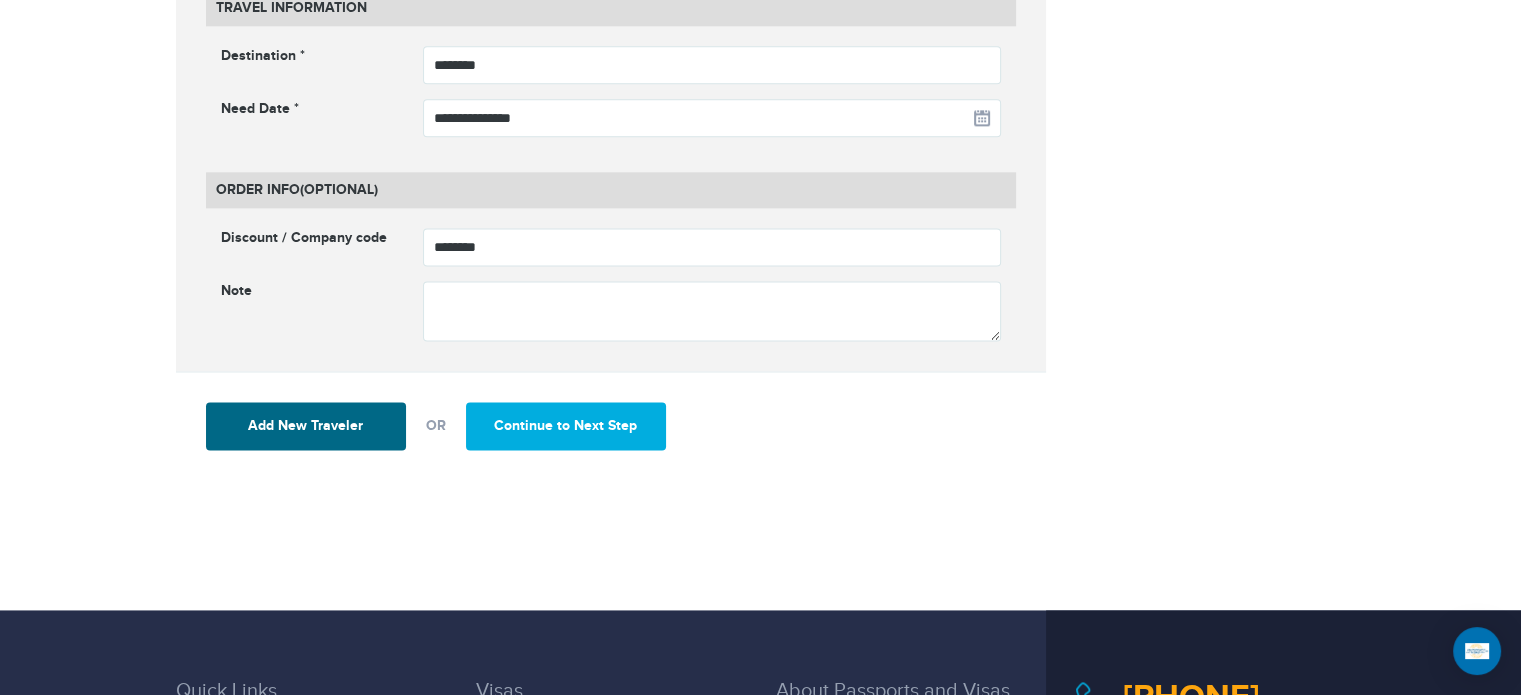 scroll, scrollTop: 2783, scrollLeft: 0, axis: vertical 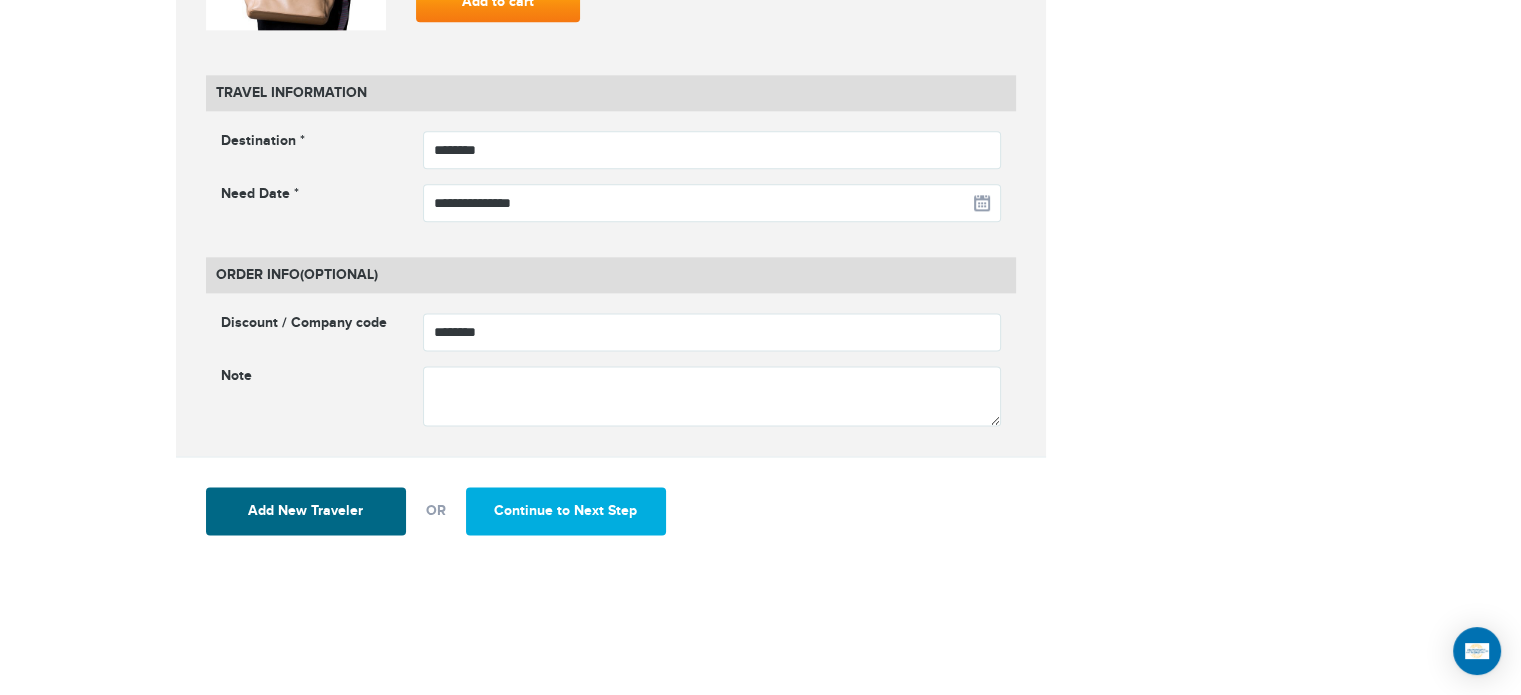 drag, startPoint x: 588, startPoint y: 310, endPoint x: 501, endPoint y: 509, distance: 217.18655 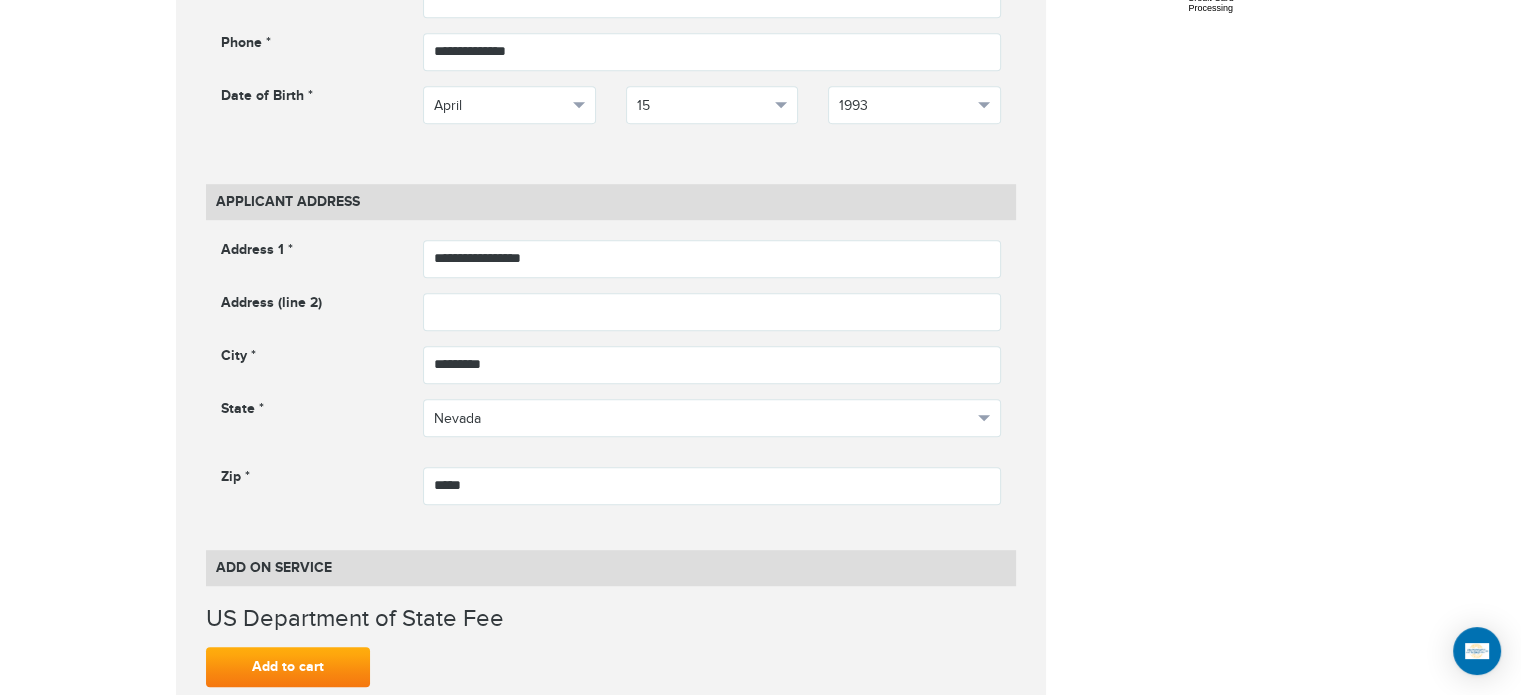 scroll, scrollTop: 1283, scrollLeft: 0, axis: vertical 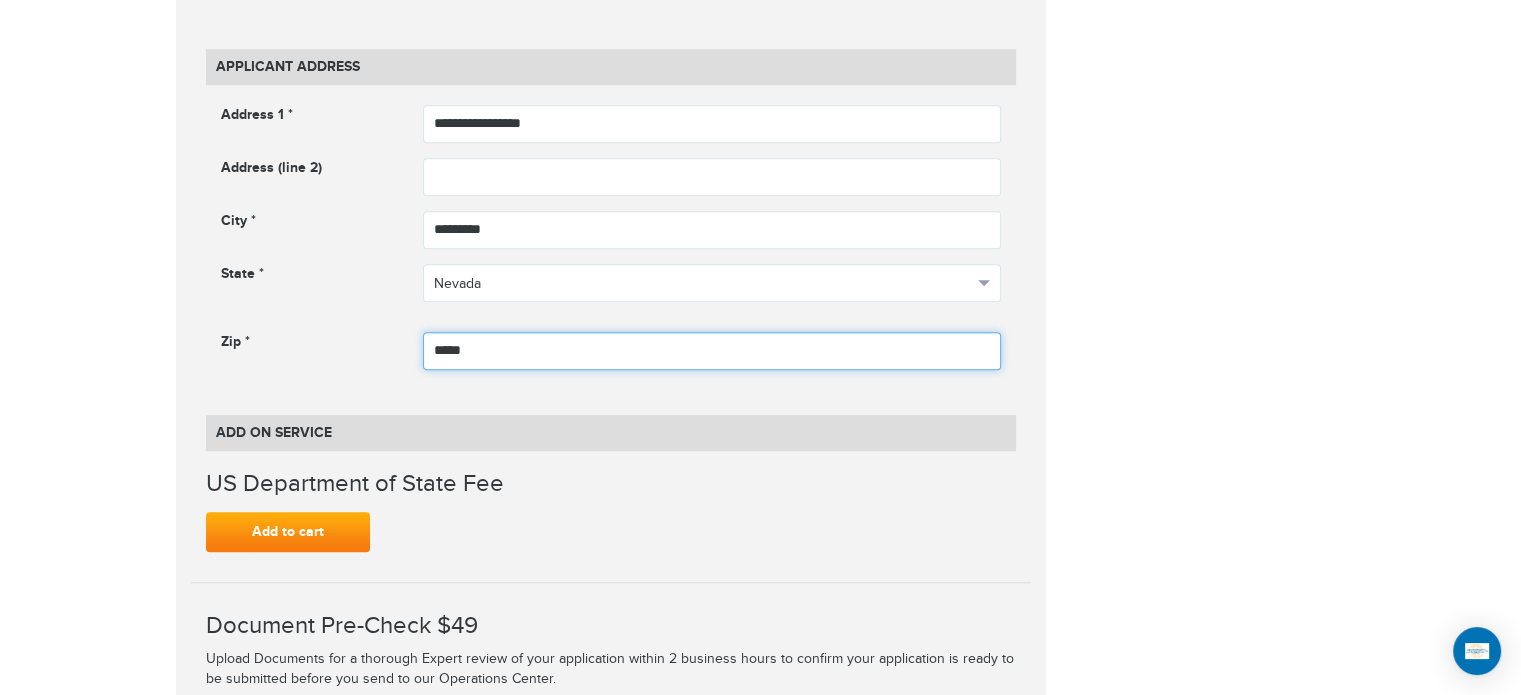click on "*****" at bounding box center (712, 351) 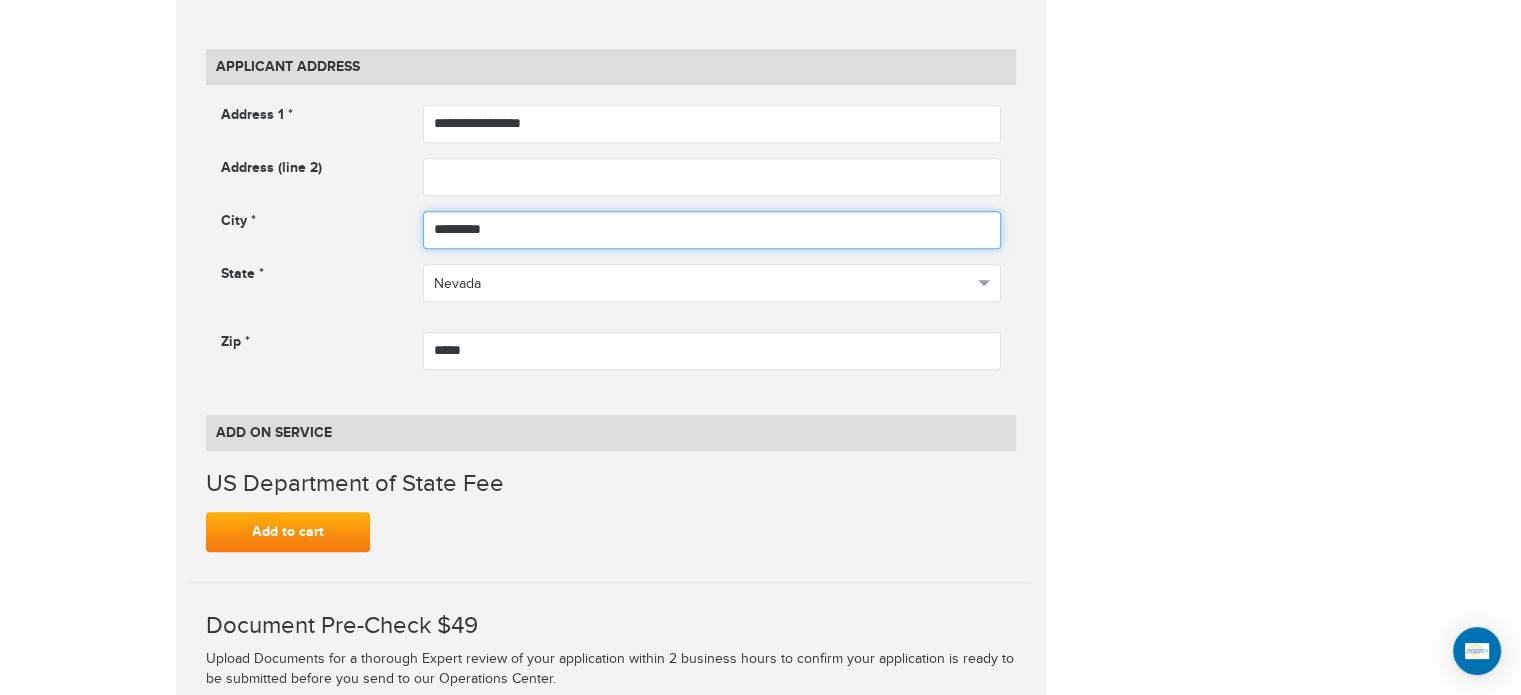 click on "*********" at bounding box center [712, 230] 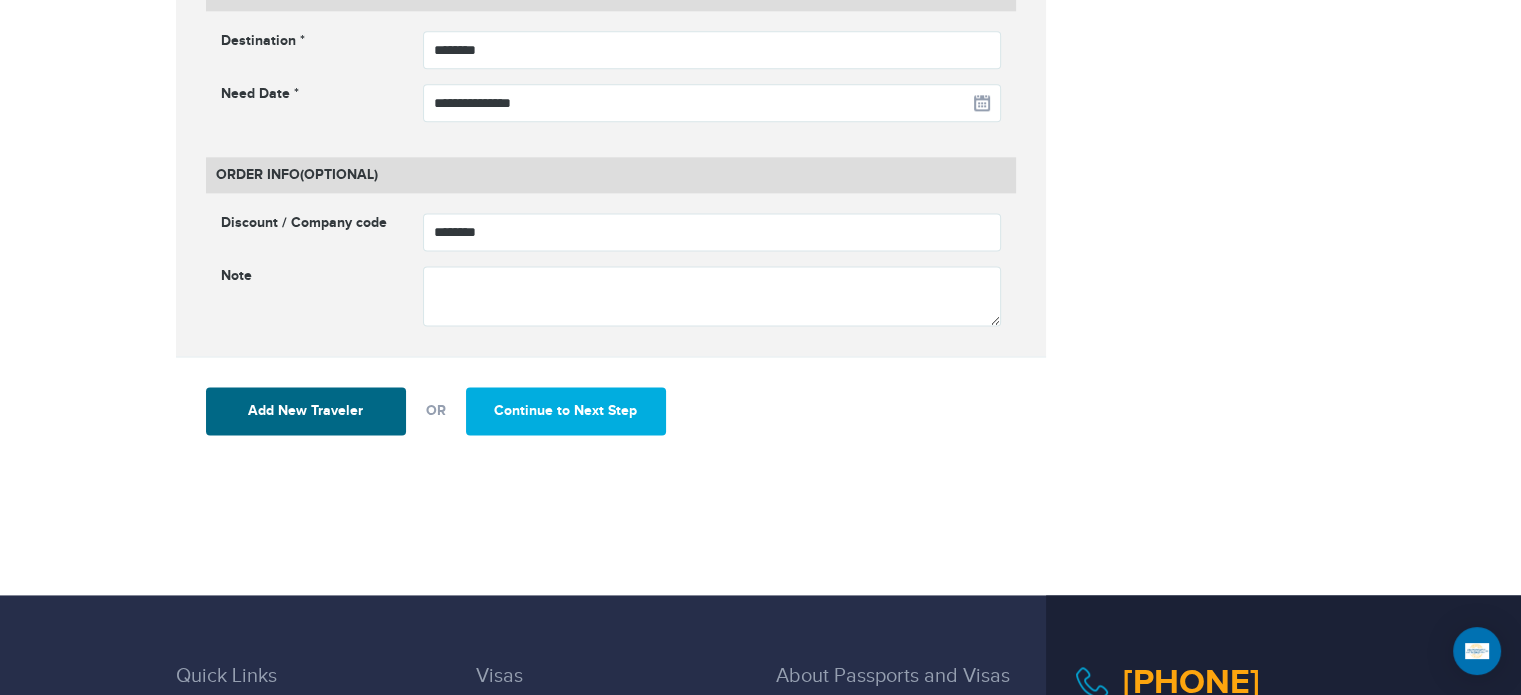 scroll, scrollTop: 2583, scrollLeft: 0, axis: vertical 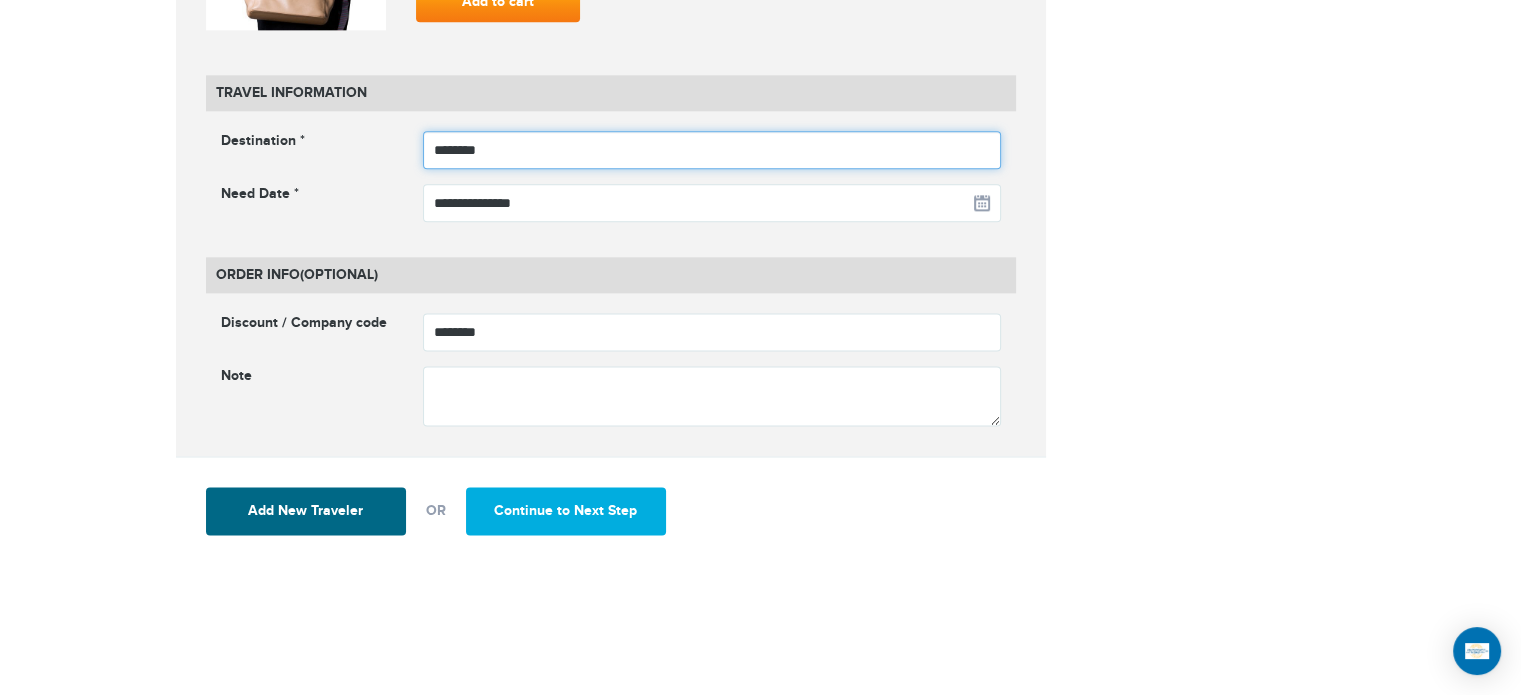 click on "********" at bounding box center (712, 150) 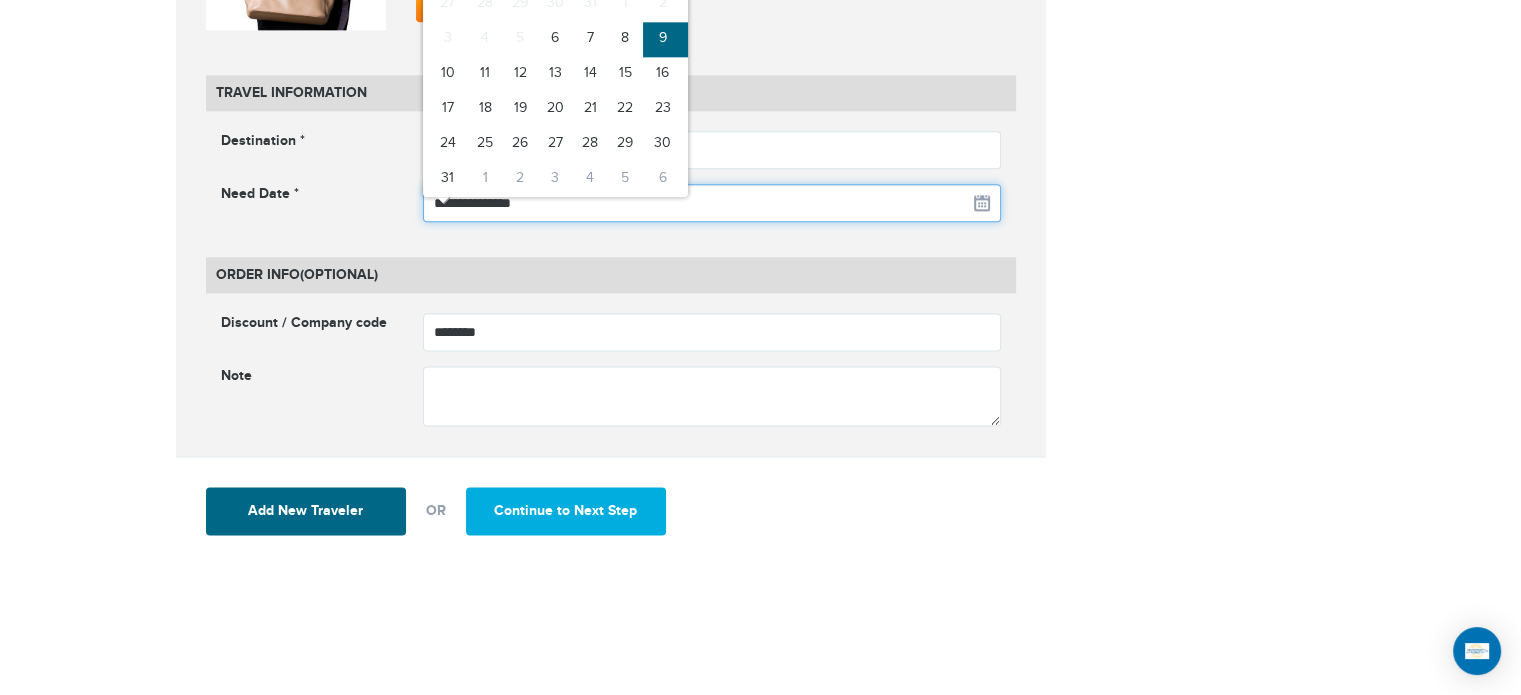 click on "**********" at bounding box center [712, 203] 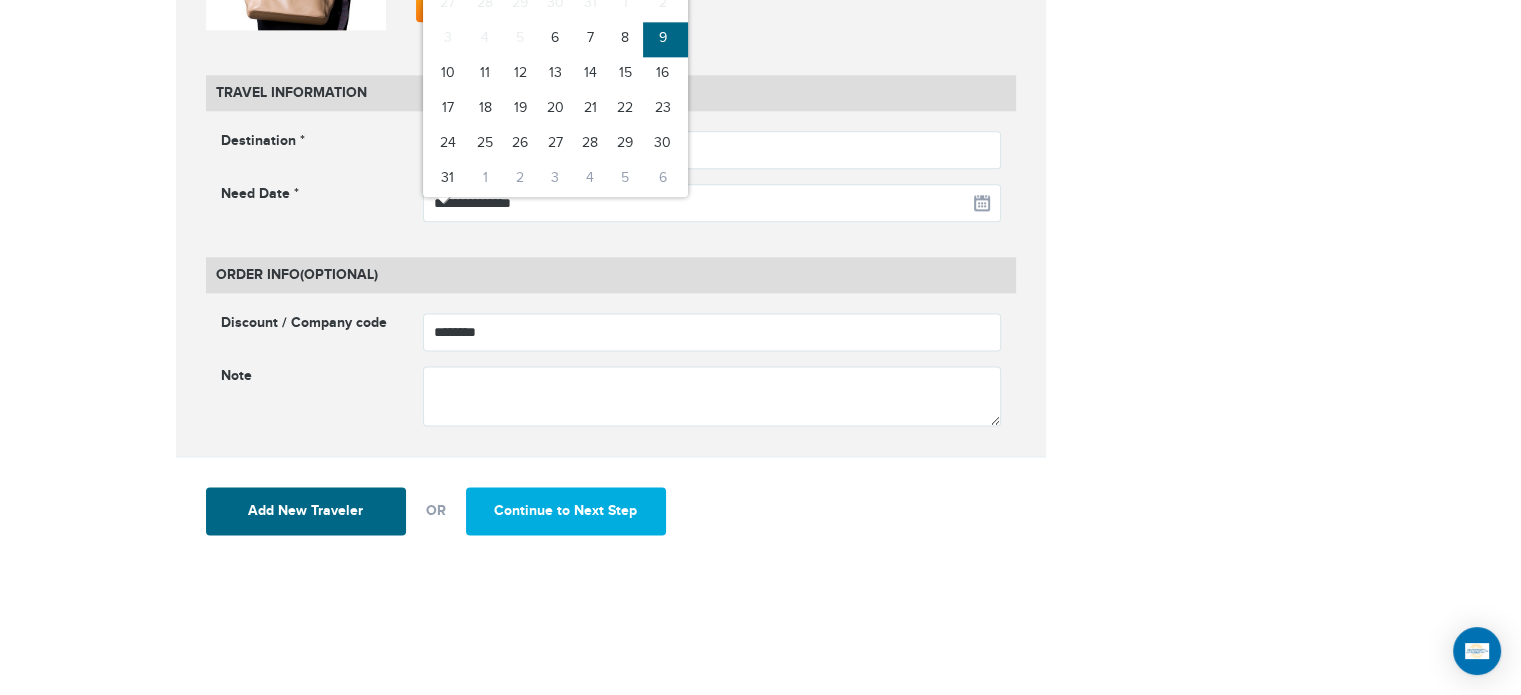 click on "9" at bounding box center (665, 39) 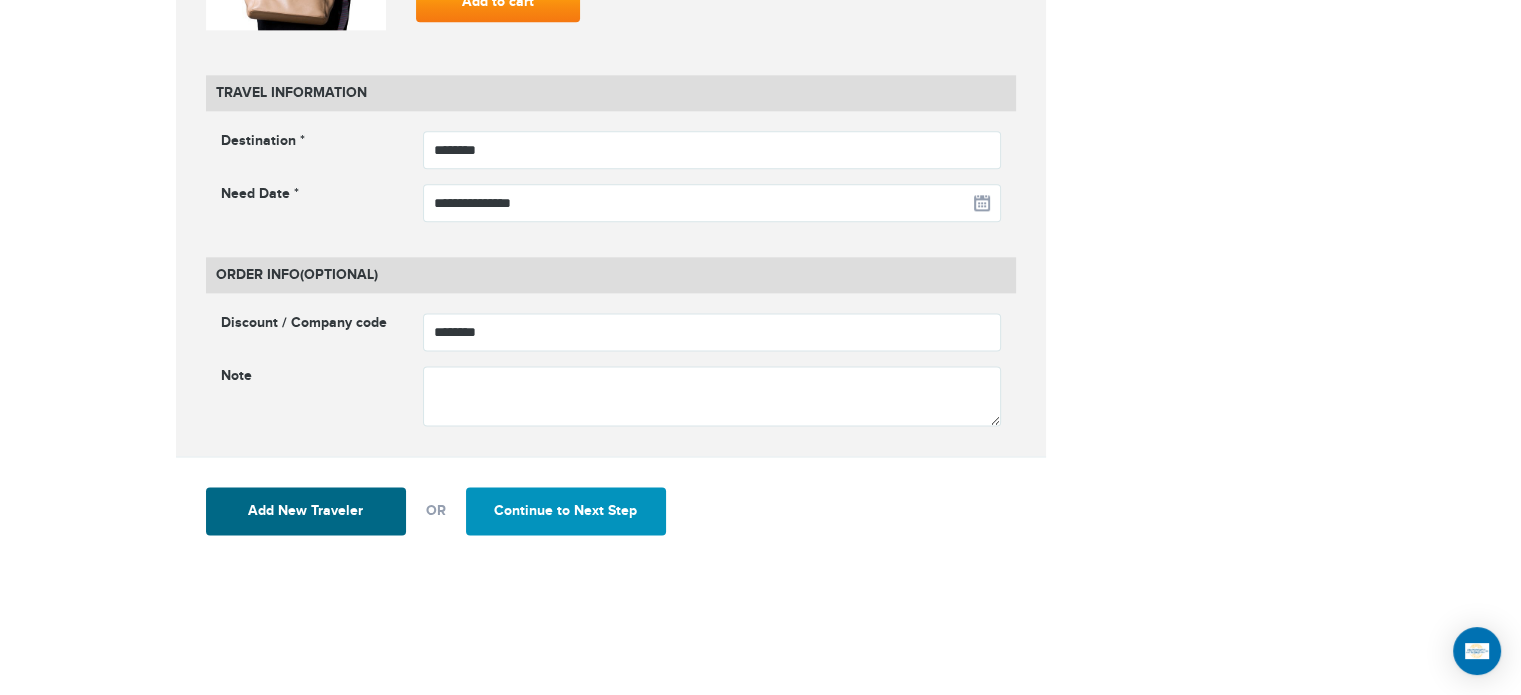 click on "Continue to Next Step" at bounding box center [566, 511] 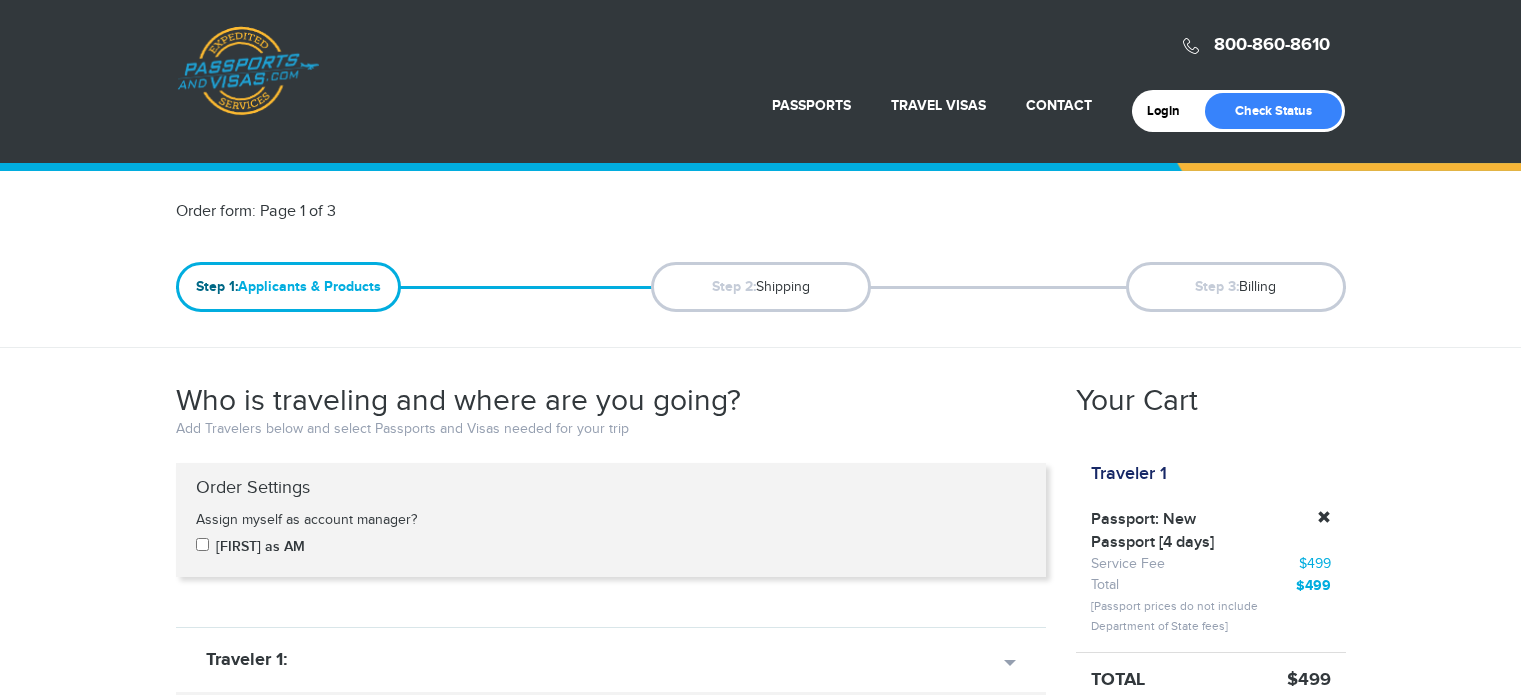 scroll, scrollTop: 0, scrollLeft: 0, axis: both 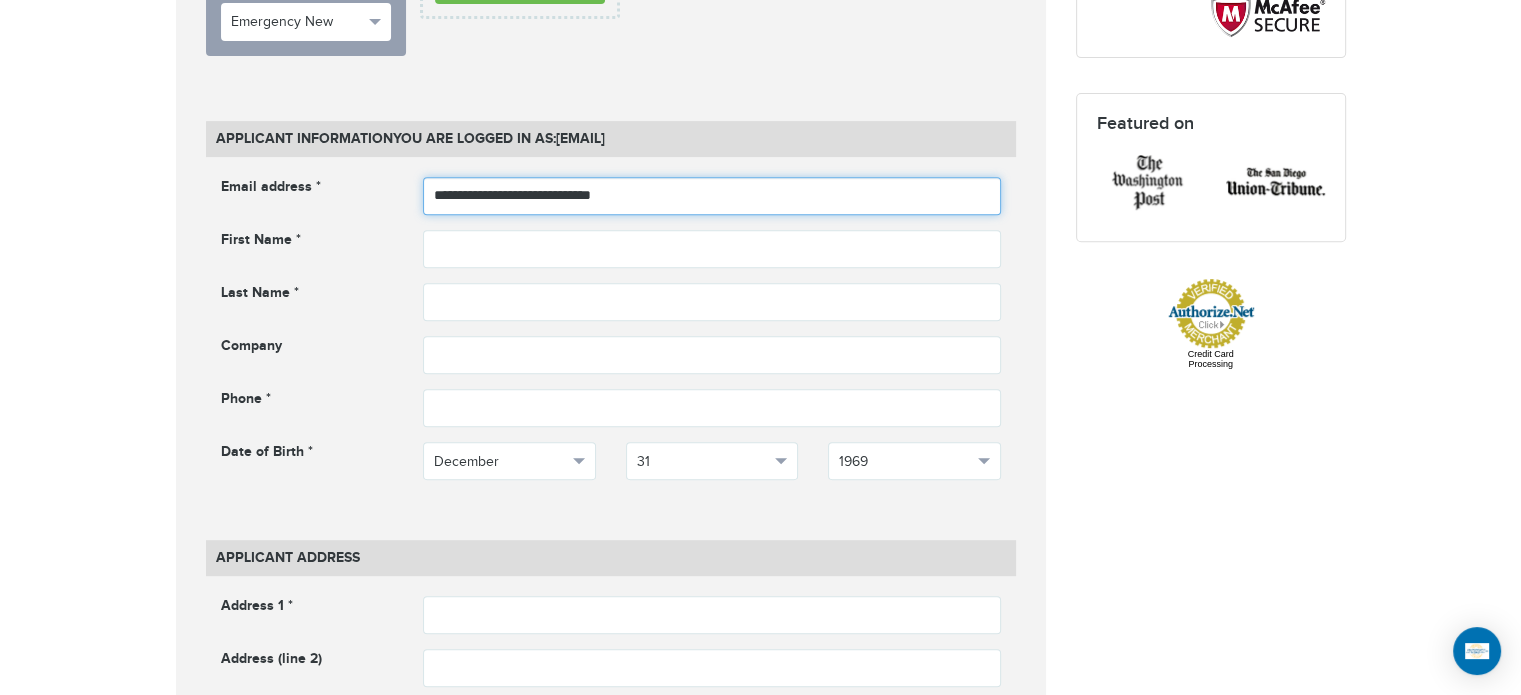 click on "**********" at bounding box center [712, 196] 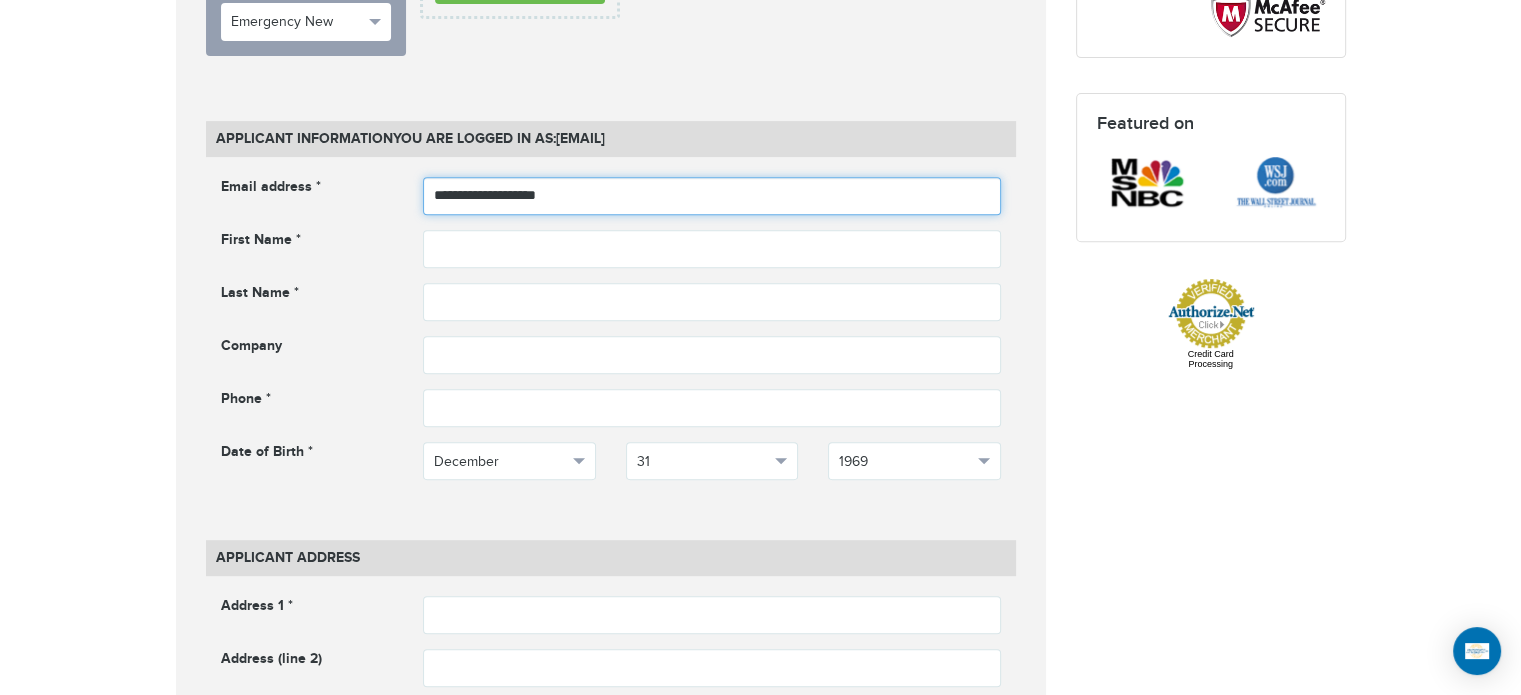 type on "**********" 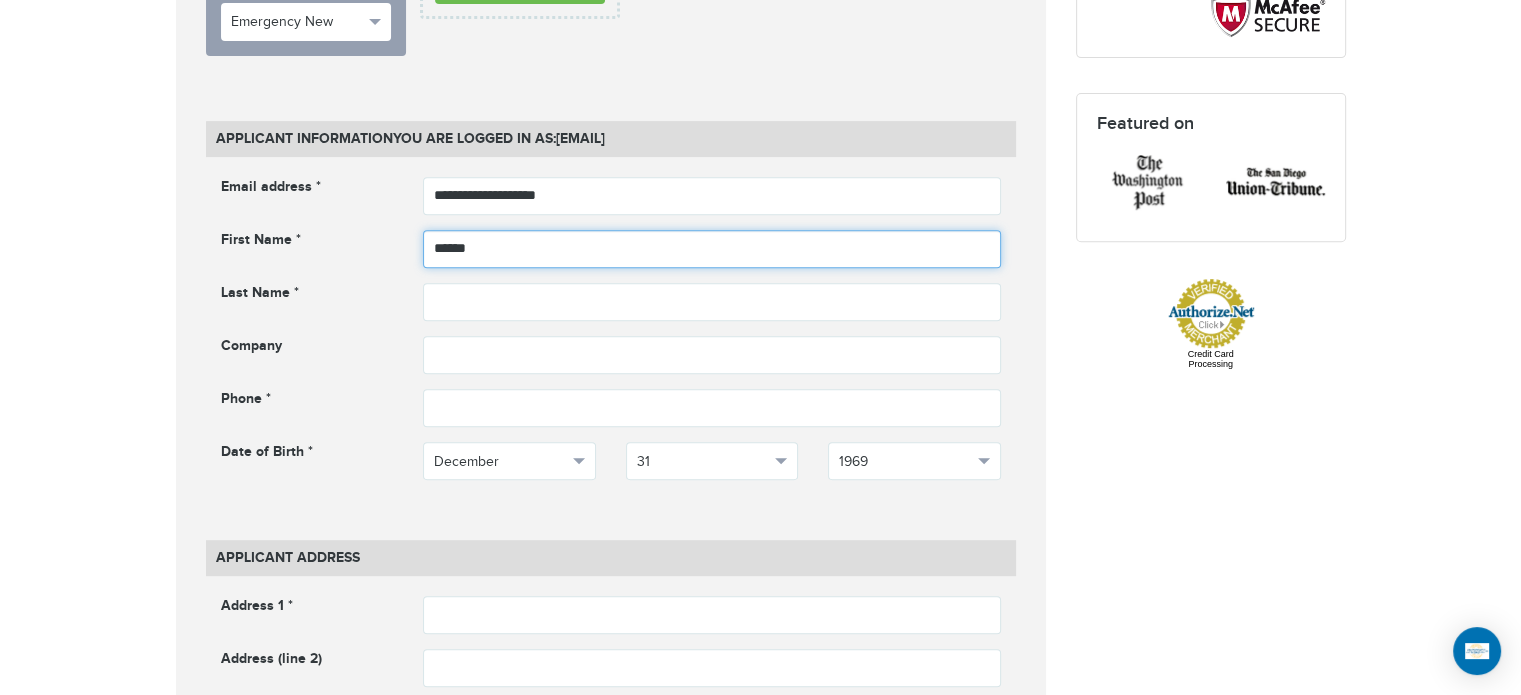 type on "******" 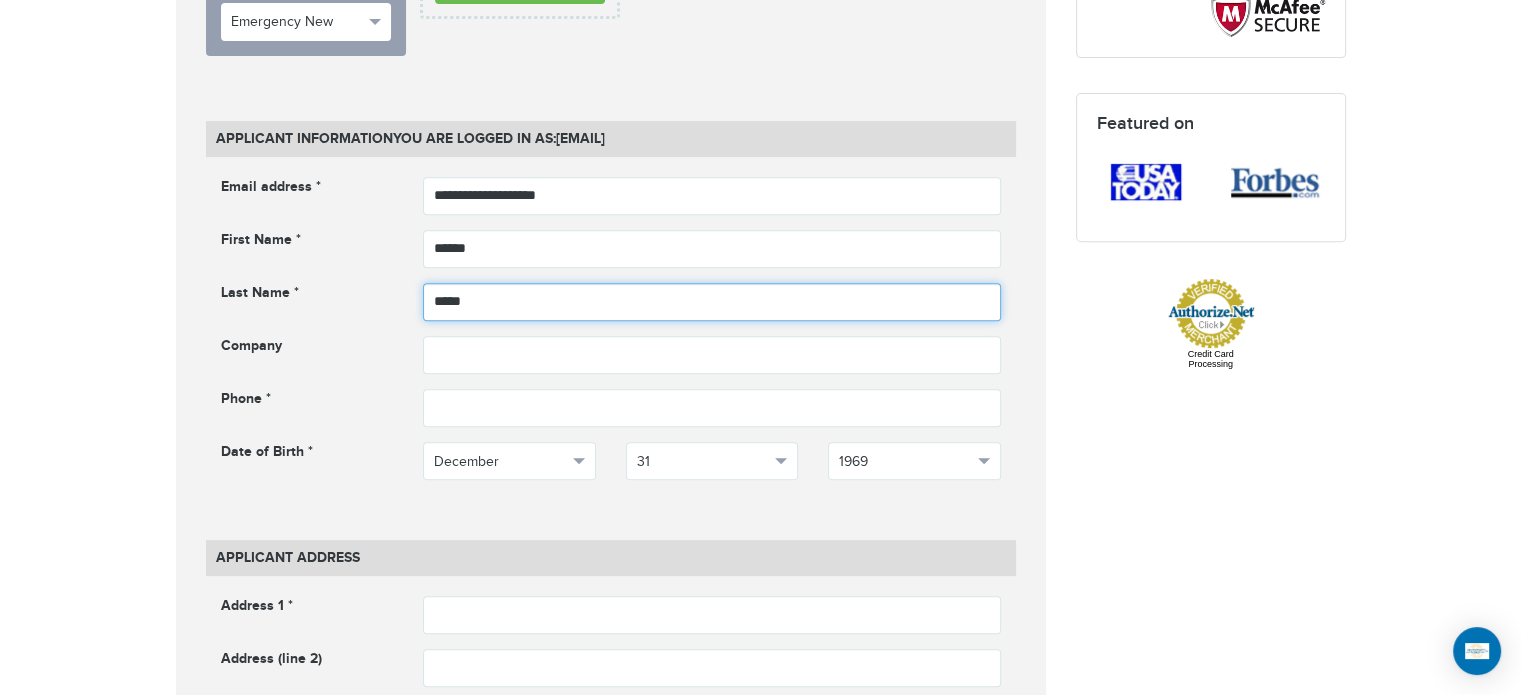 type on "*****" 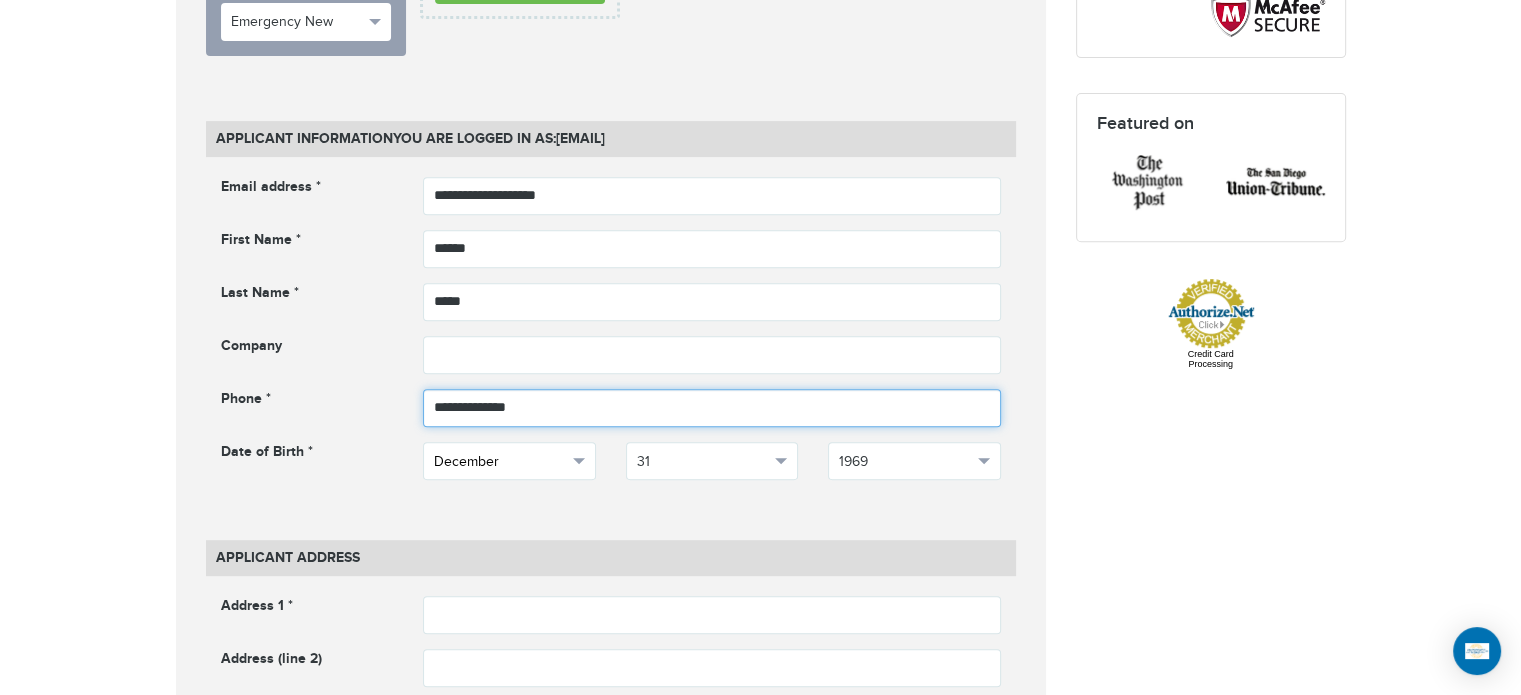 type on "**********" 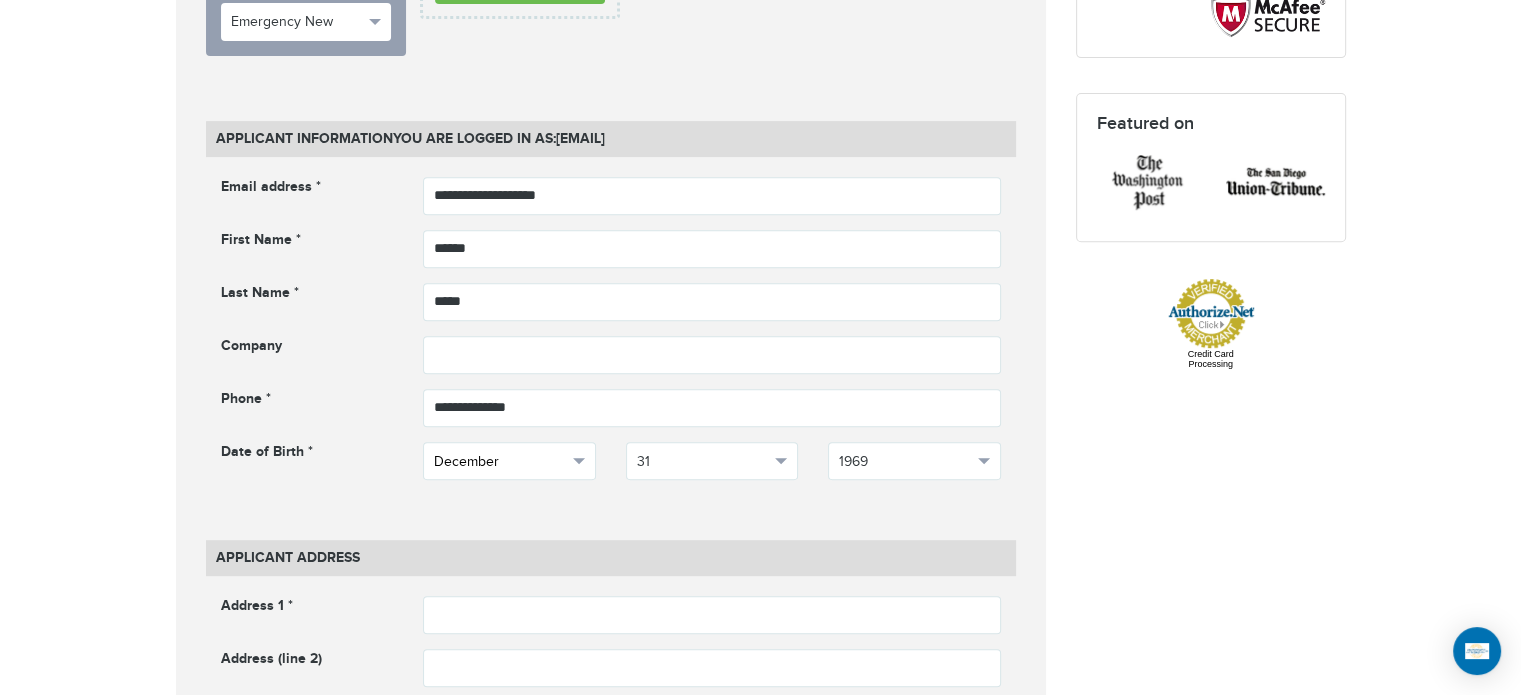 click on "December" at bounding box center (500, 462) 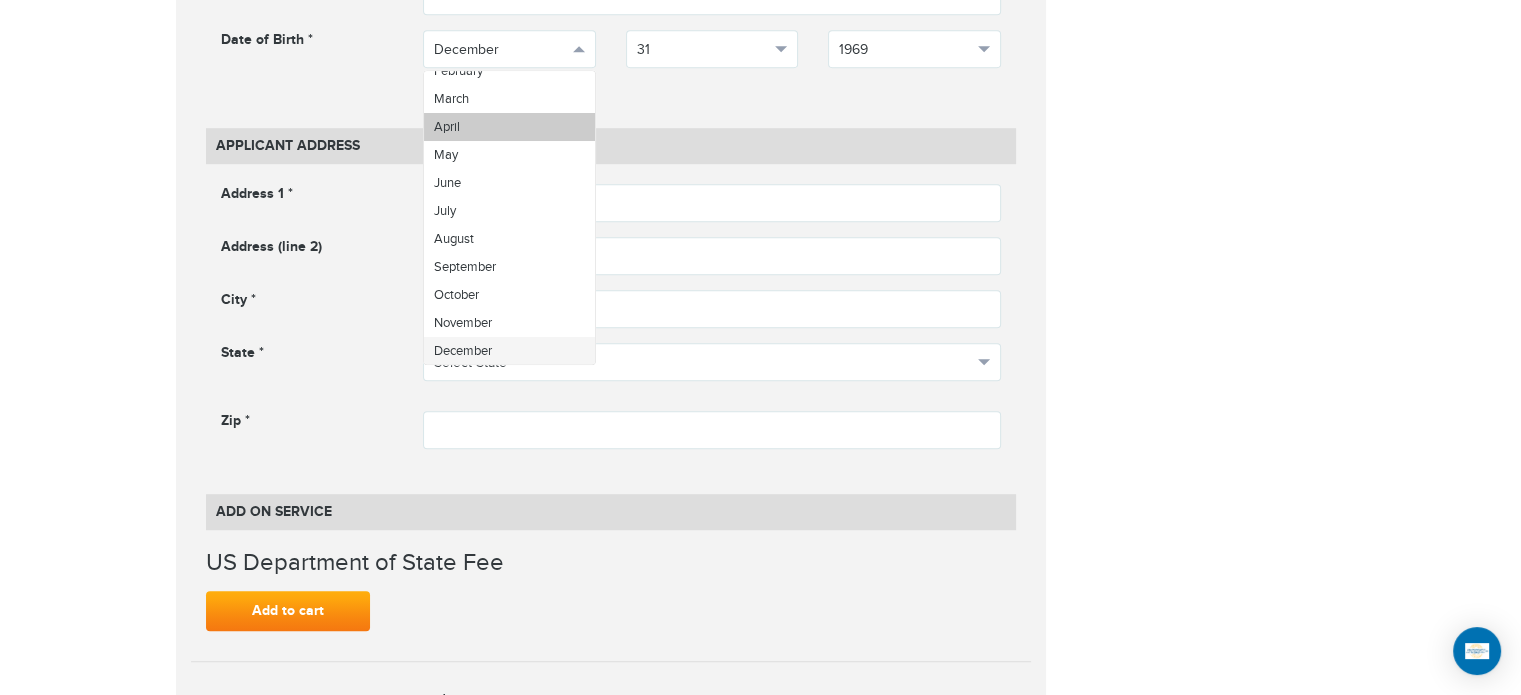 scroll, scrollTop: 0, scrollLeft: 0, axis: both 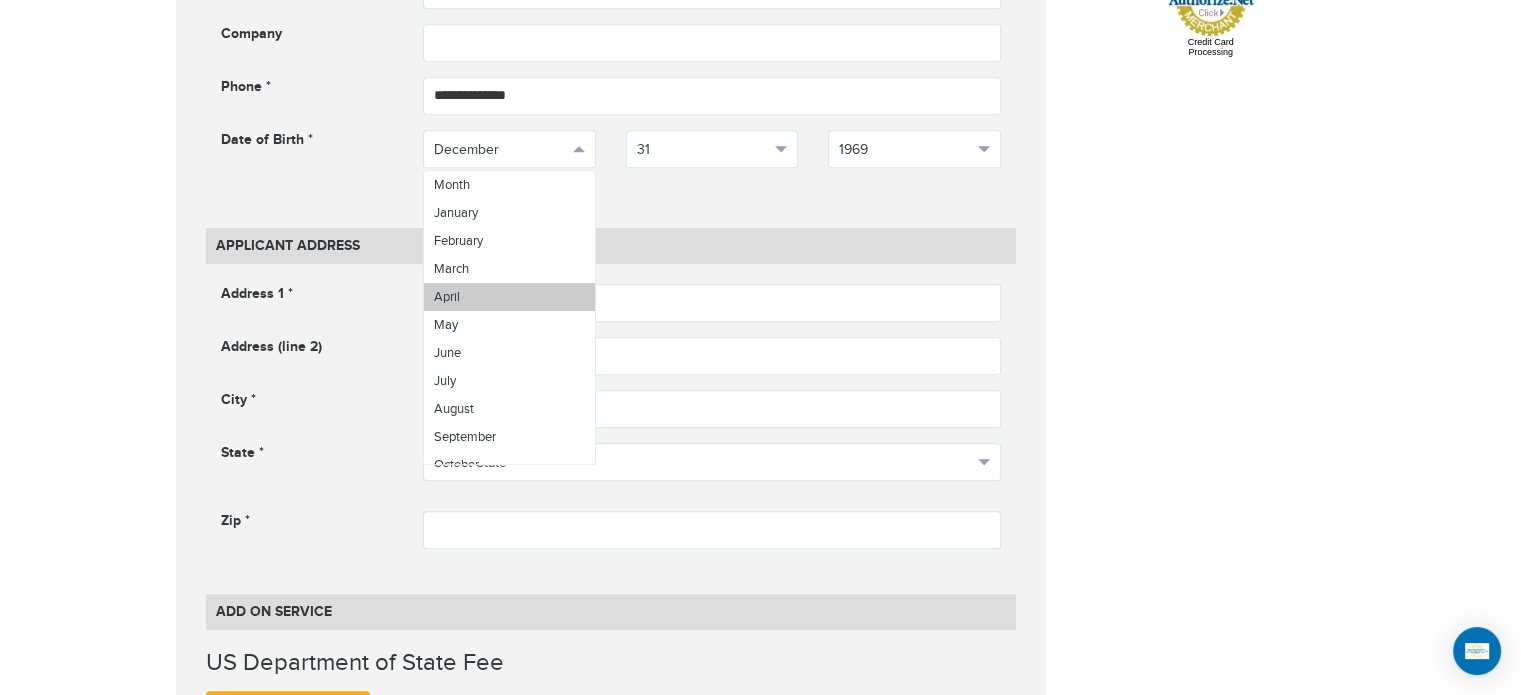 click on "April" at bounding box center (447, 297) 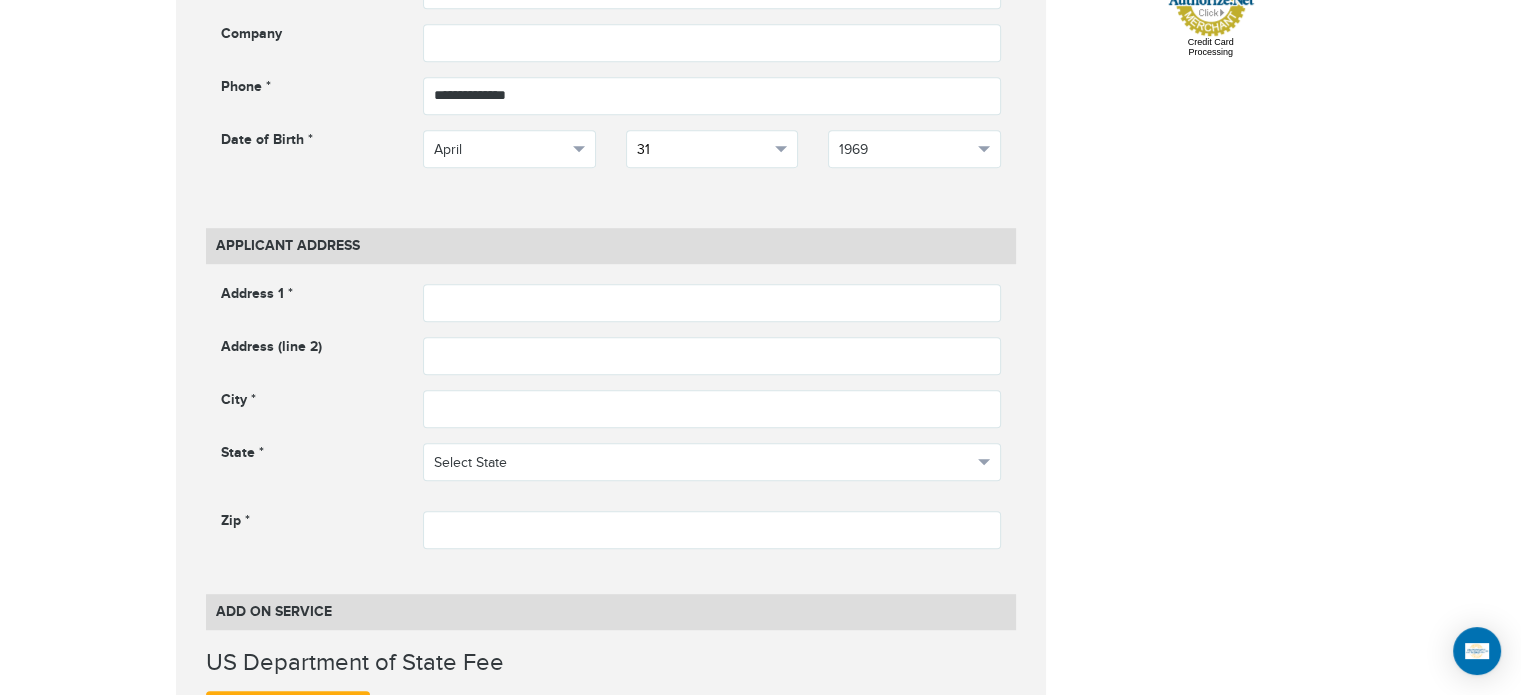 click on "31" at bounding box center (712, 149) 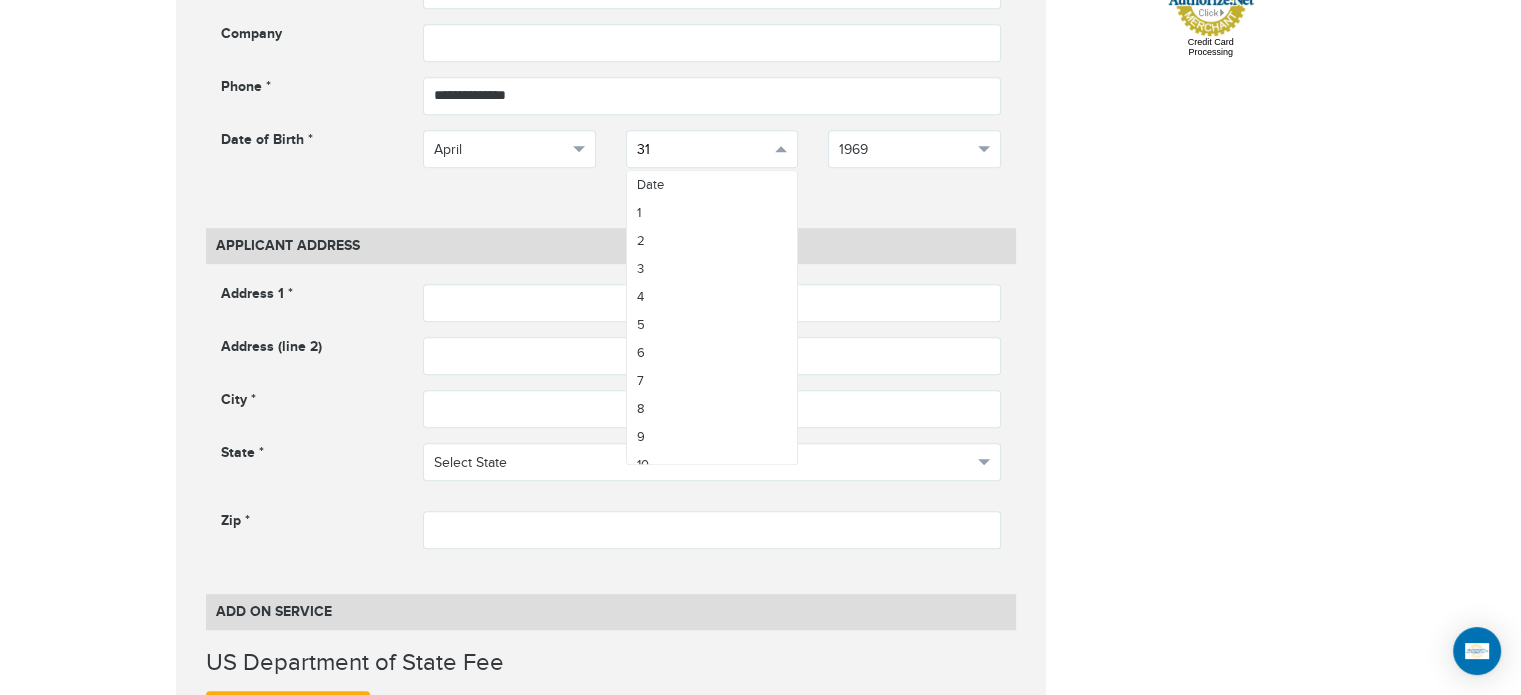 scroll, scrollTop: 602, scrollLeft: 0, axis: vertical 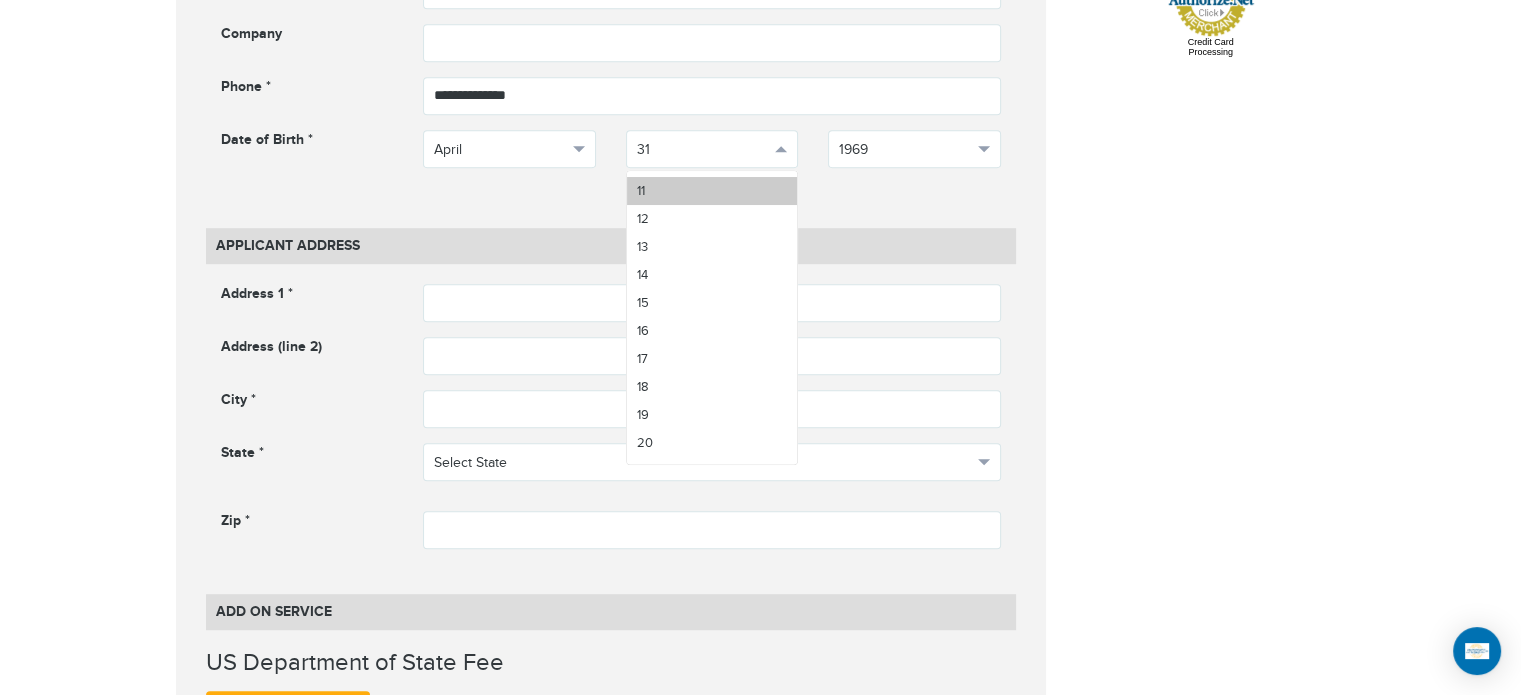 click on "11" at bounding box center (712, 191) 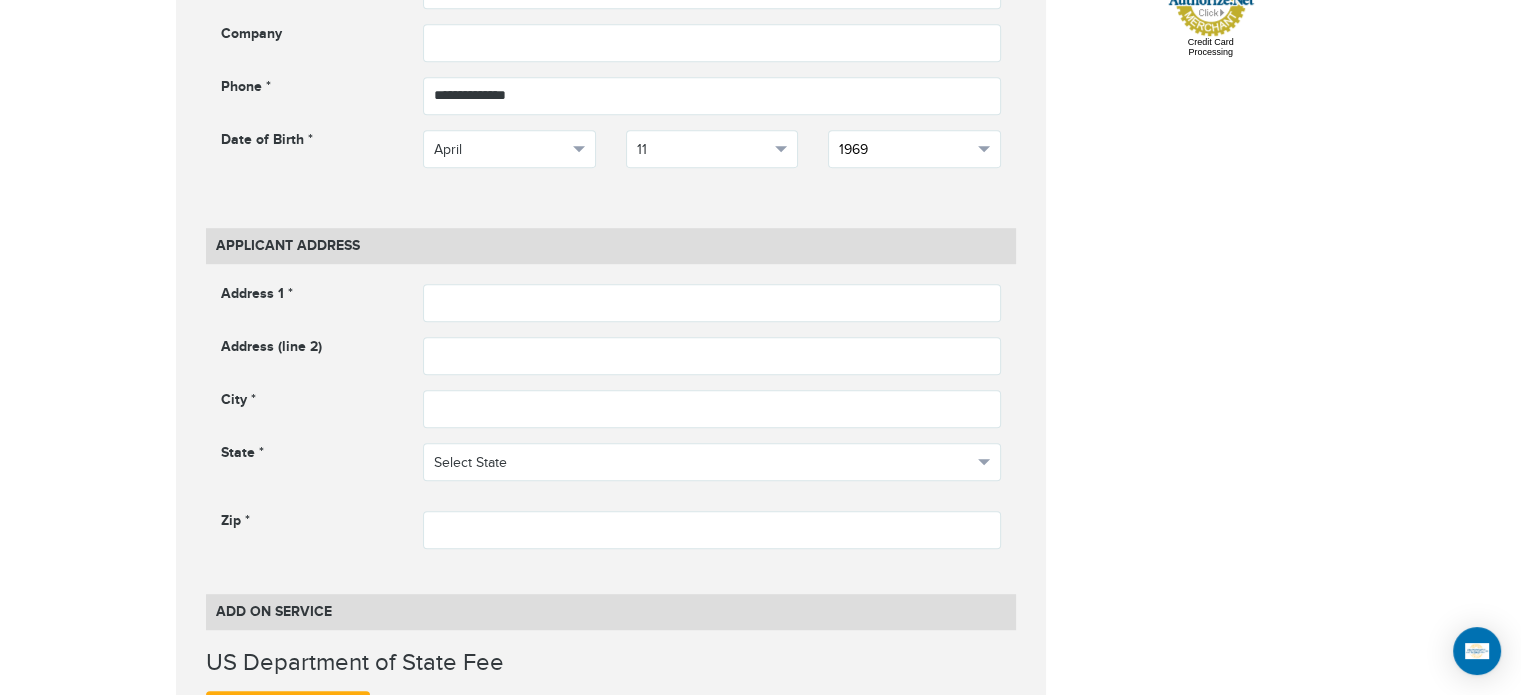 click on "1969" at bounding box center (905, 150) 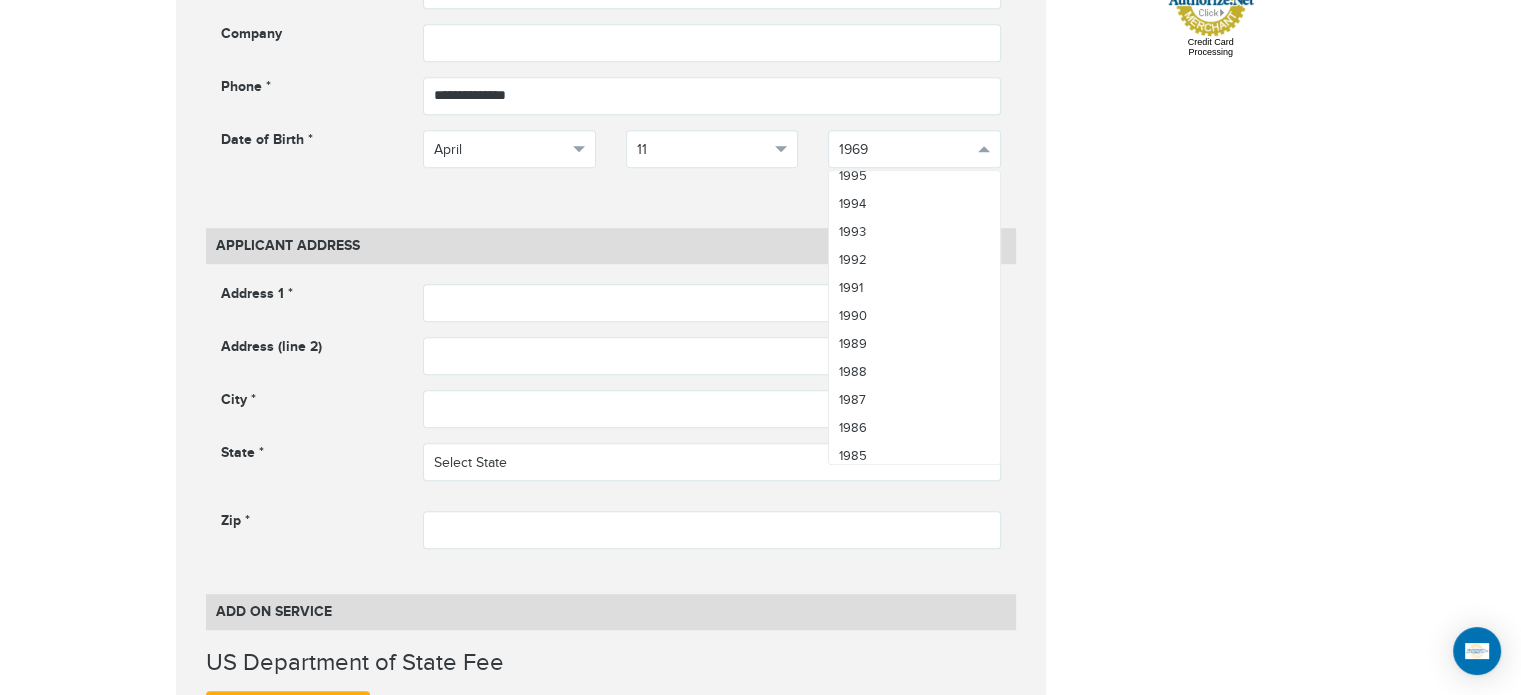 scroll, scrollTop: 863, scrollLeft: 0, axis: vertical 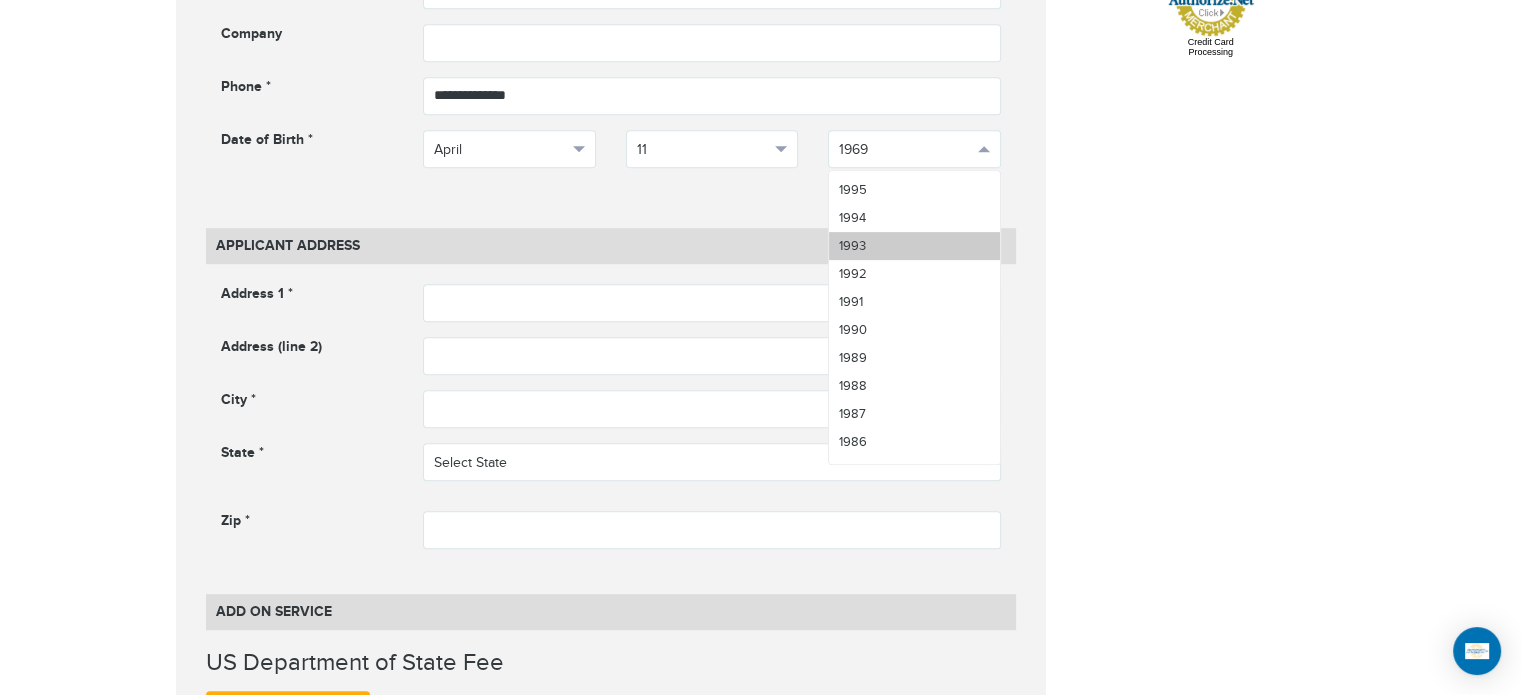 click on "1993" at bounding box center (914, 246) 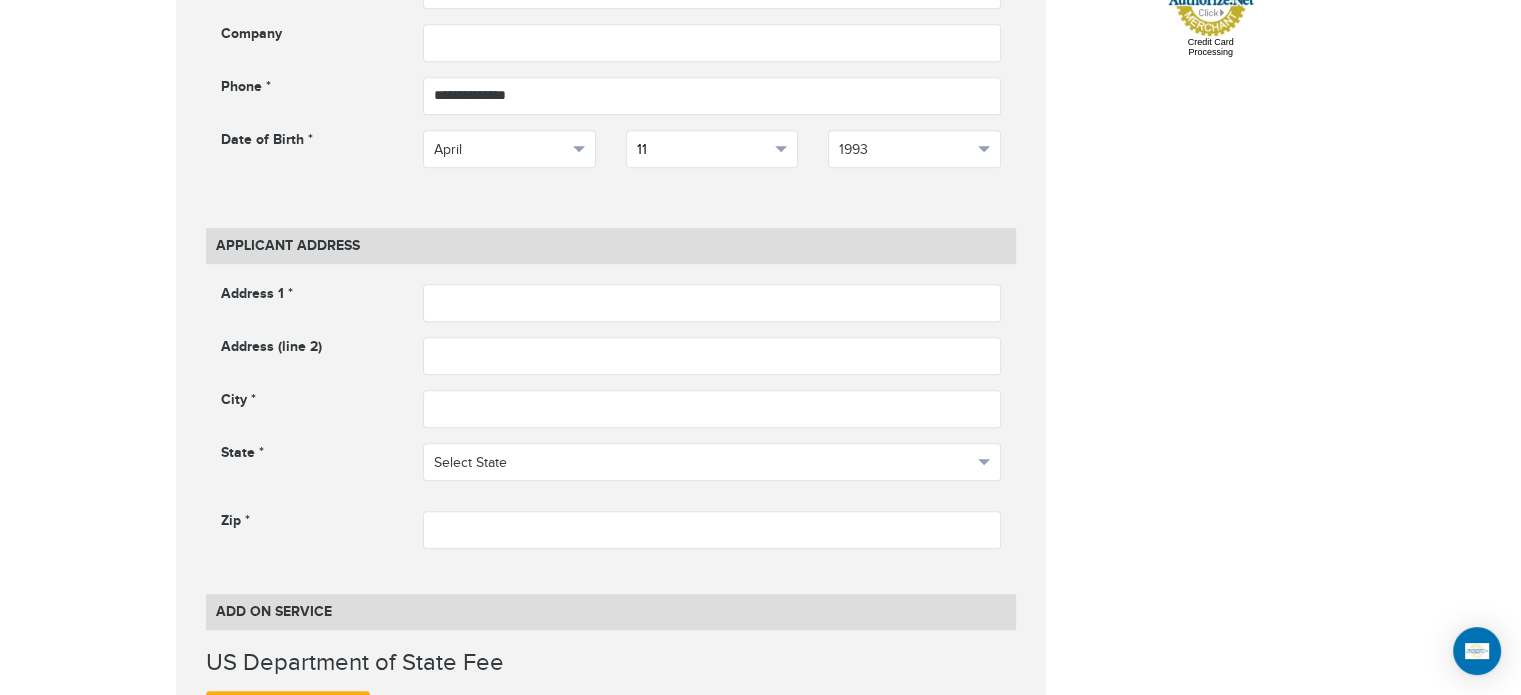 click on "11" at bounding box center (703, 150) 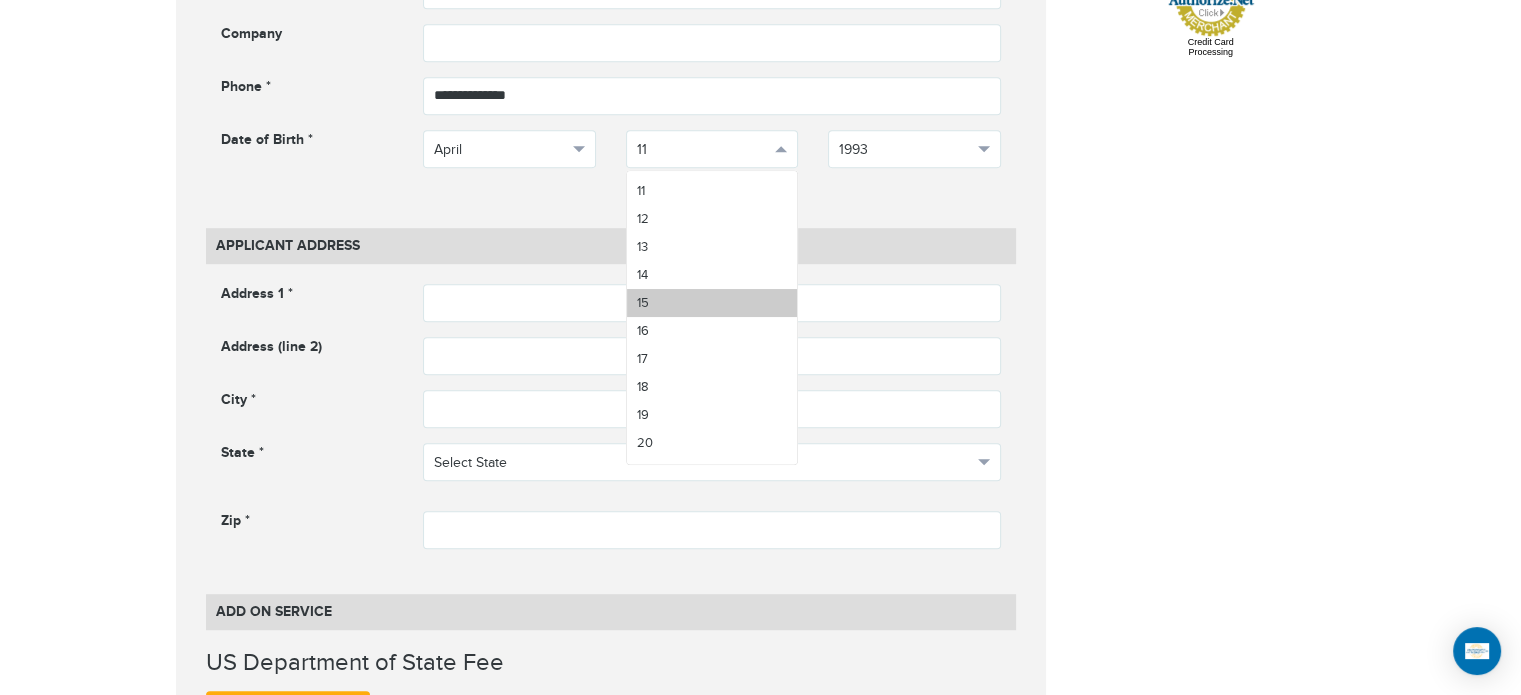 click on "15" at bounding box center [712, 303] 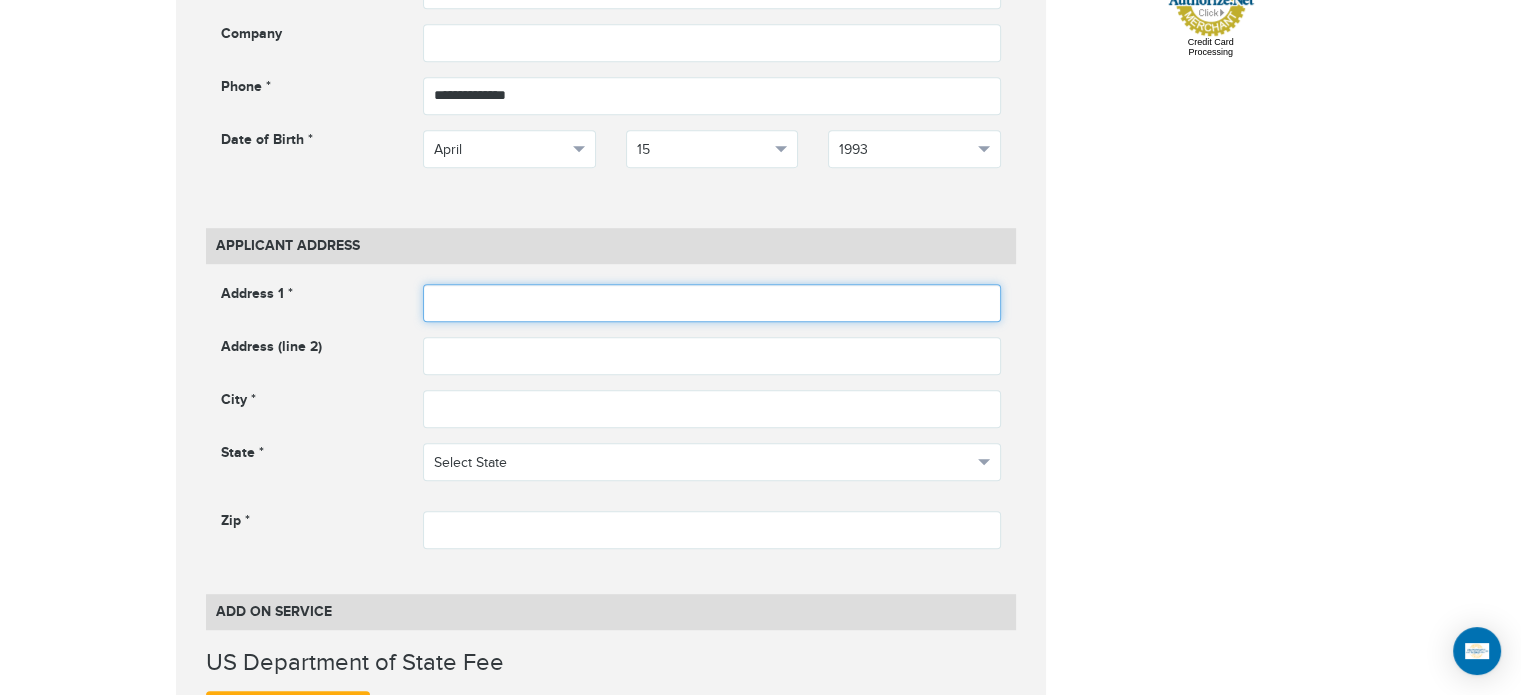 click at bounding box center (712, 303) 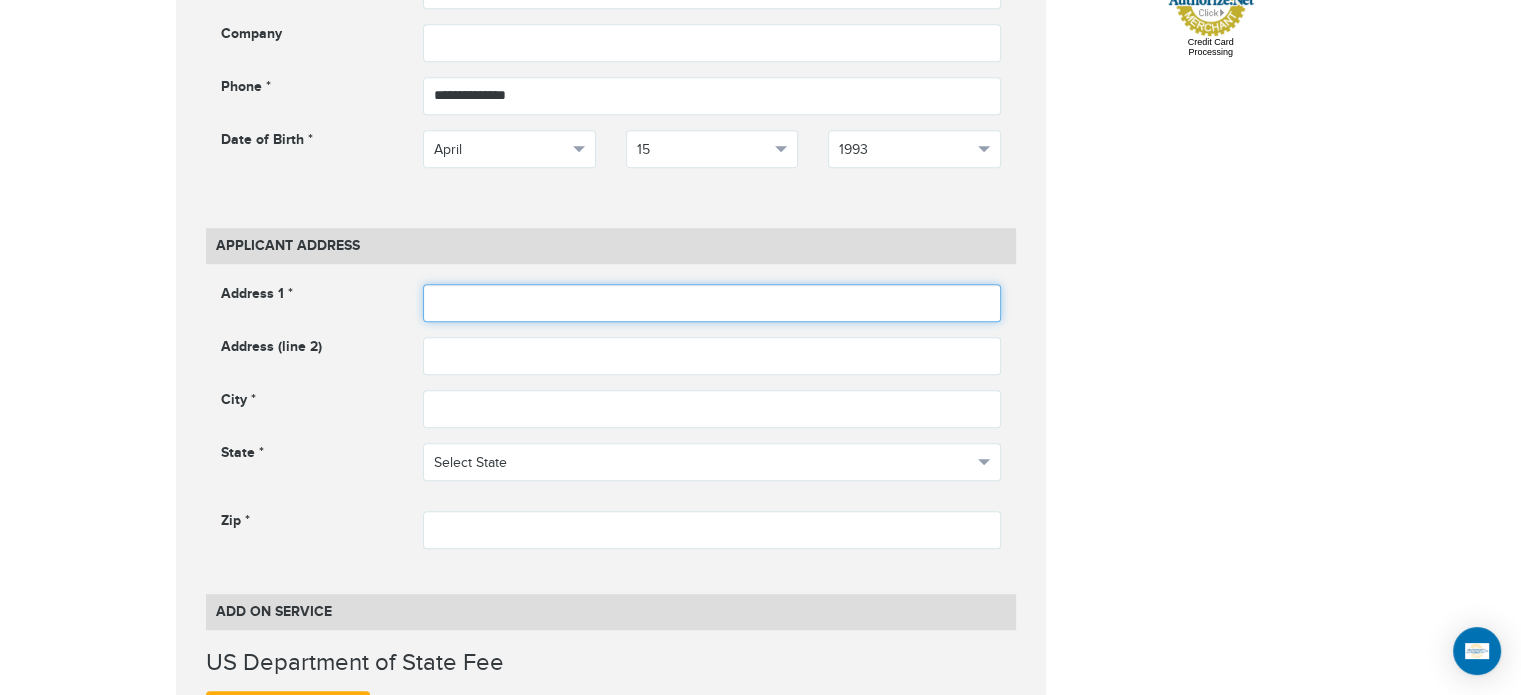 click at bounding box center (712, 303) 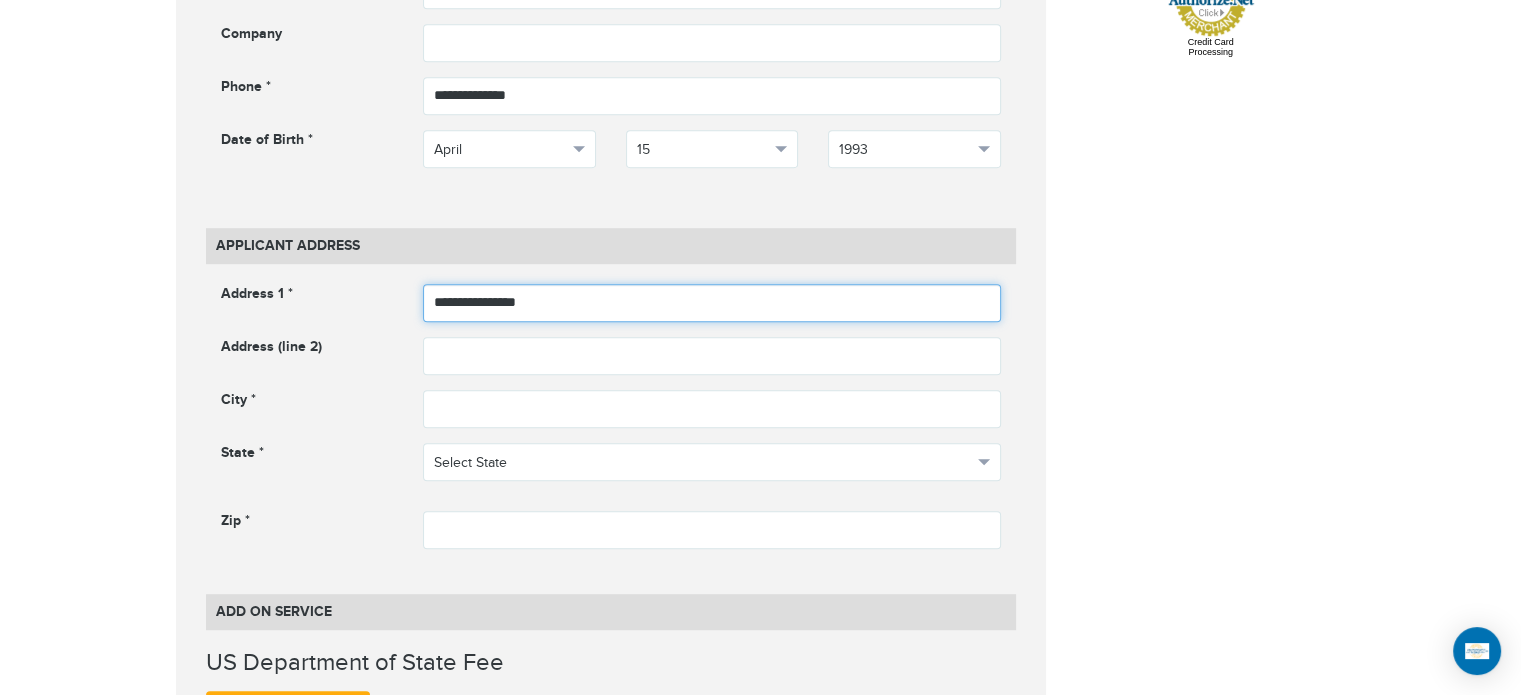 type on "**********" 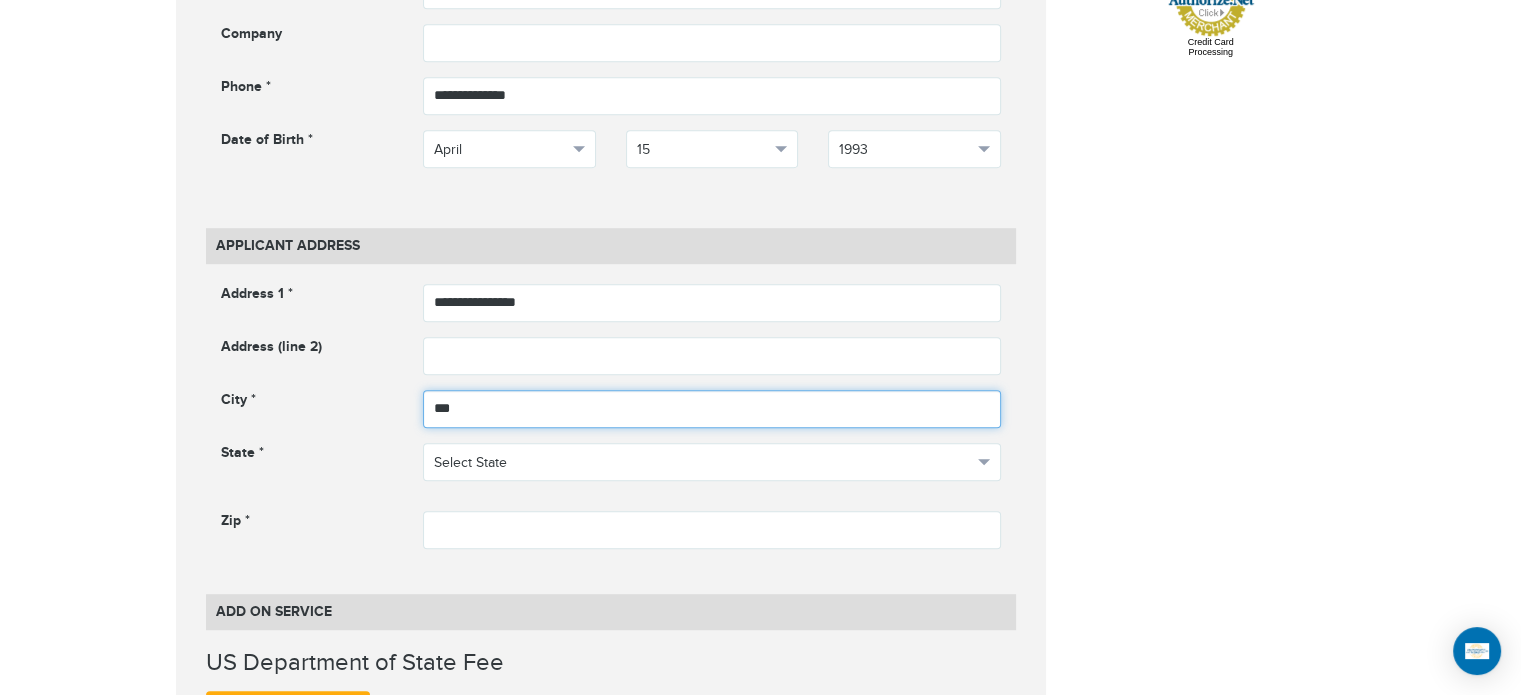 type on "***" 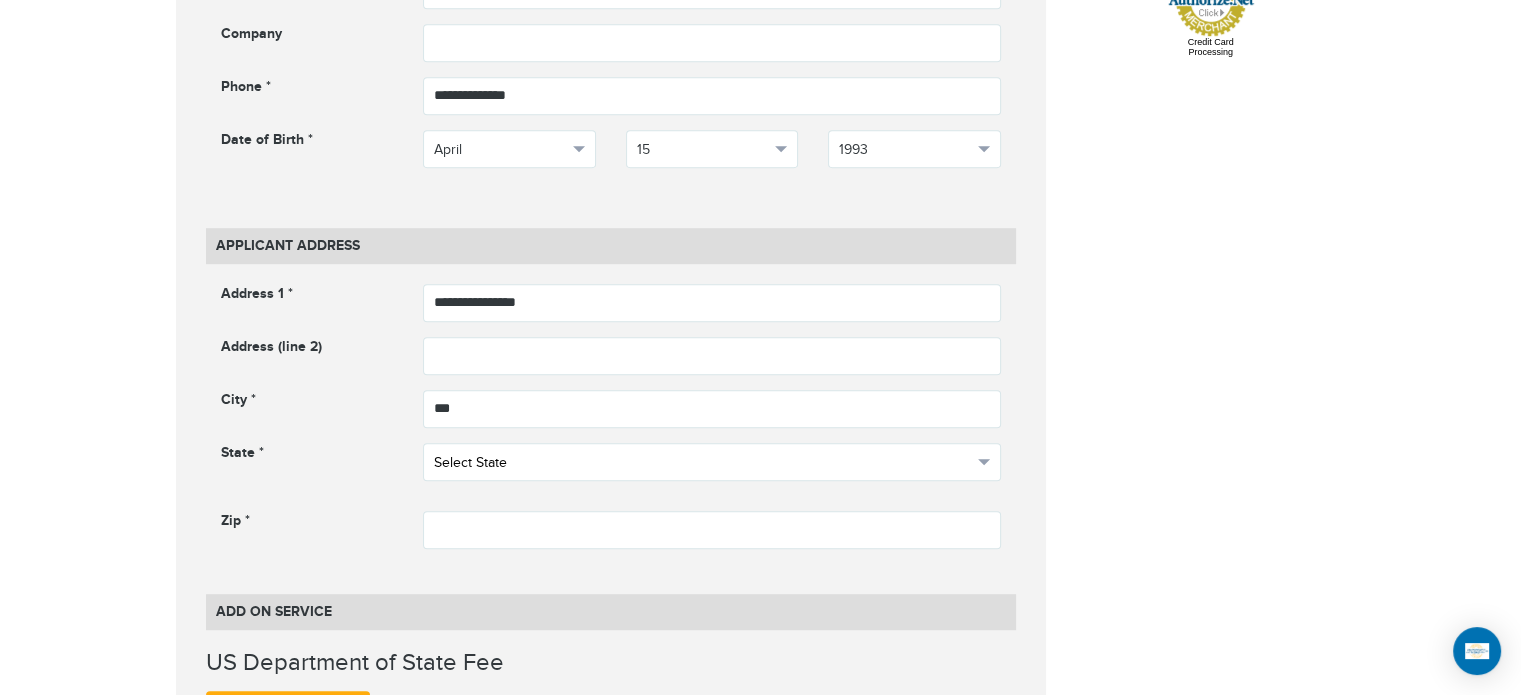type 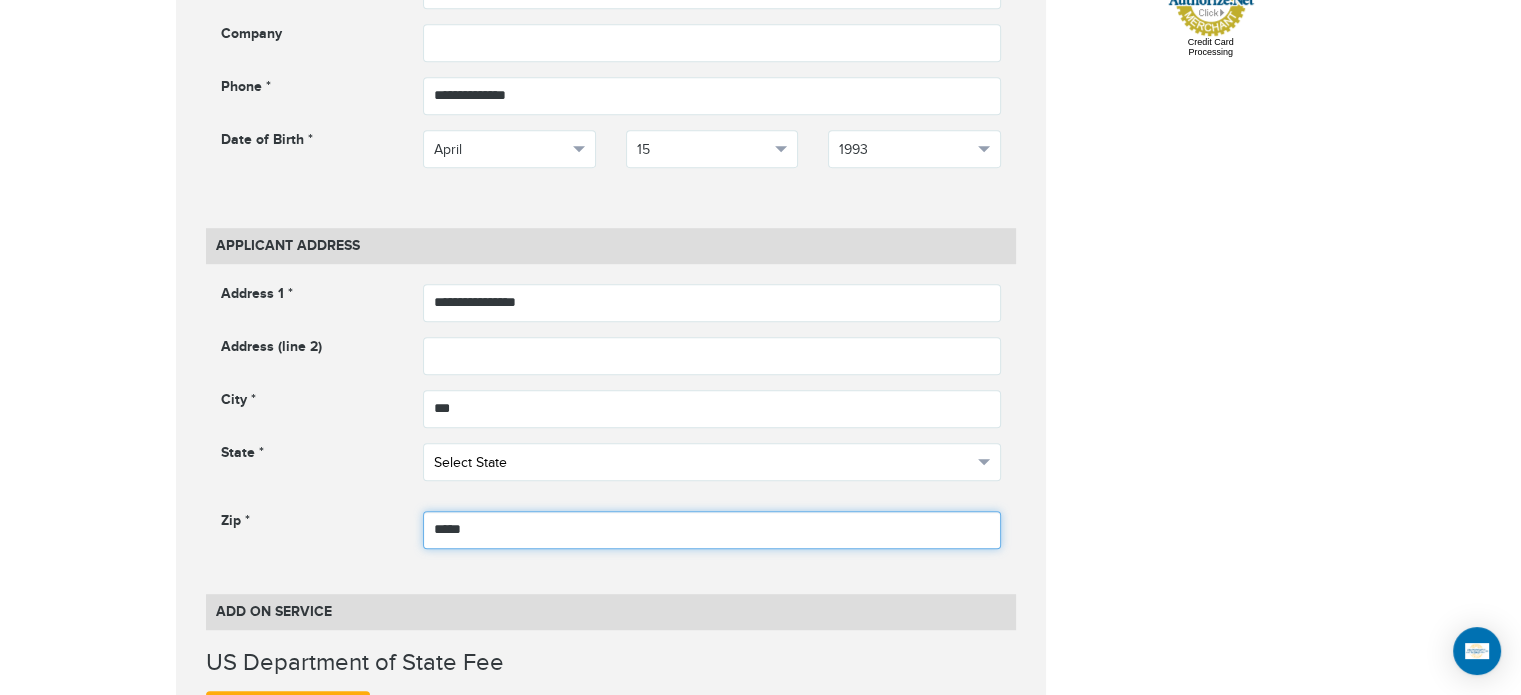 type on "*****" 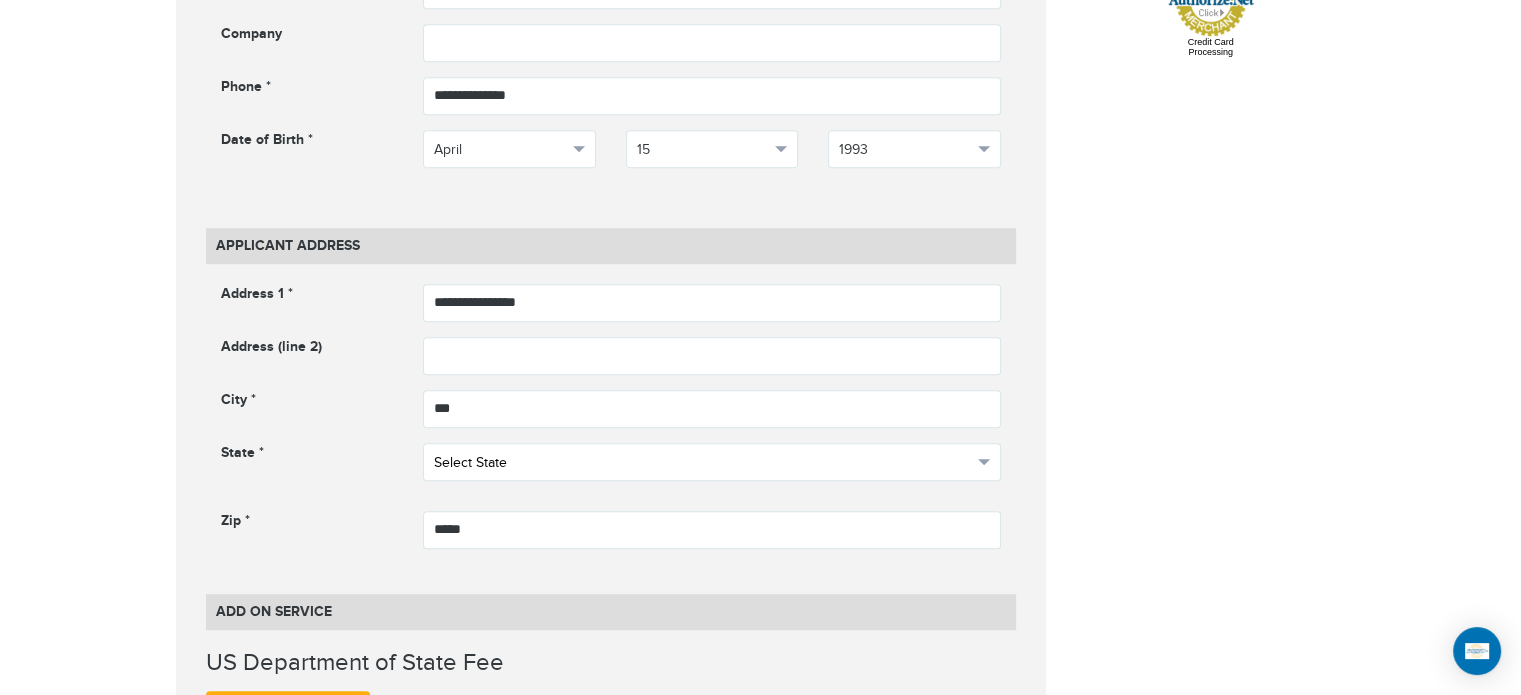 click on "Select State" at bounding box center [703, 463] 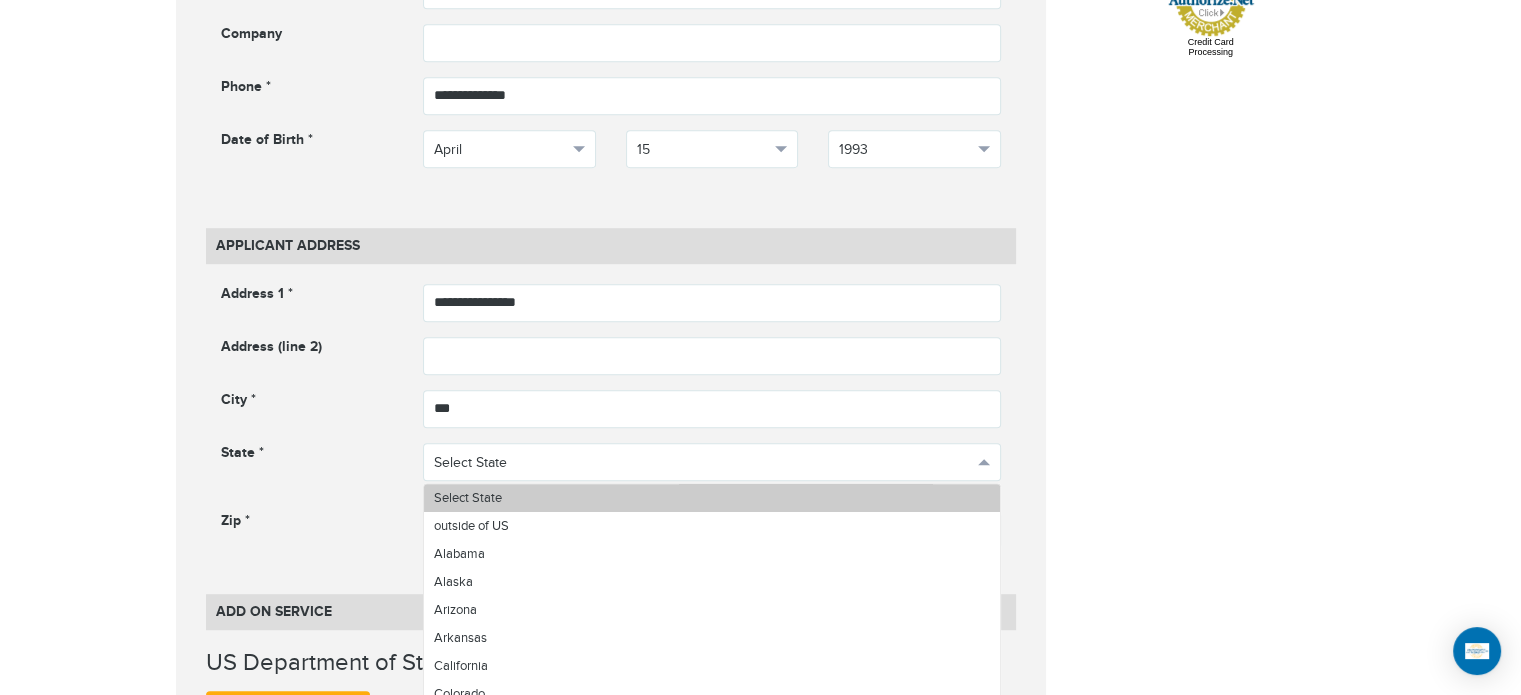 scroll, scrollTop: 679, scrollLeft: 0, axis: vertical 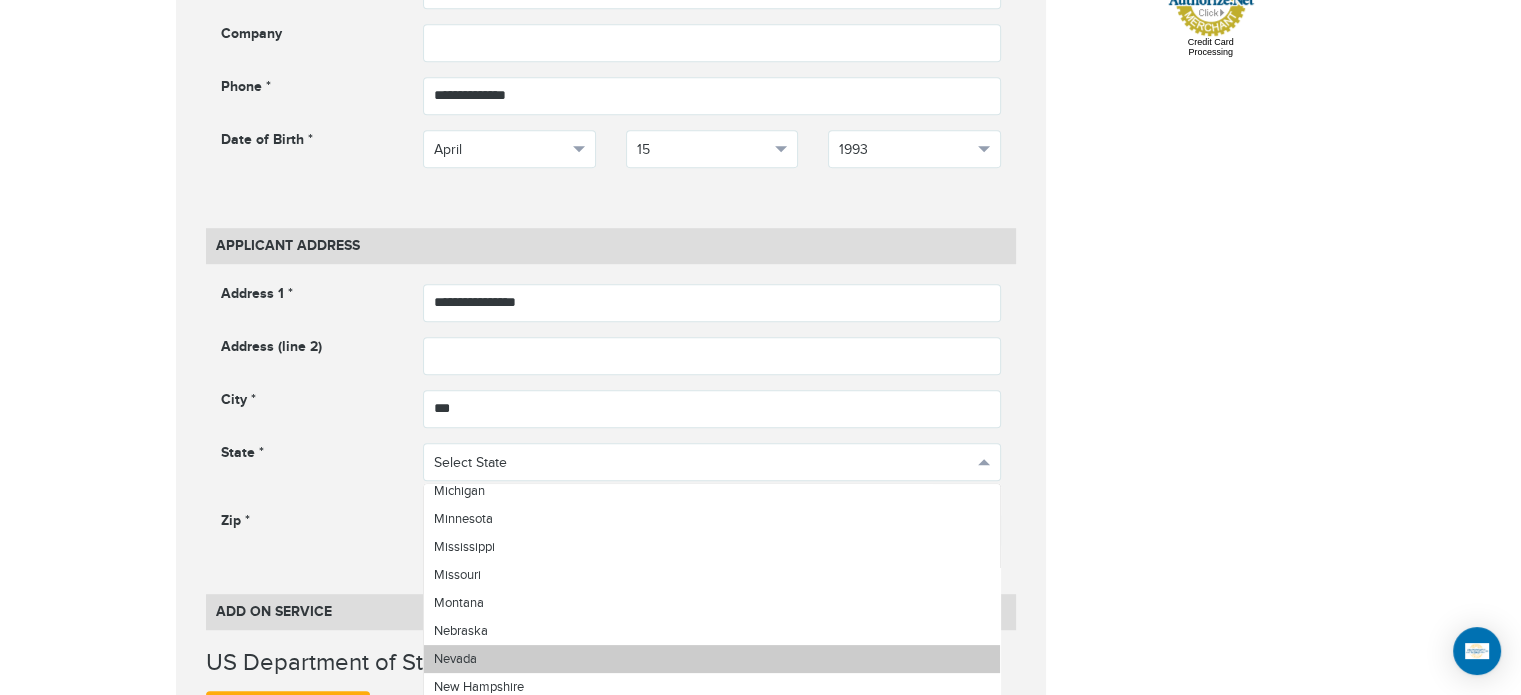 click on "Nevada" at bounding box center [712, 659] 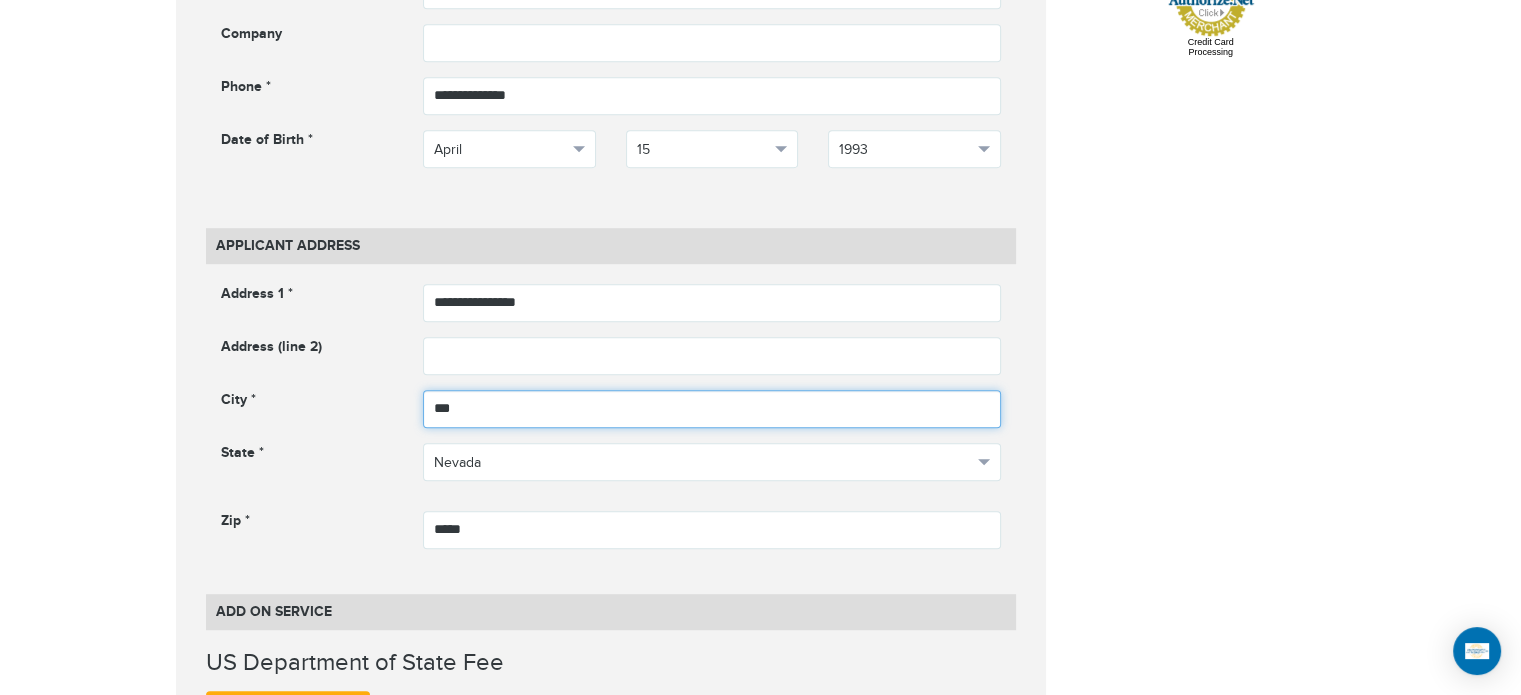 click on "***" at bounding box center (712, 409) 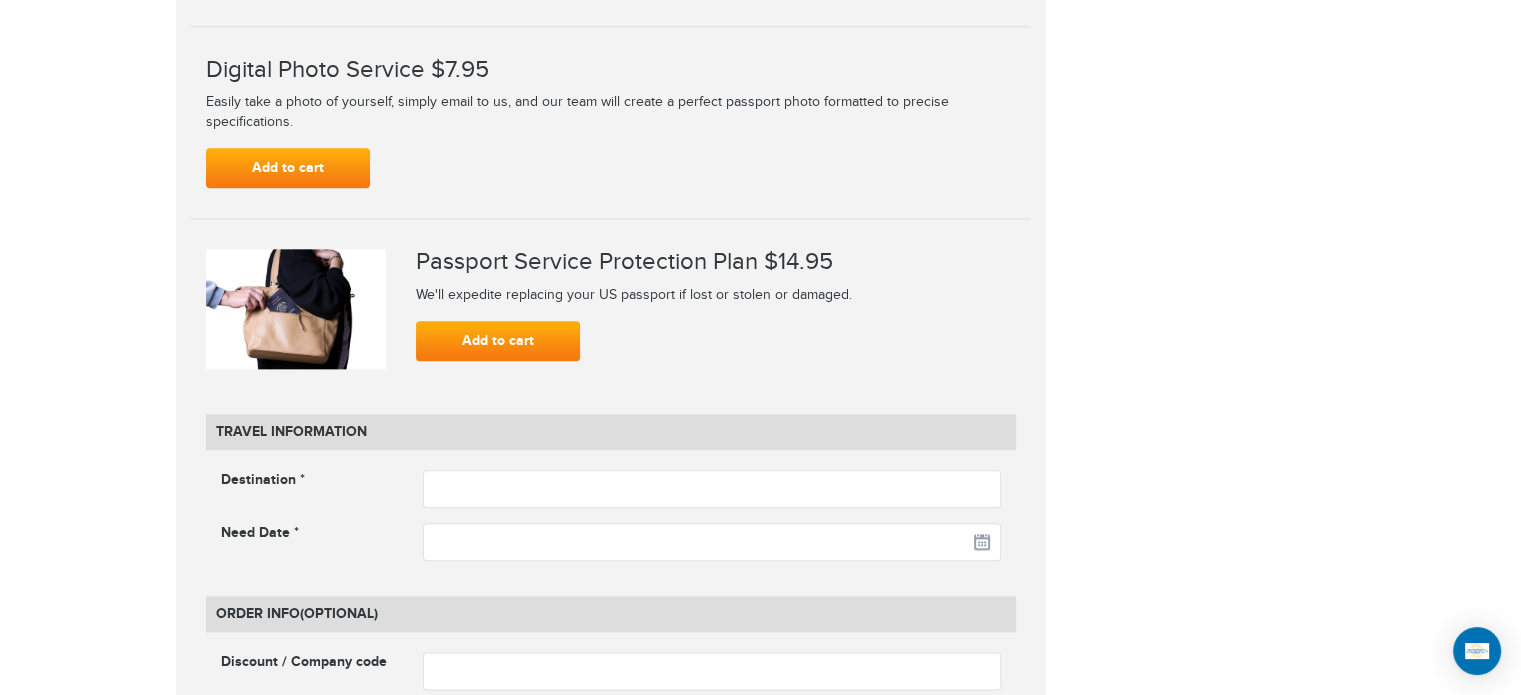 scroll, scrollTop: 2404, scrollLeft: 0, axis: vertical 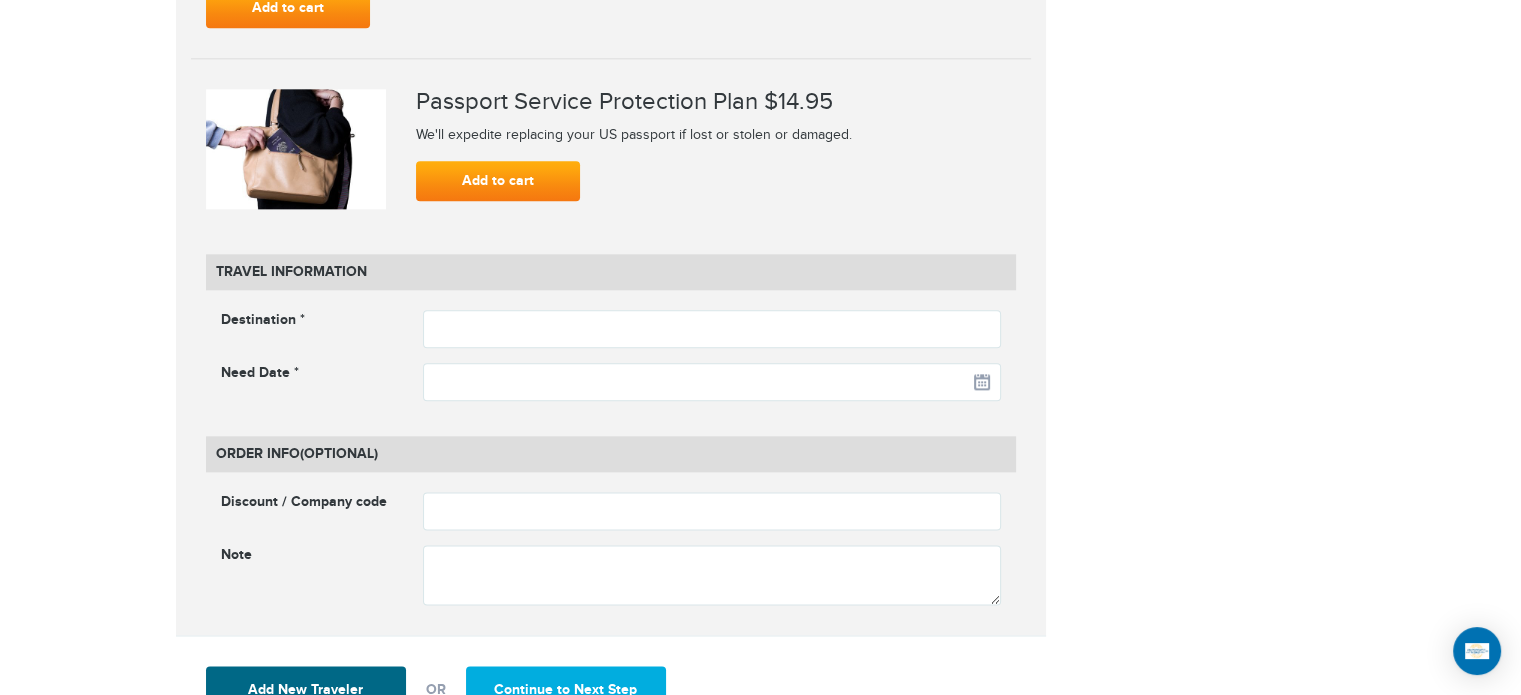 type on "*********" 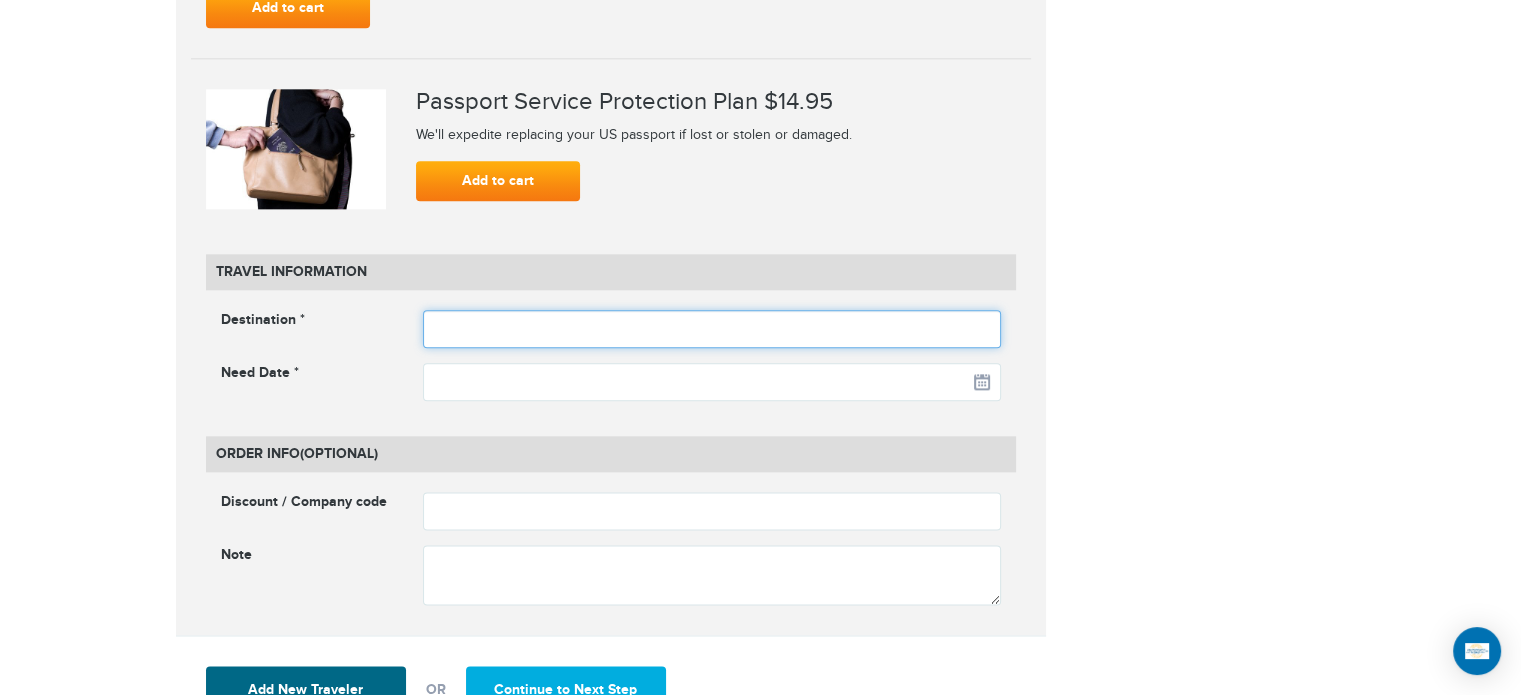 click at bounding box center [712, 329] 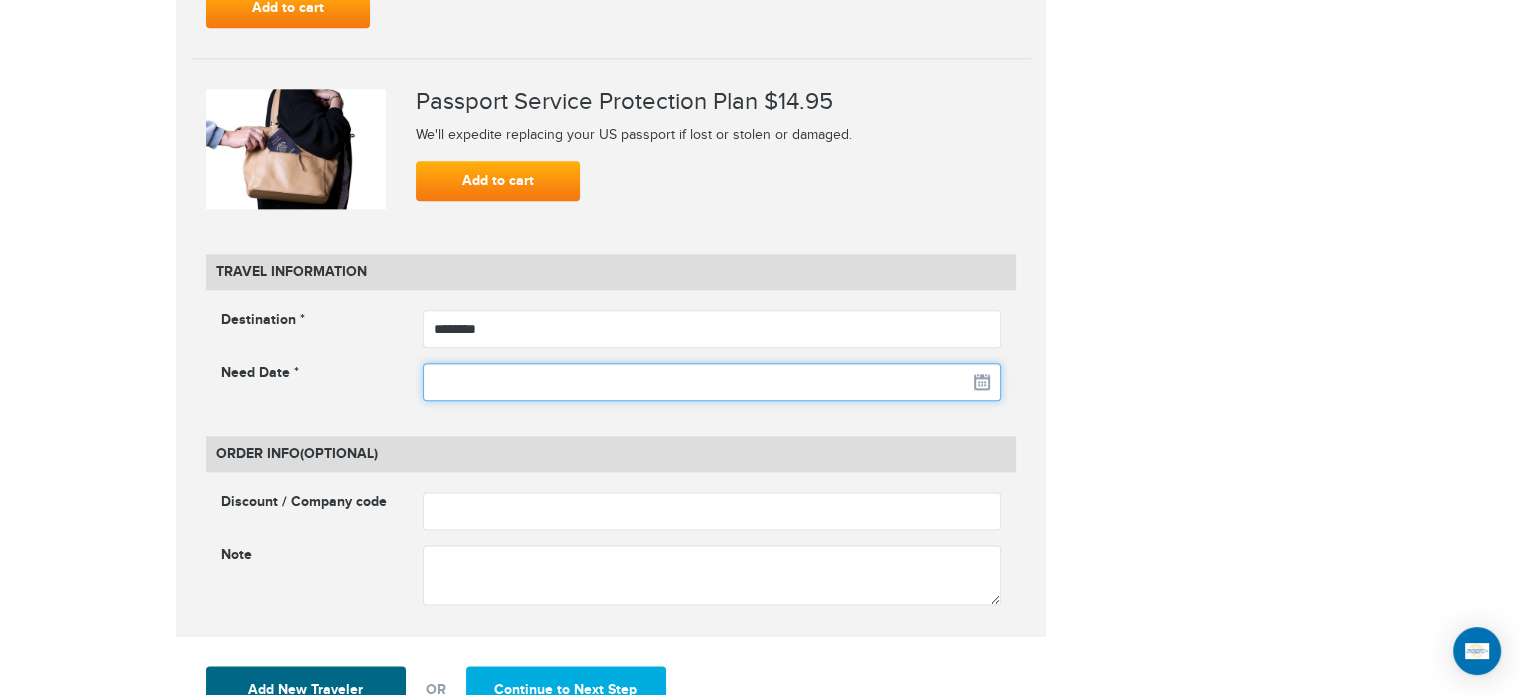 click at bounding box center (712, 382) 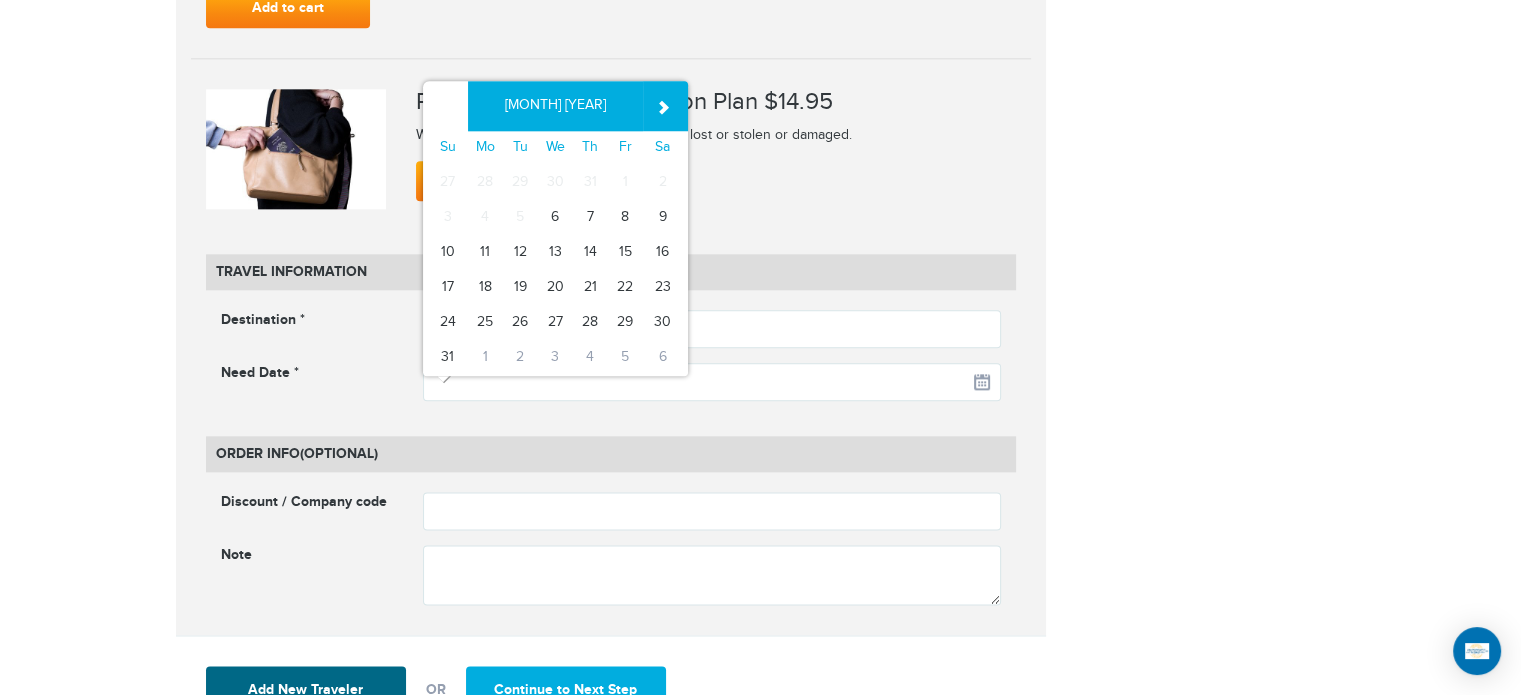 click on "9" at bounding box center (665, 218) 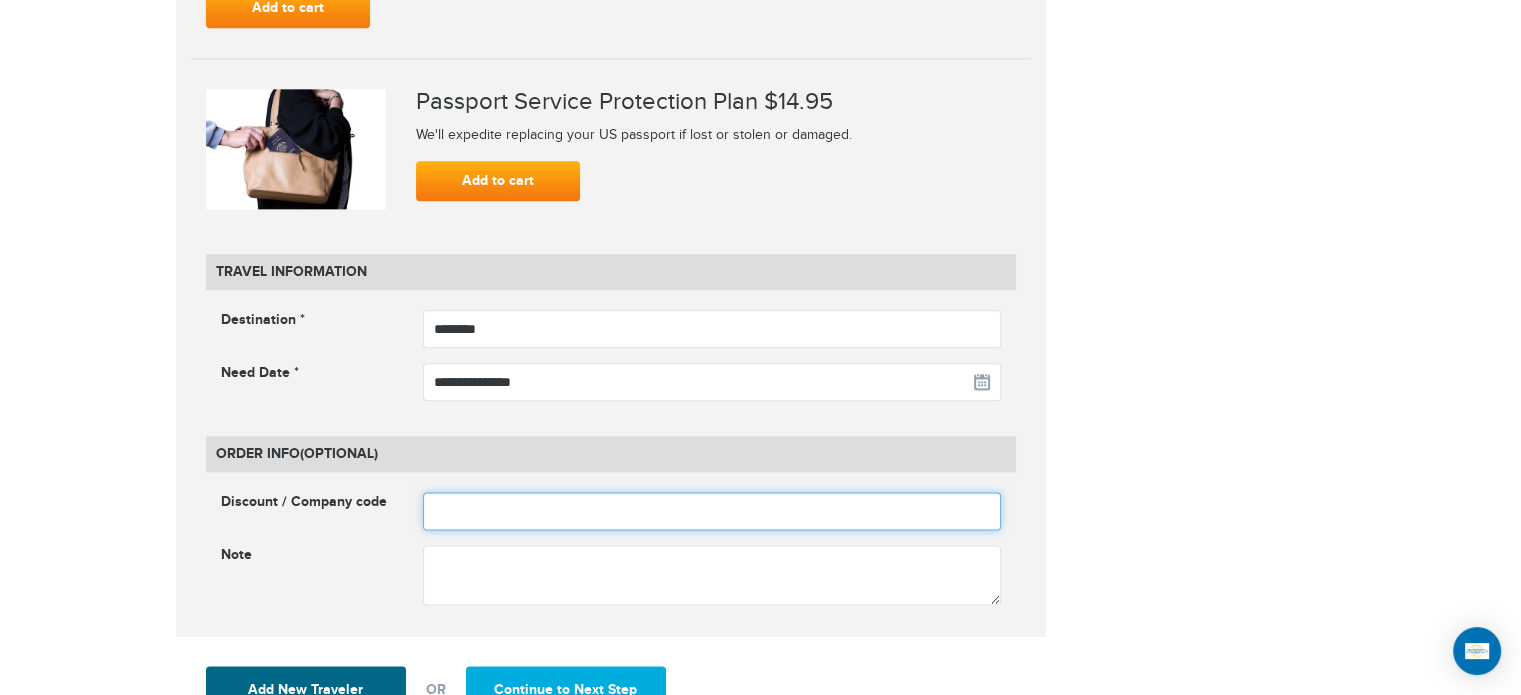 click at bounding box center (712, 511) 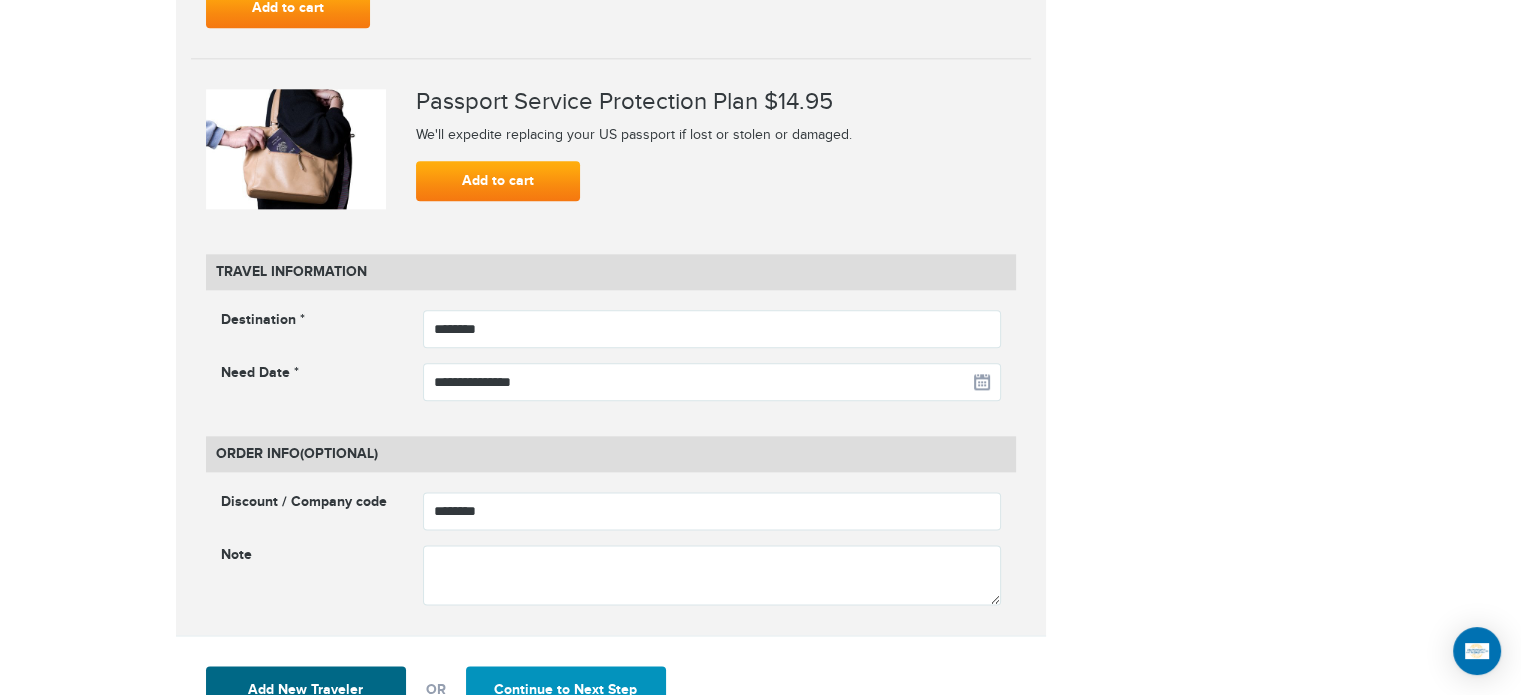 click on "Continue to Next Step" at bounding box center (566, 690) 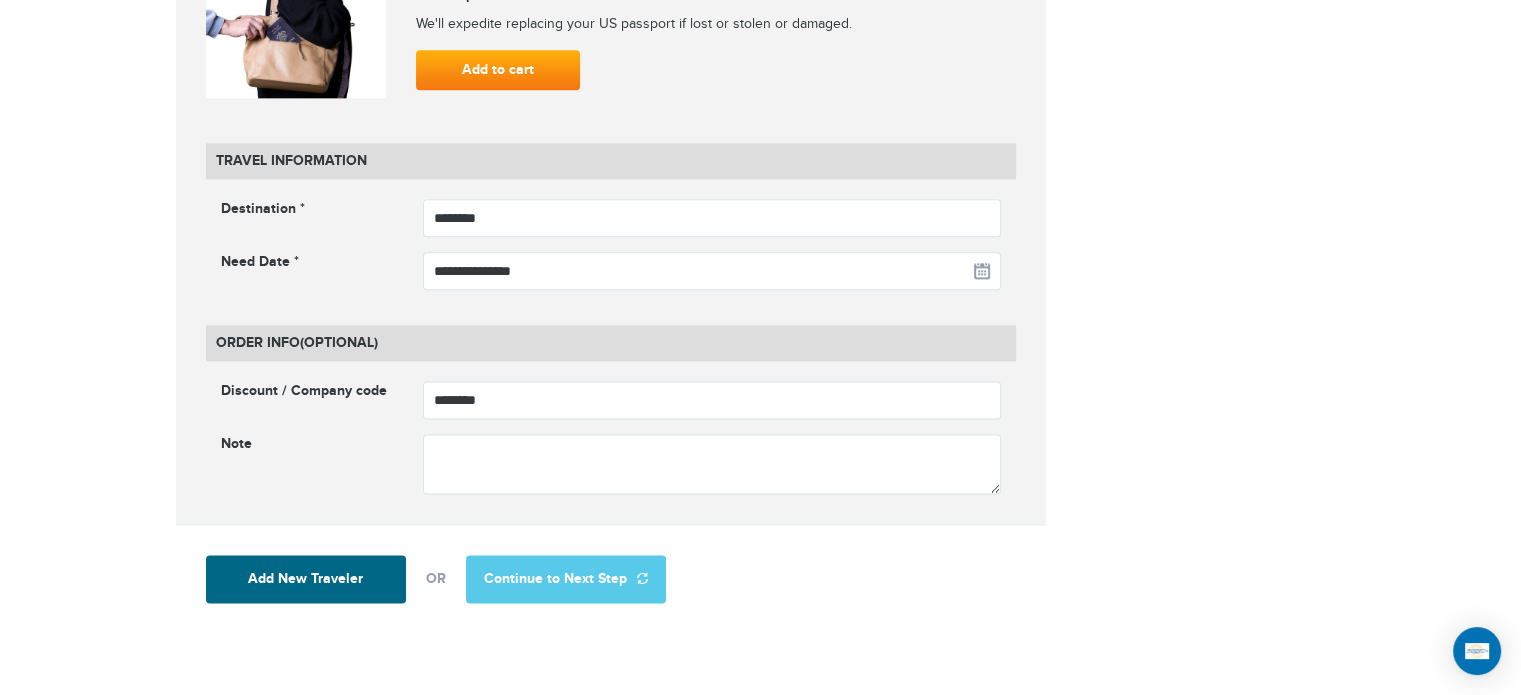 scroll, scrollTop: 2704, scrollLeft: 0, axis: vertical 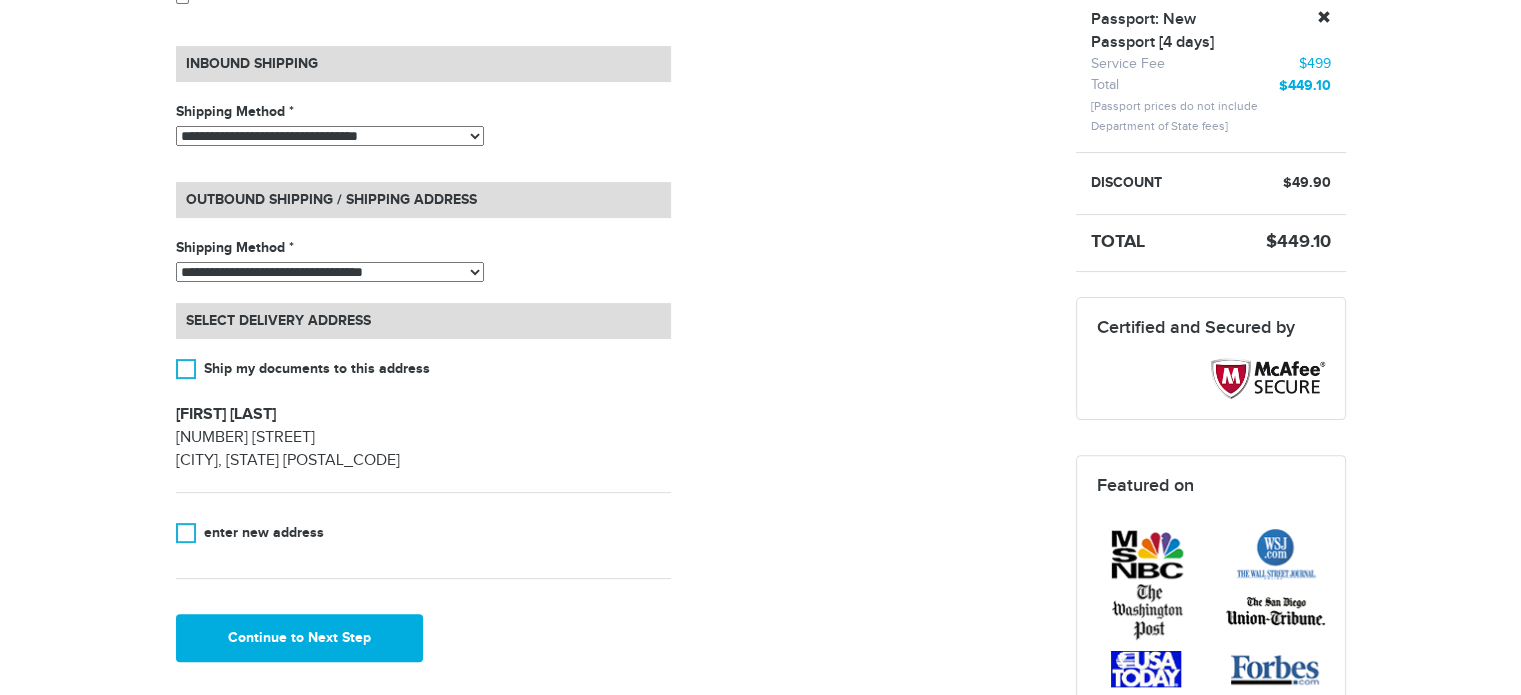 click on "**********" at bounding box center (330, 136) 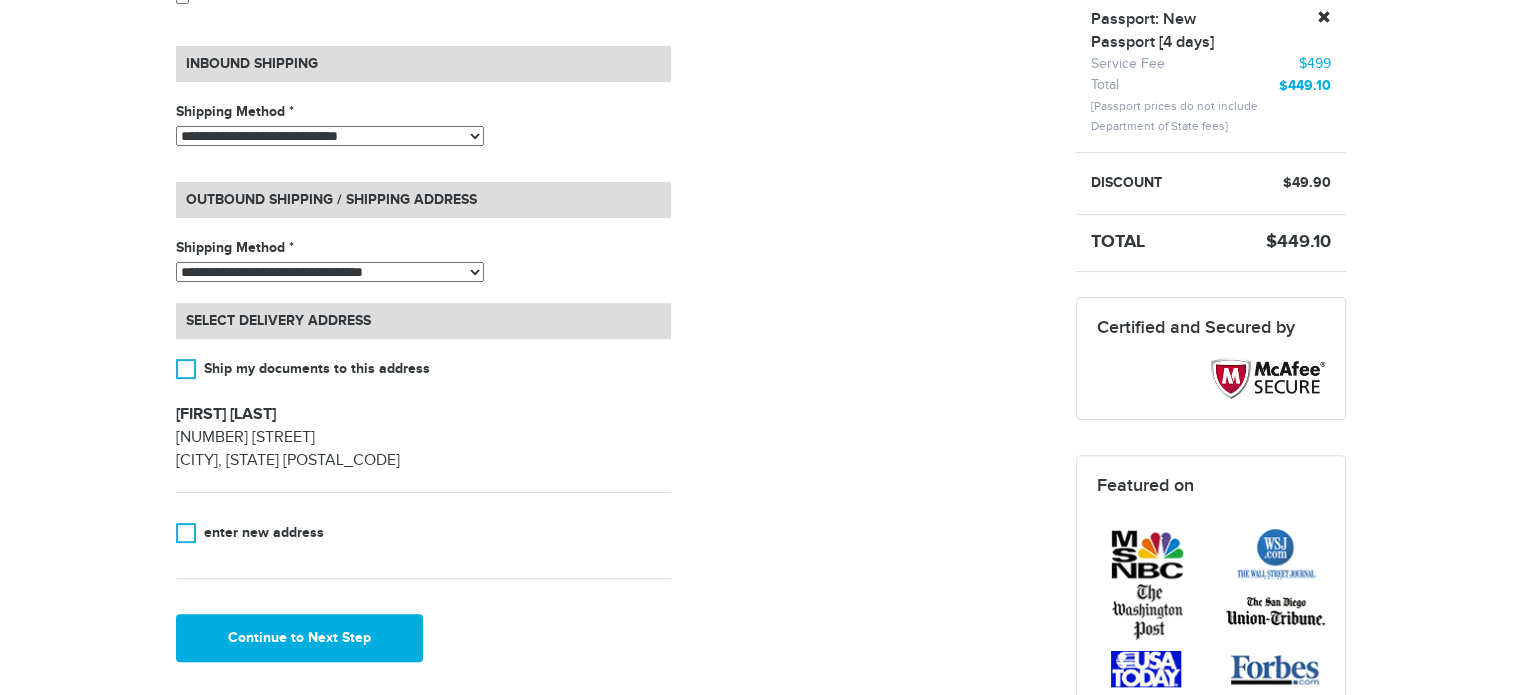 click on "**********" at bounding box center (330, 136) 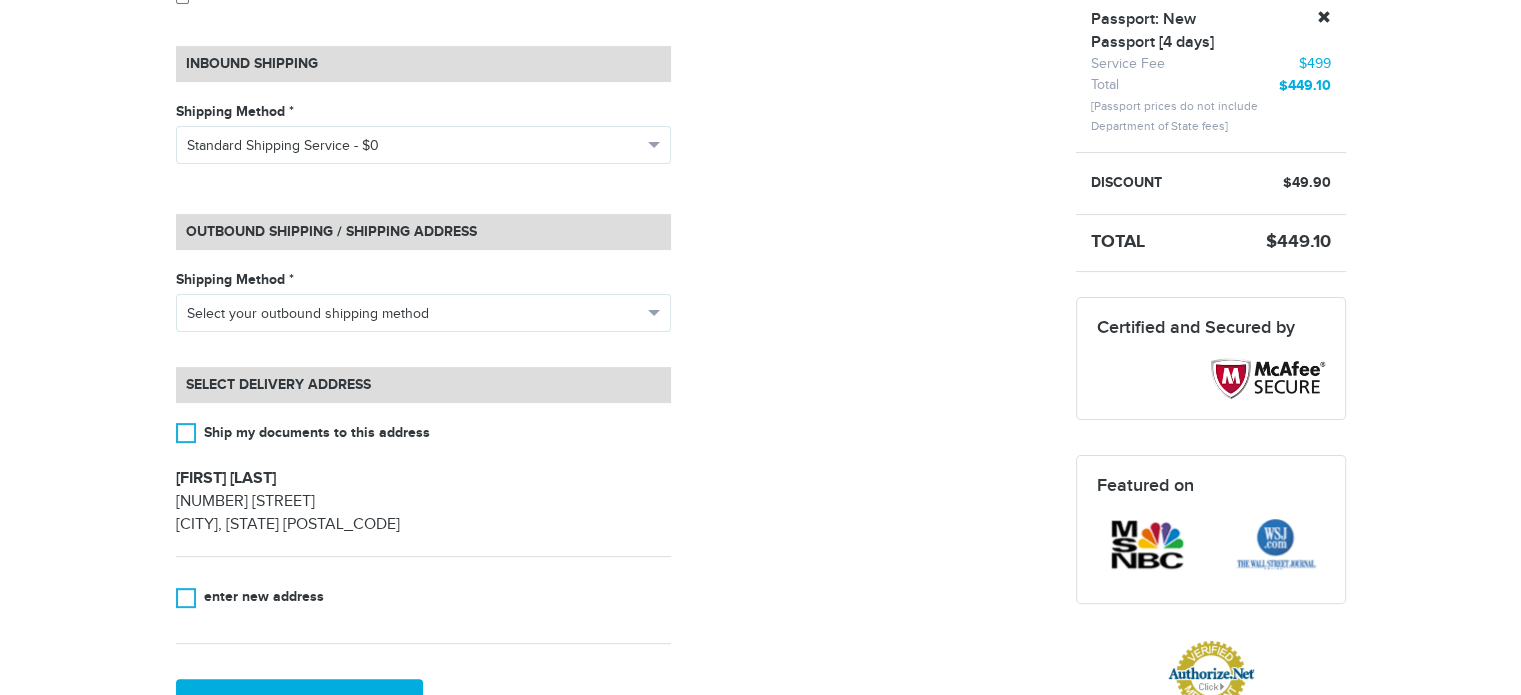 scroll, scrollTop: 0, scrollLeft: 0, axis: both 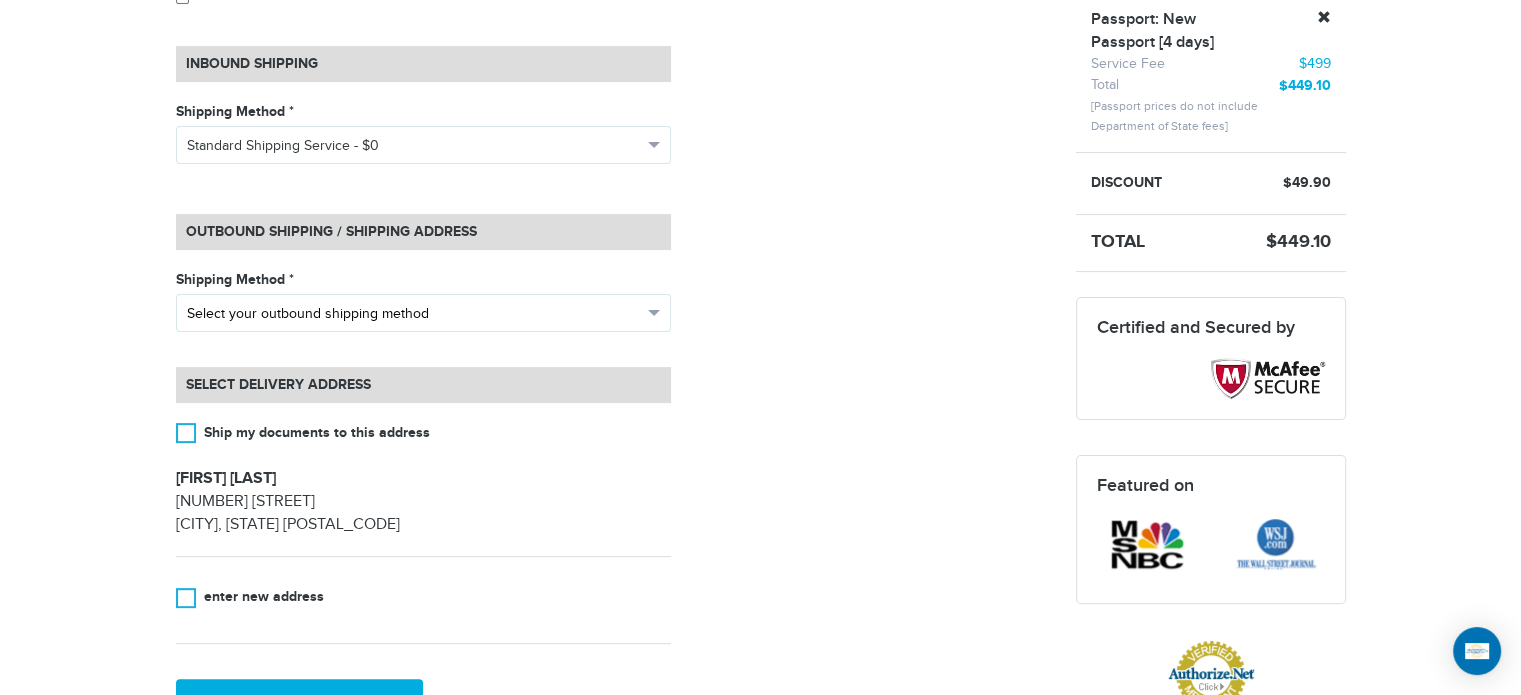 click on "Select your outbound shipping method" at bounding box center [414, 314] 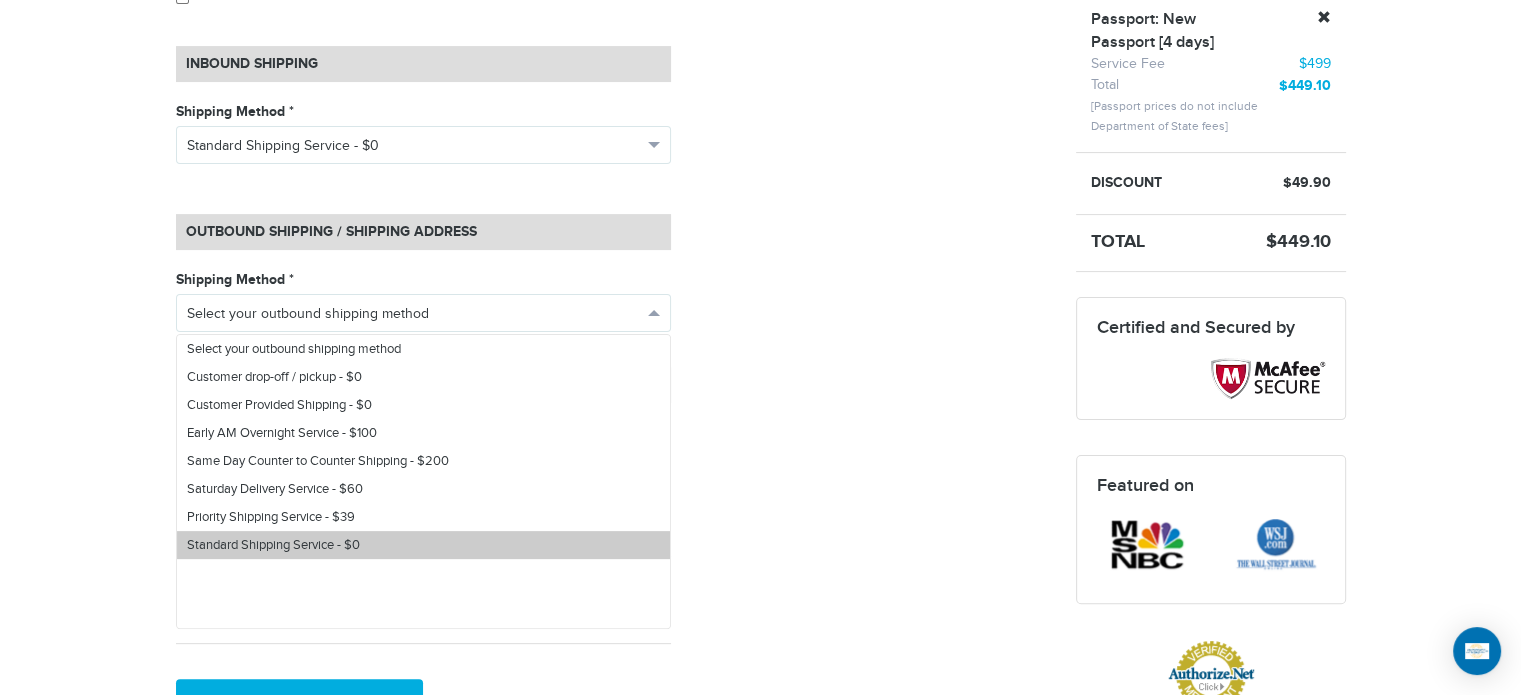 click on "Standard Shipping Service - $0" at bounding box center (423, 545) 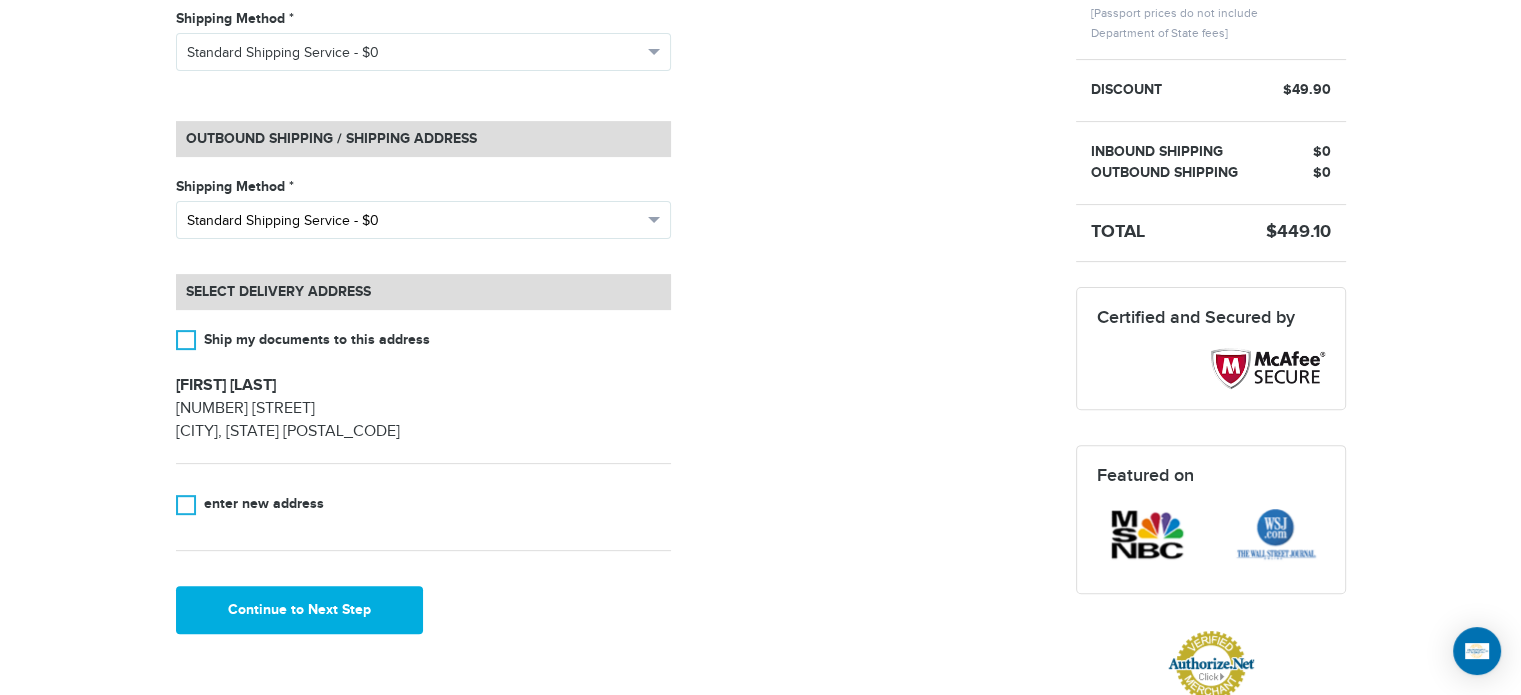 scroll, scrollTop: 692, scrollLeft: 0, axis: vertical 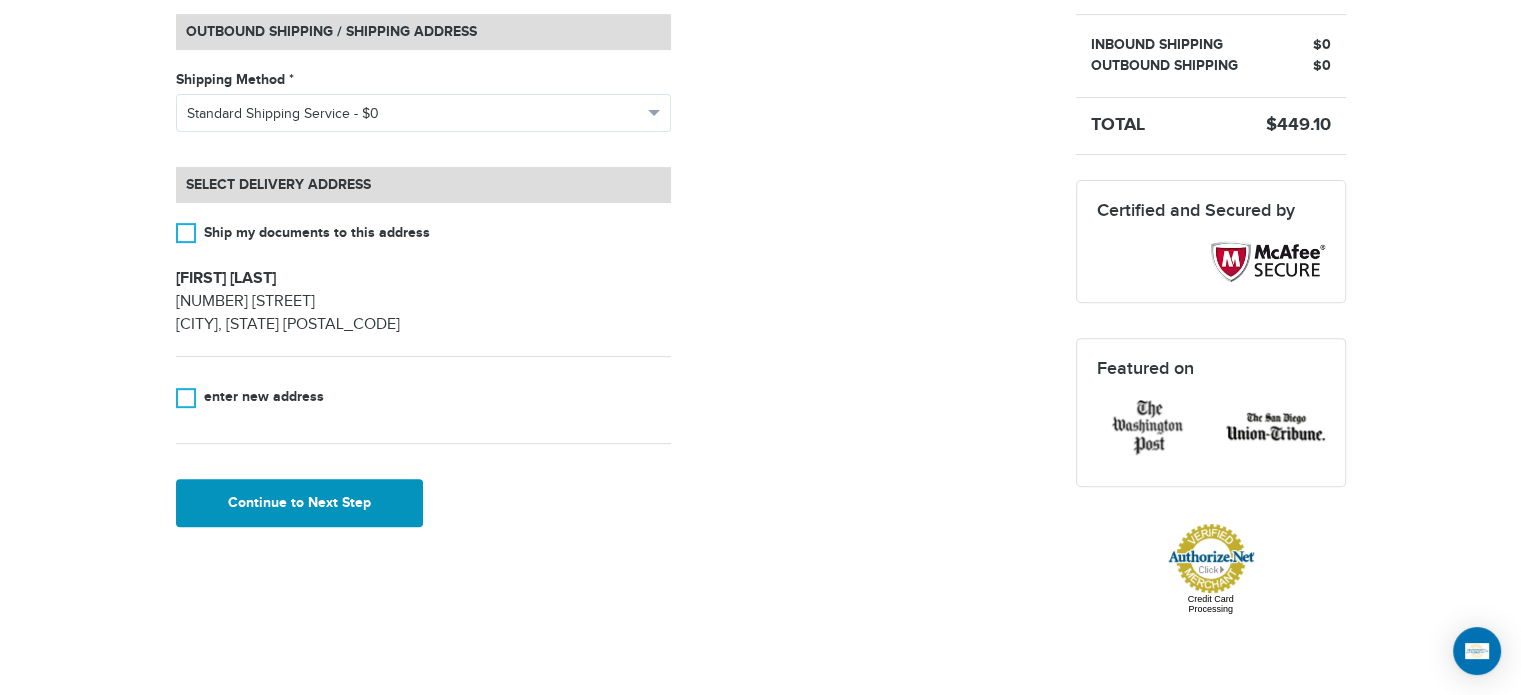 click on "Continue to Next Step" at bounding box center (300, 503) 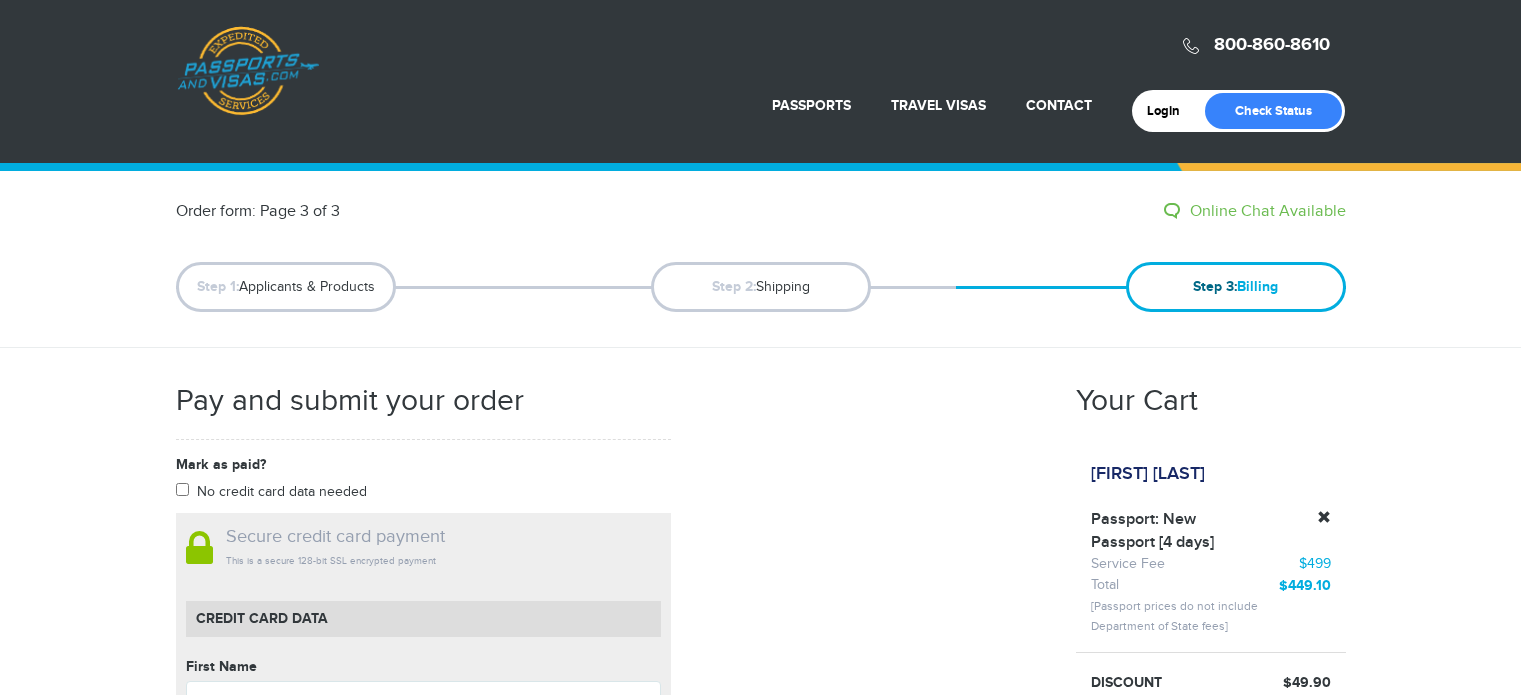scroll, scrollTop: 0, scrollLeft: 0, axis: both 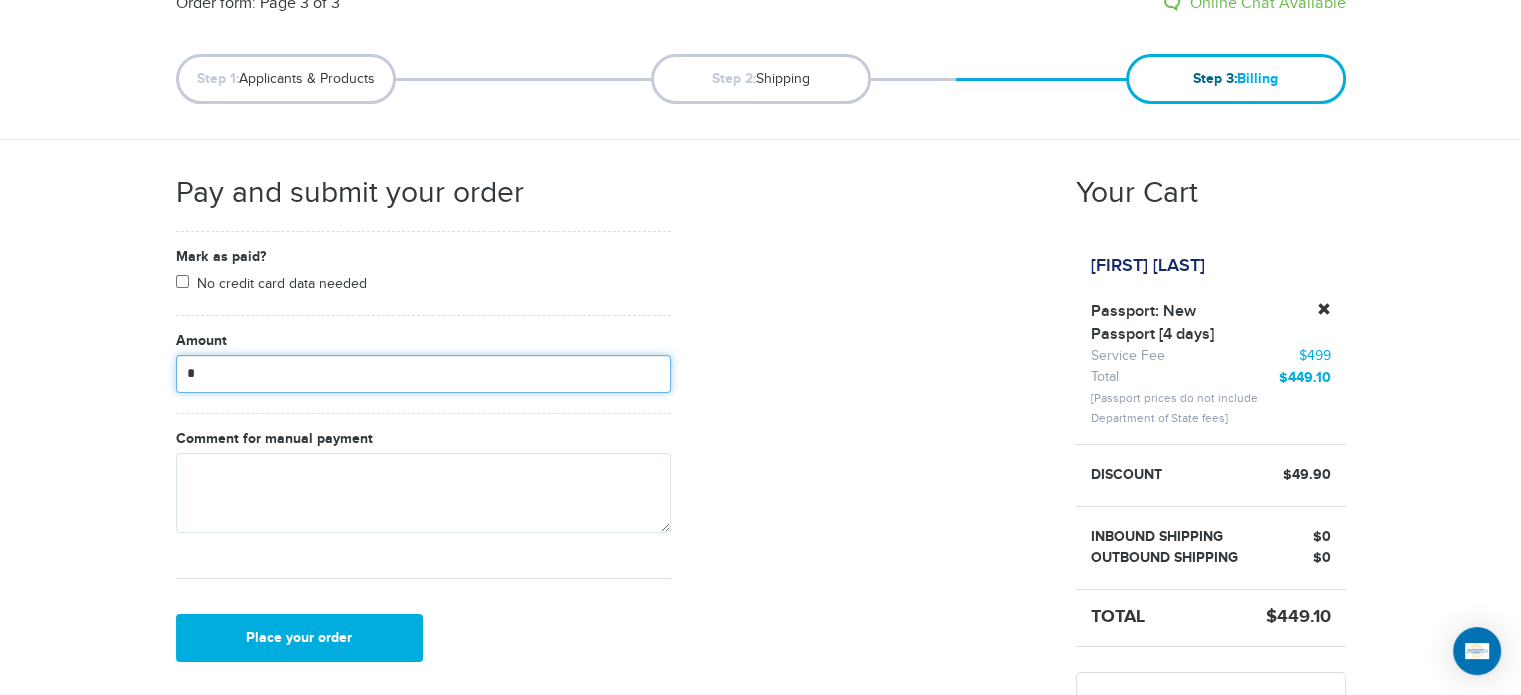 click on "*" at bounding box center (423, 374) 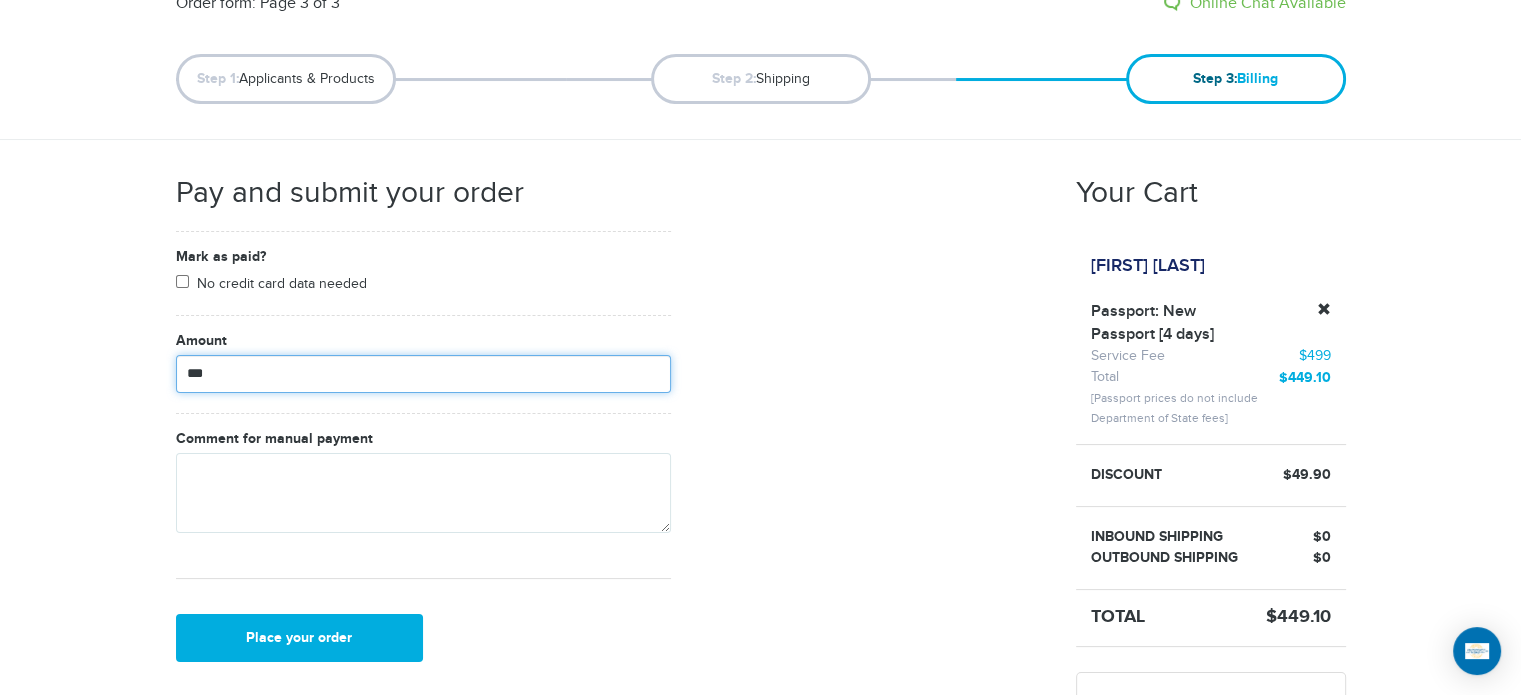 type on "***" 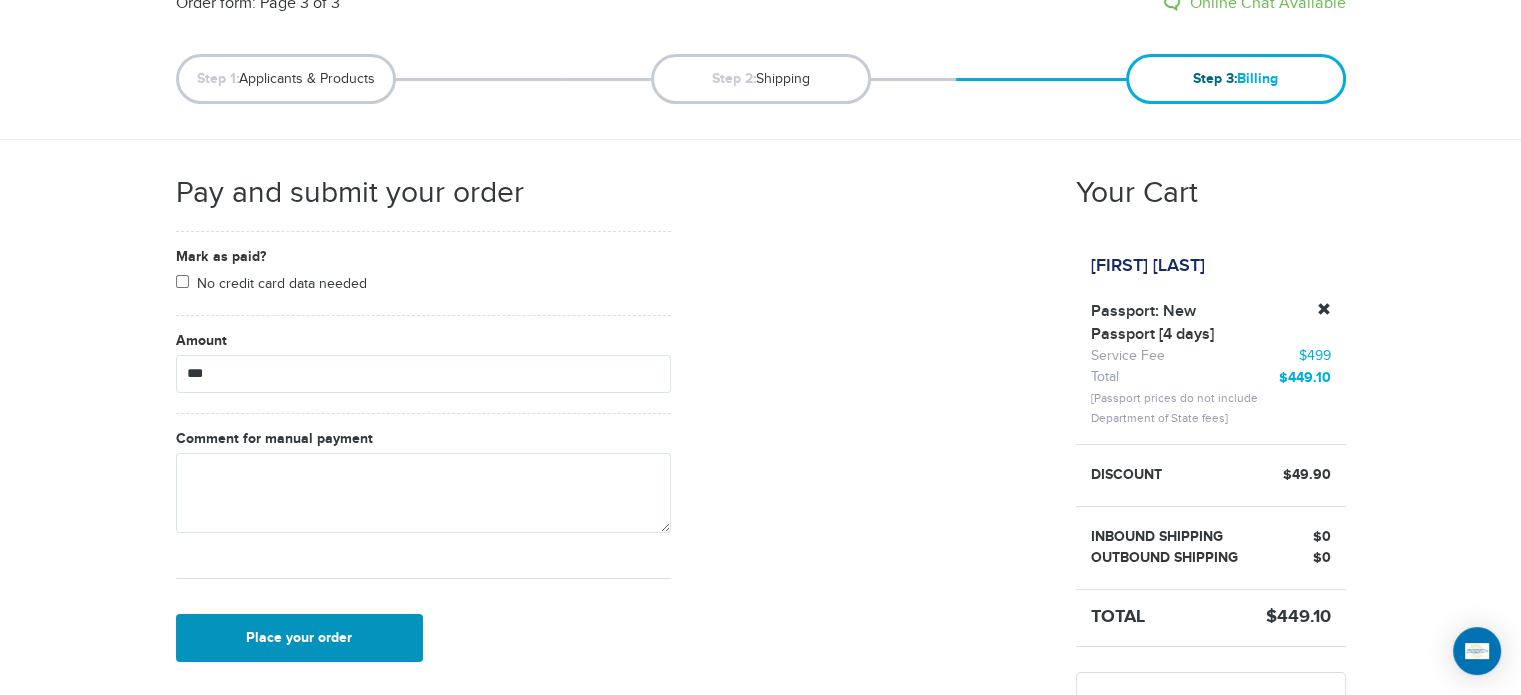 click on "Place your order" at bounding box center [300, 638] 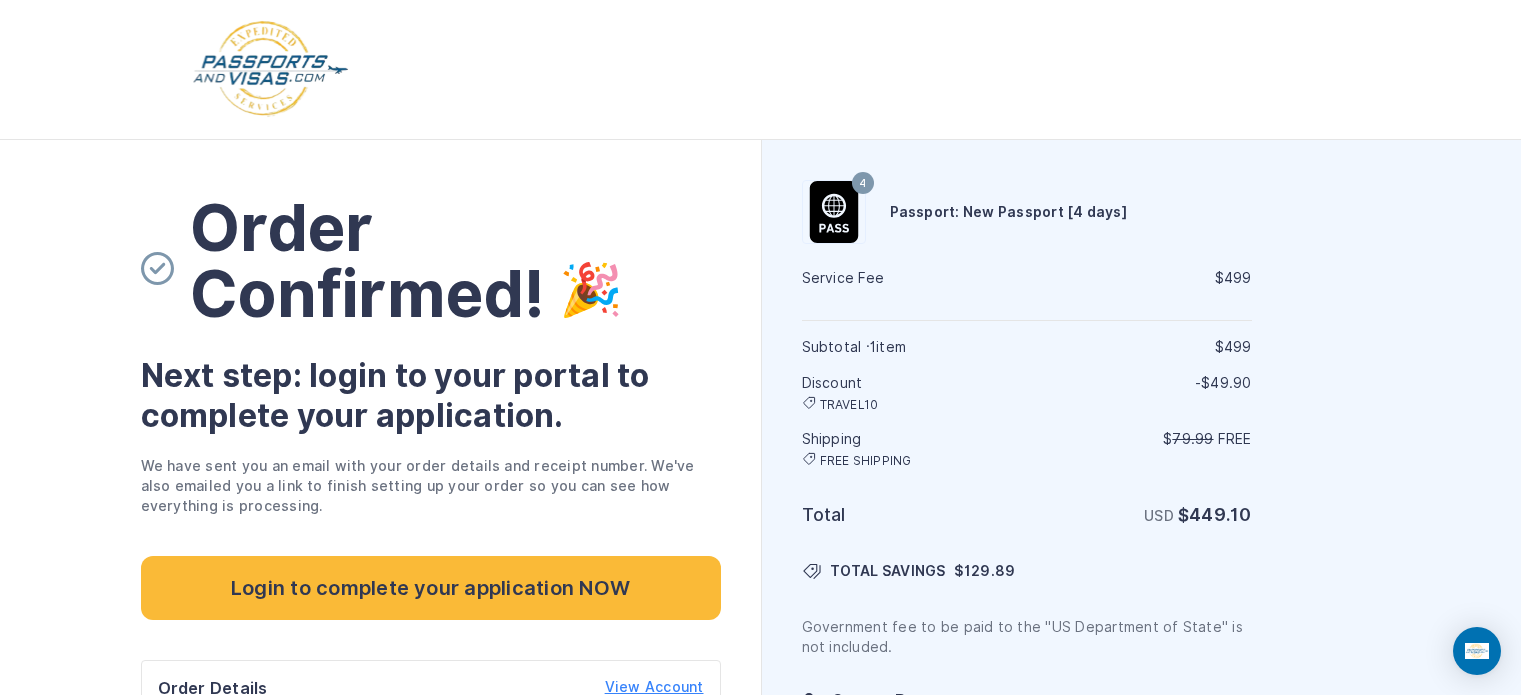 scroll, scrollTop: 0, scrollLeft: 0, axis: both 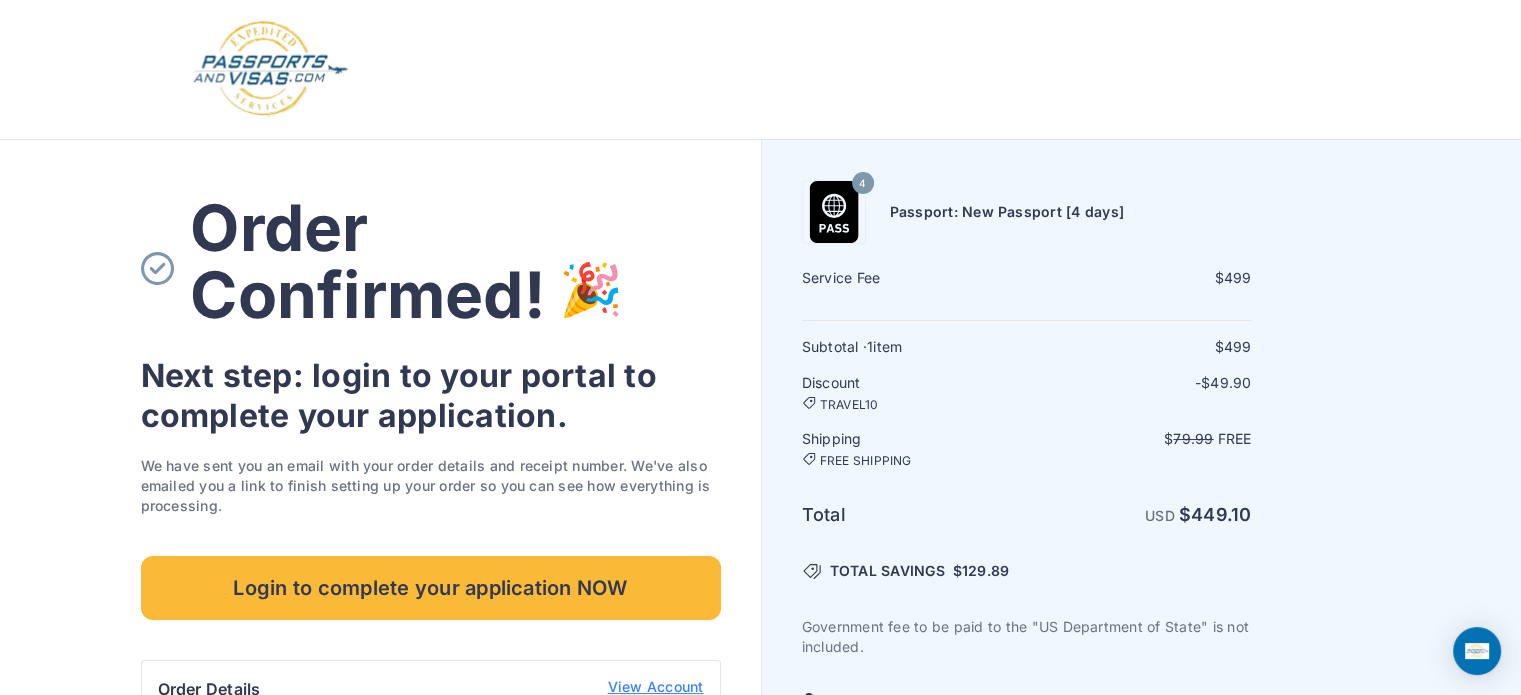 click on "Passport: [PASSPORT] [TIME] Service Fee $ [PRICE] Subtotal · 1 item" at bounding box center [1142, 659] 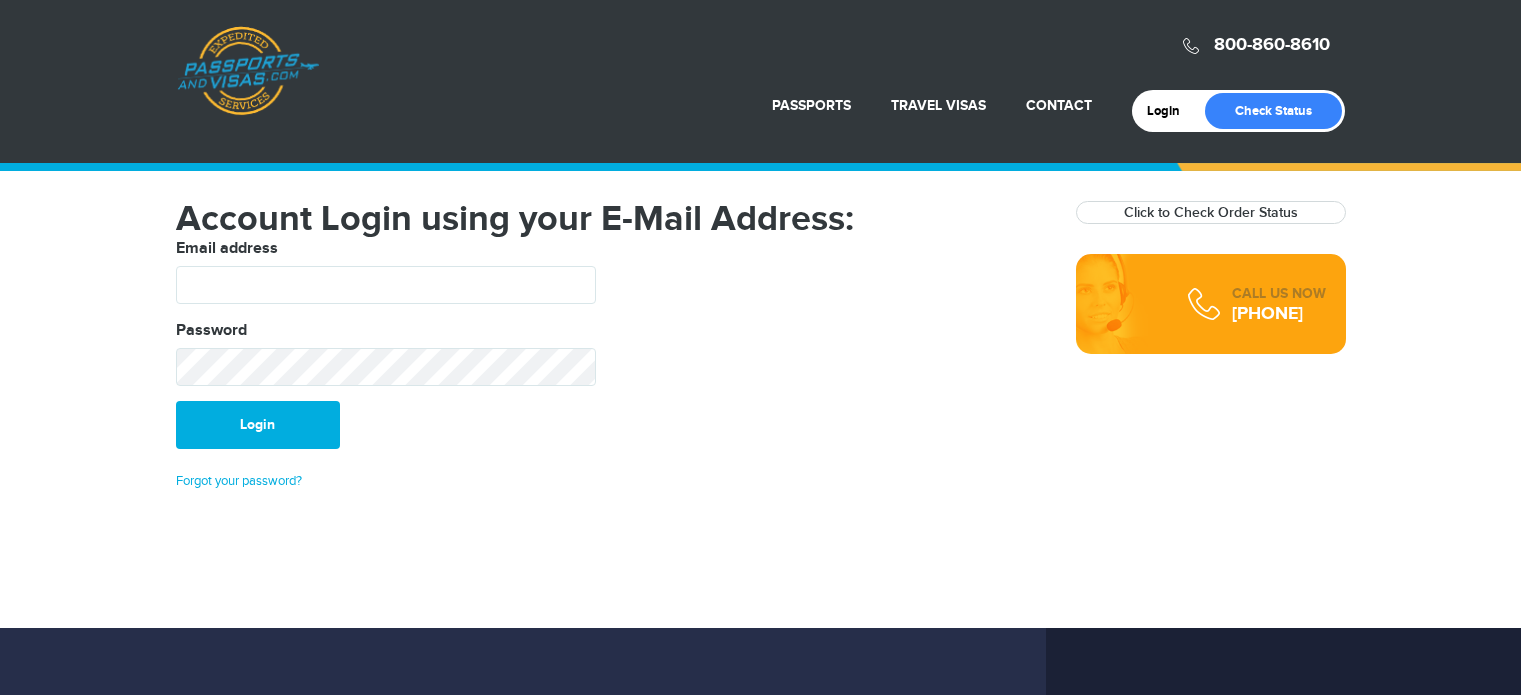 scroll, scrollTop: 0, scrollLeft: 0, axis: both 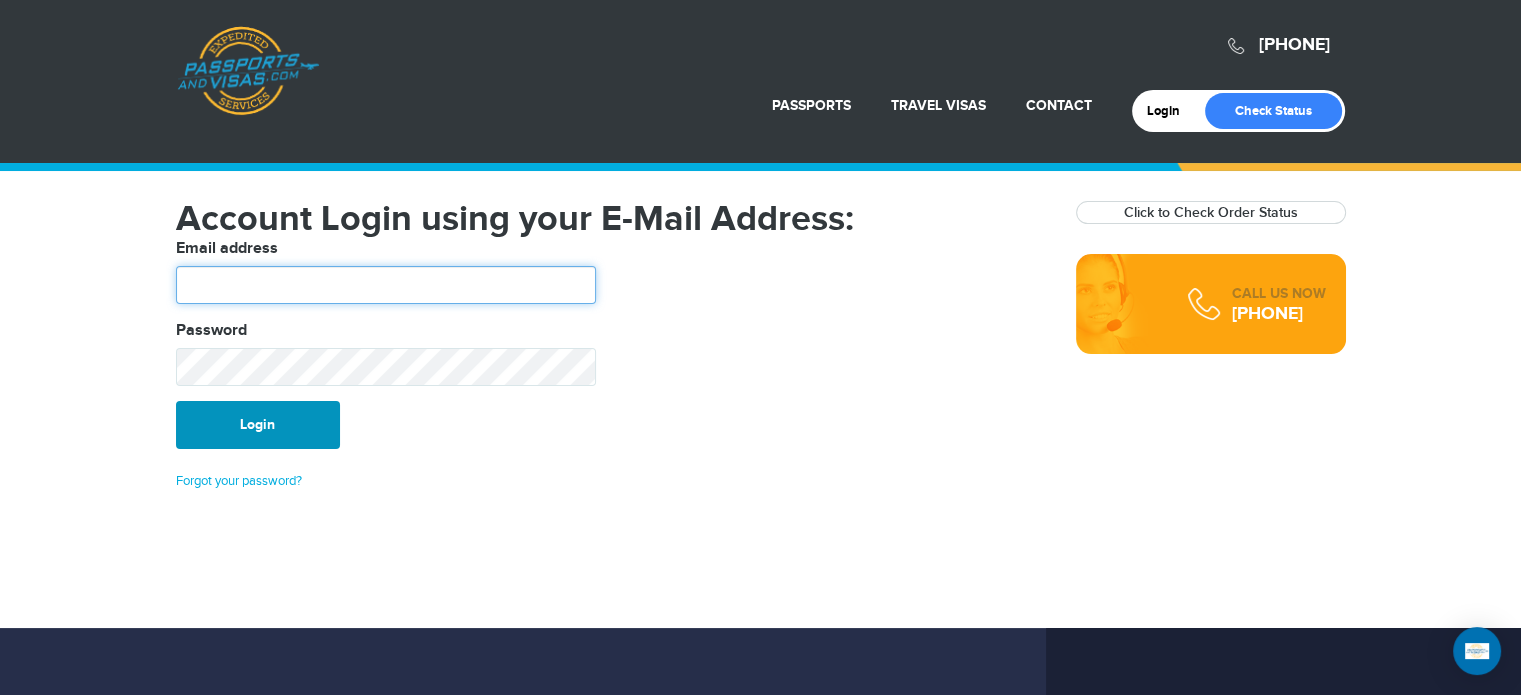 type on "**********" 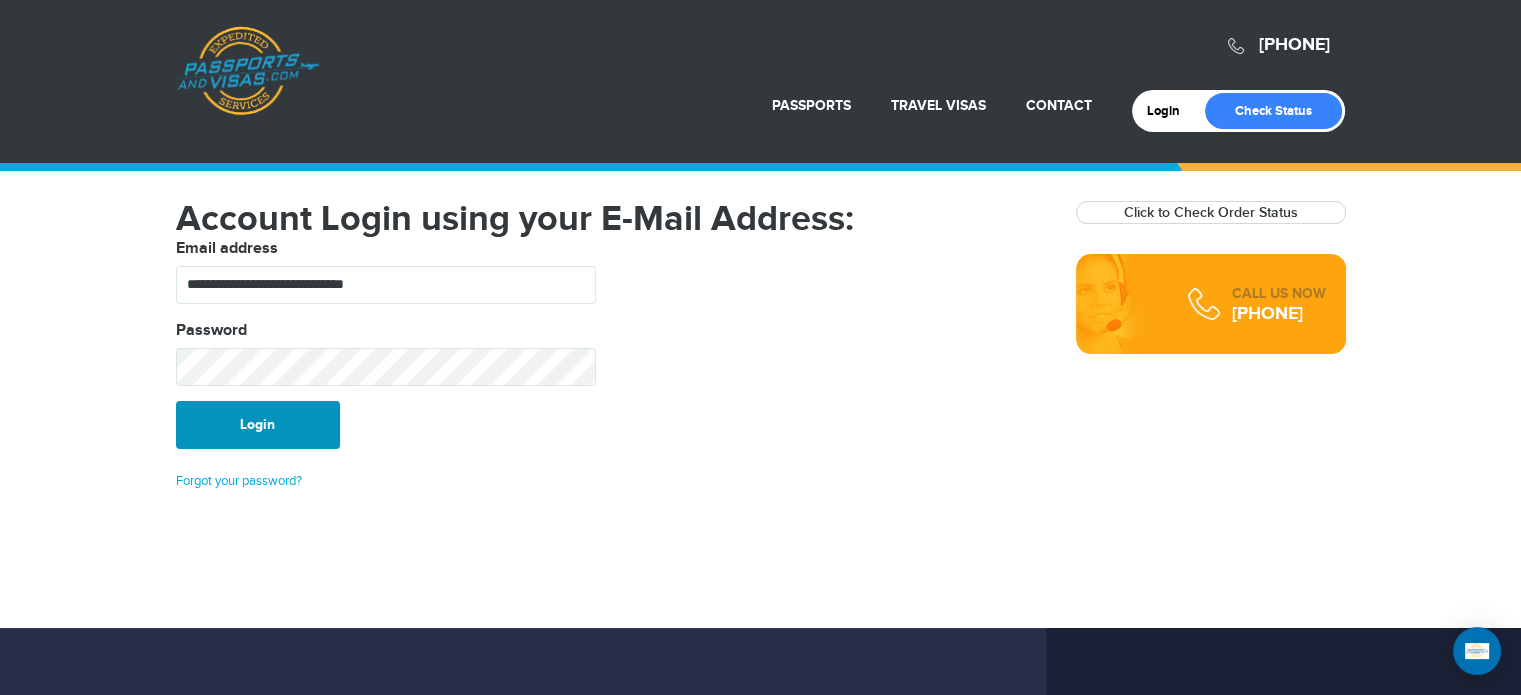 click on "Login" at bounding box center [258, 425] 